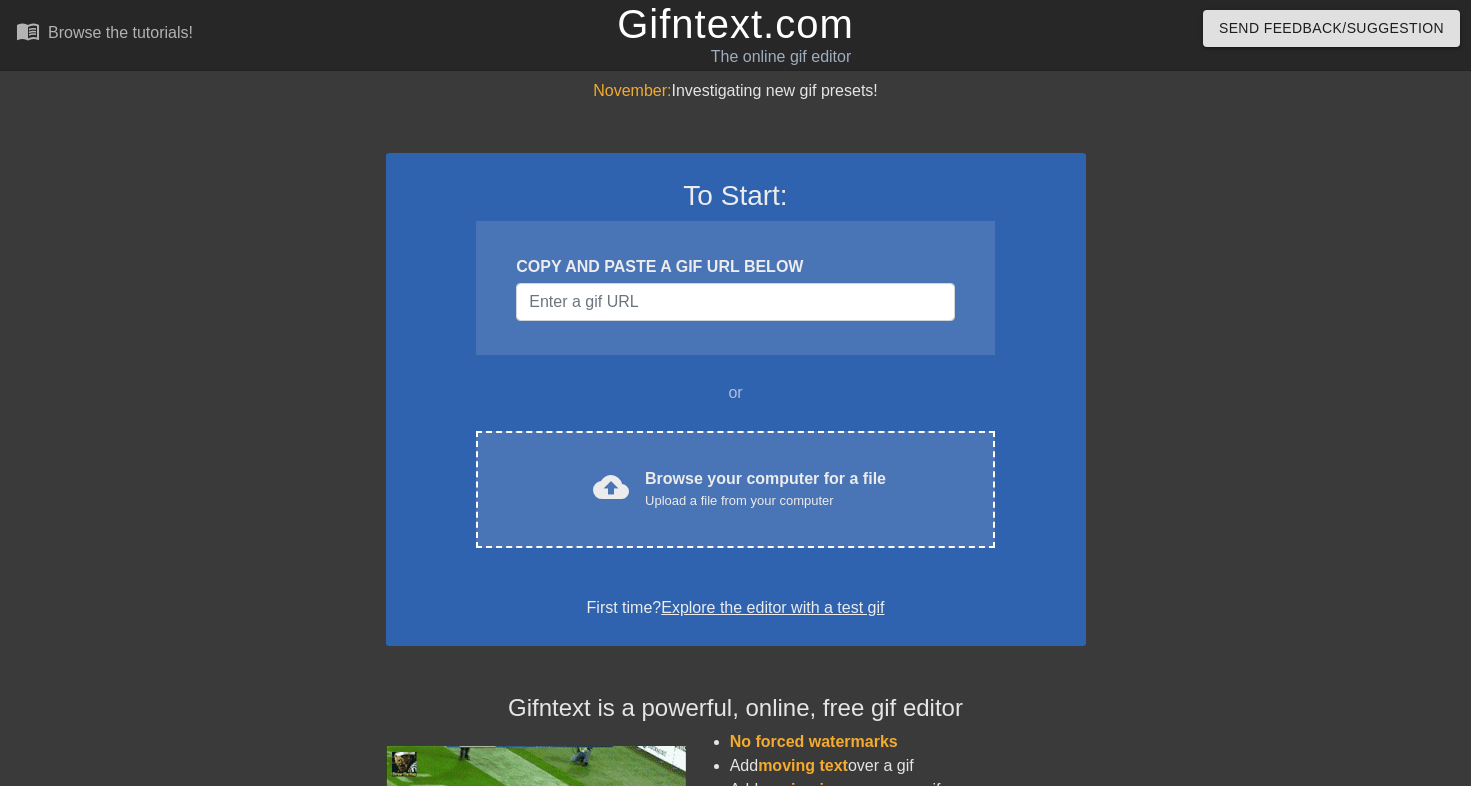 scroll, scrollTop: 0, scrollLeft: 0, axis: both 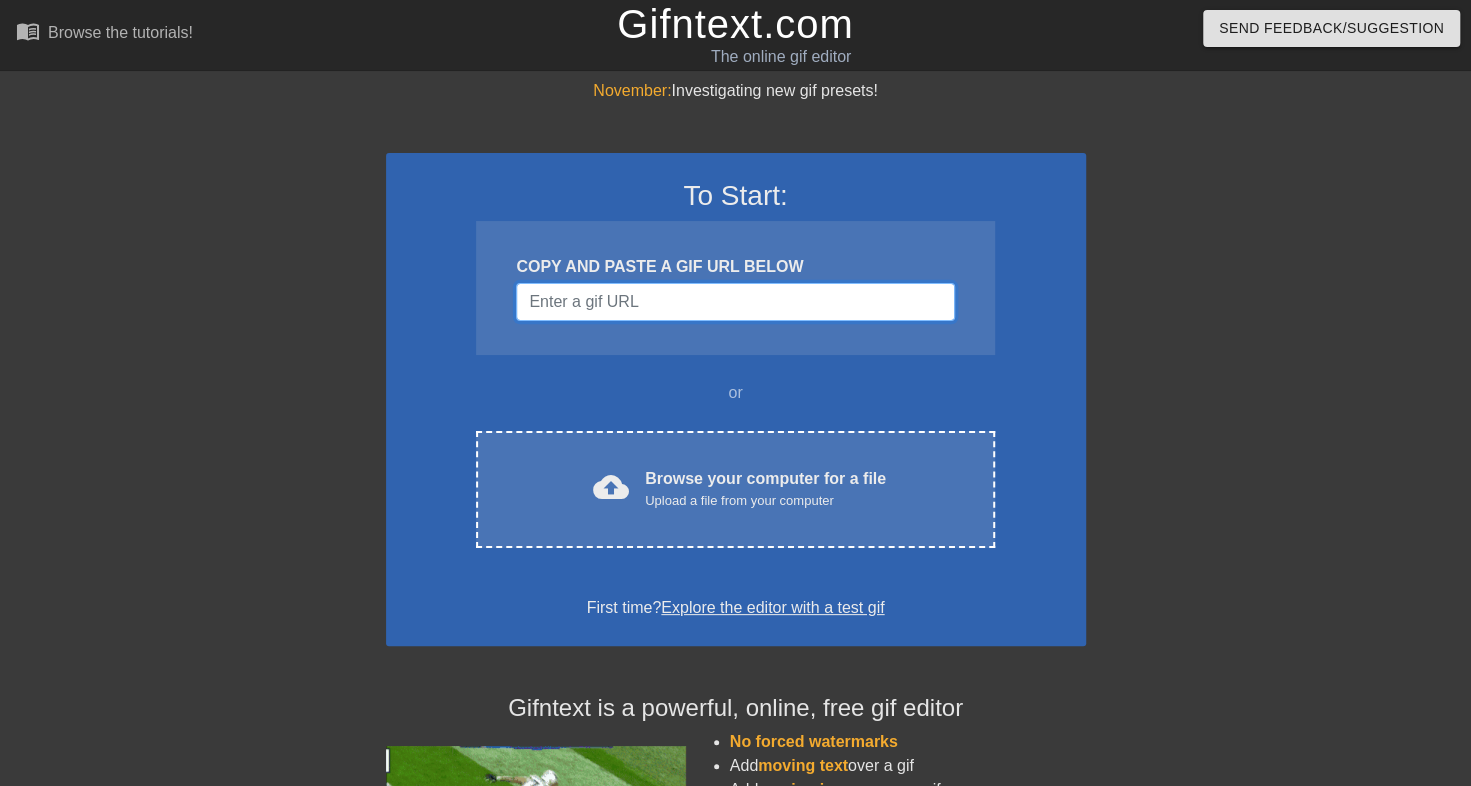 click at bounding box center (735, 302) 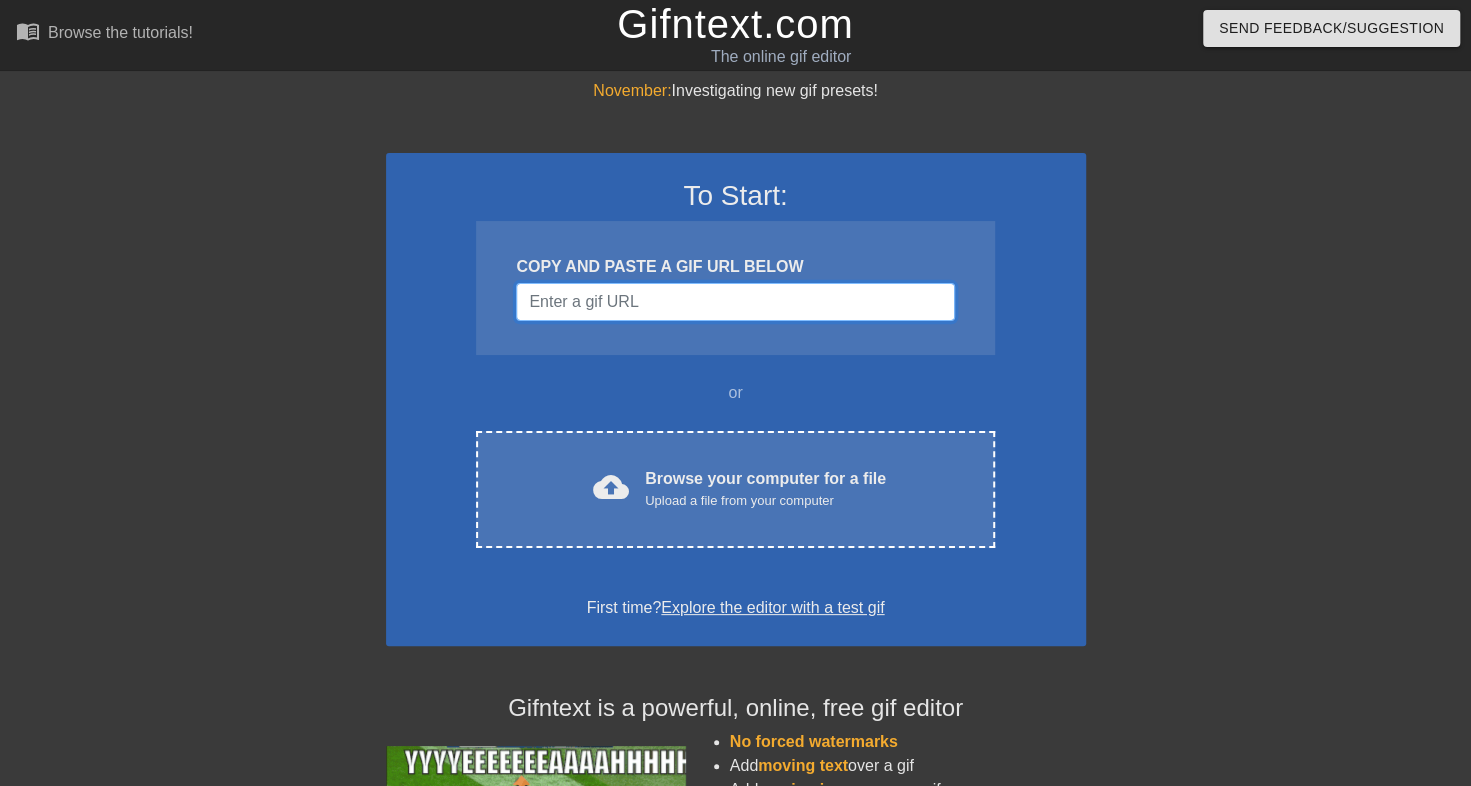 click at bounding box center (735, 302) 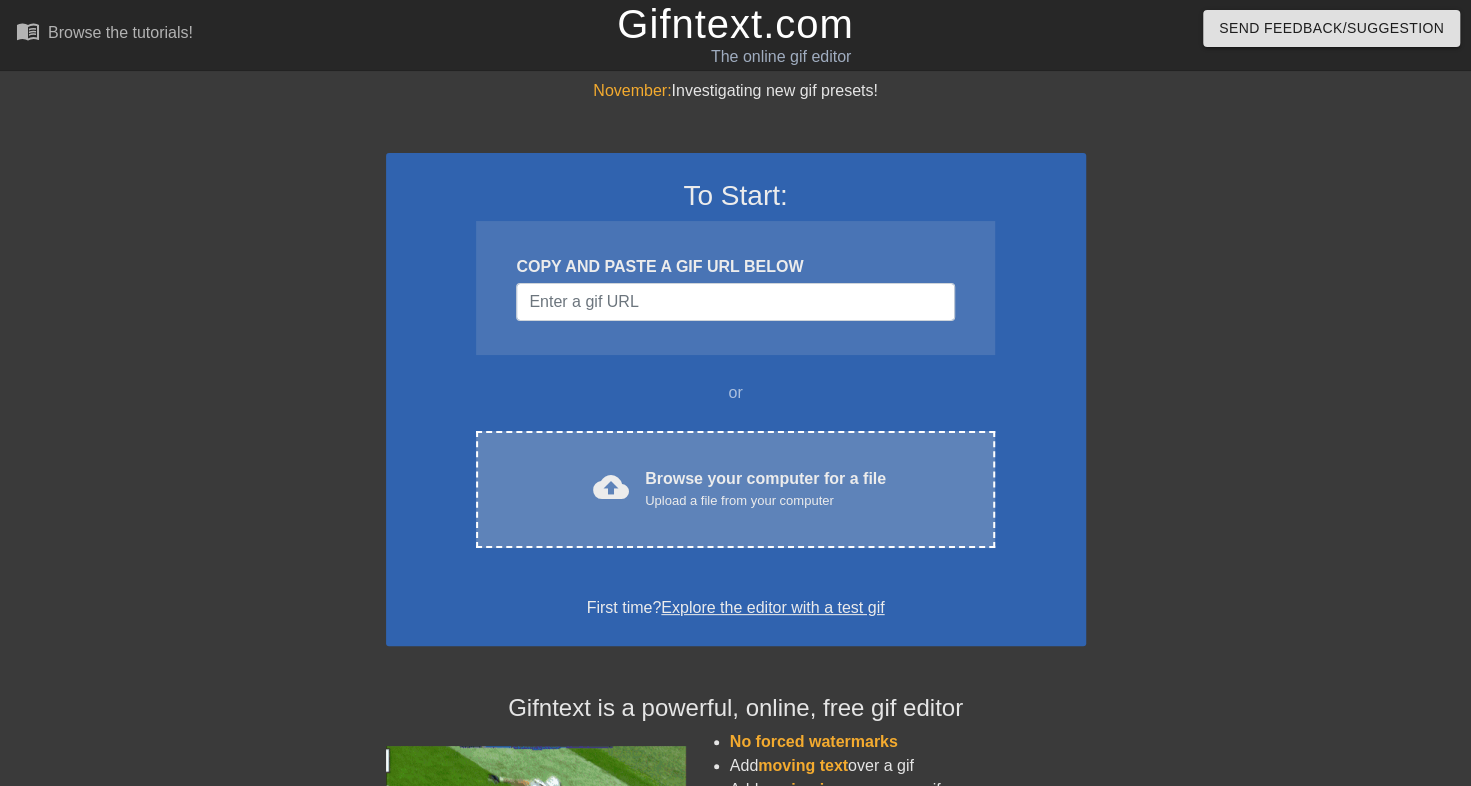 click on "Browse your computer for a file Upload a file from your computer" at bounding box center (765, 489) 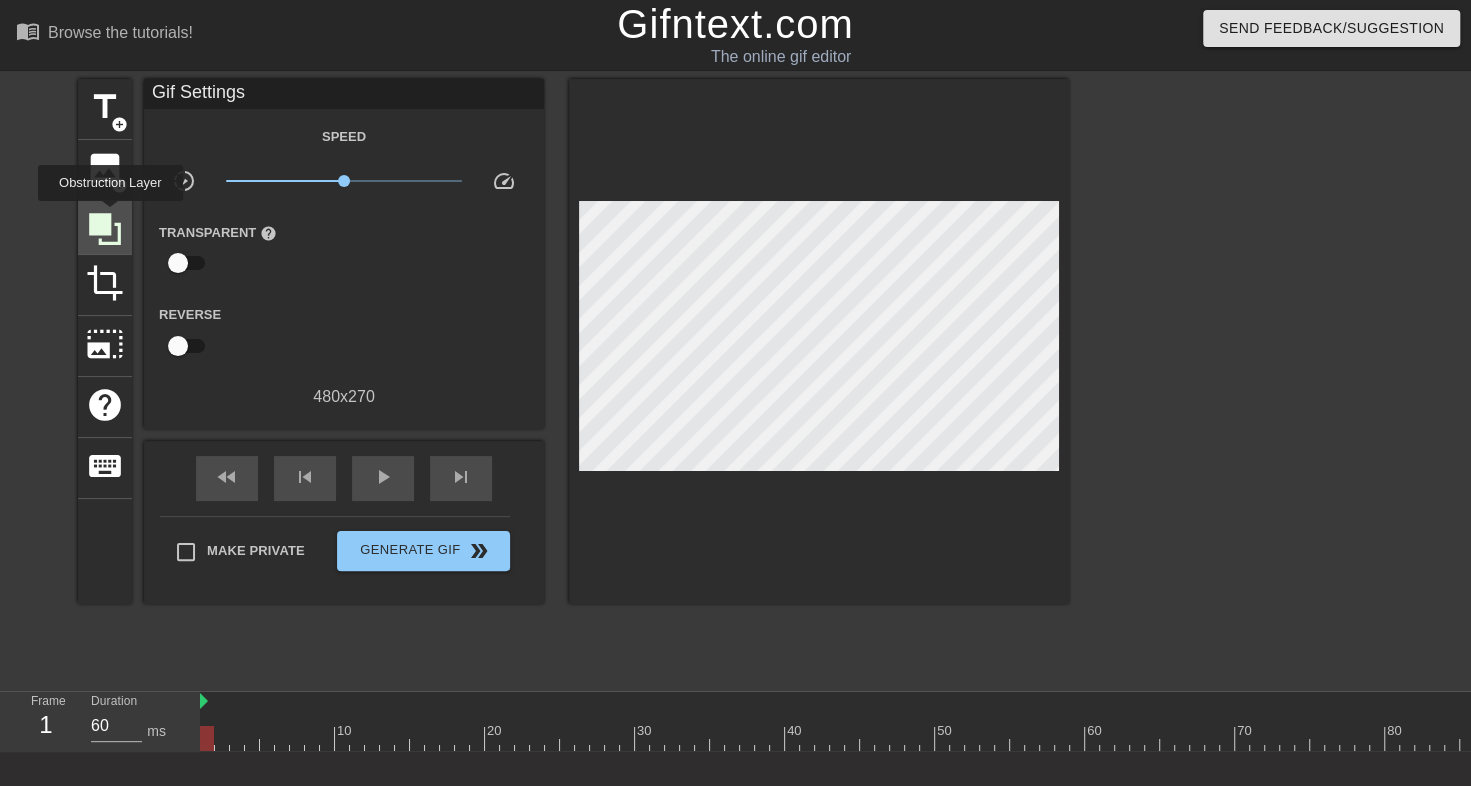 click 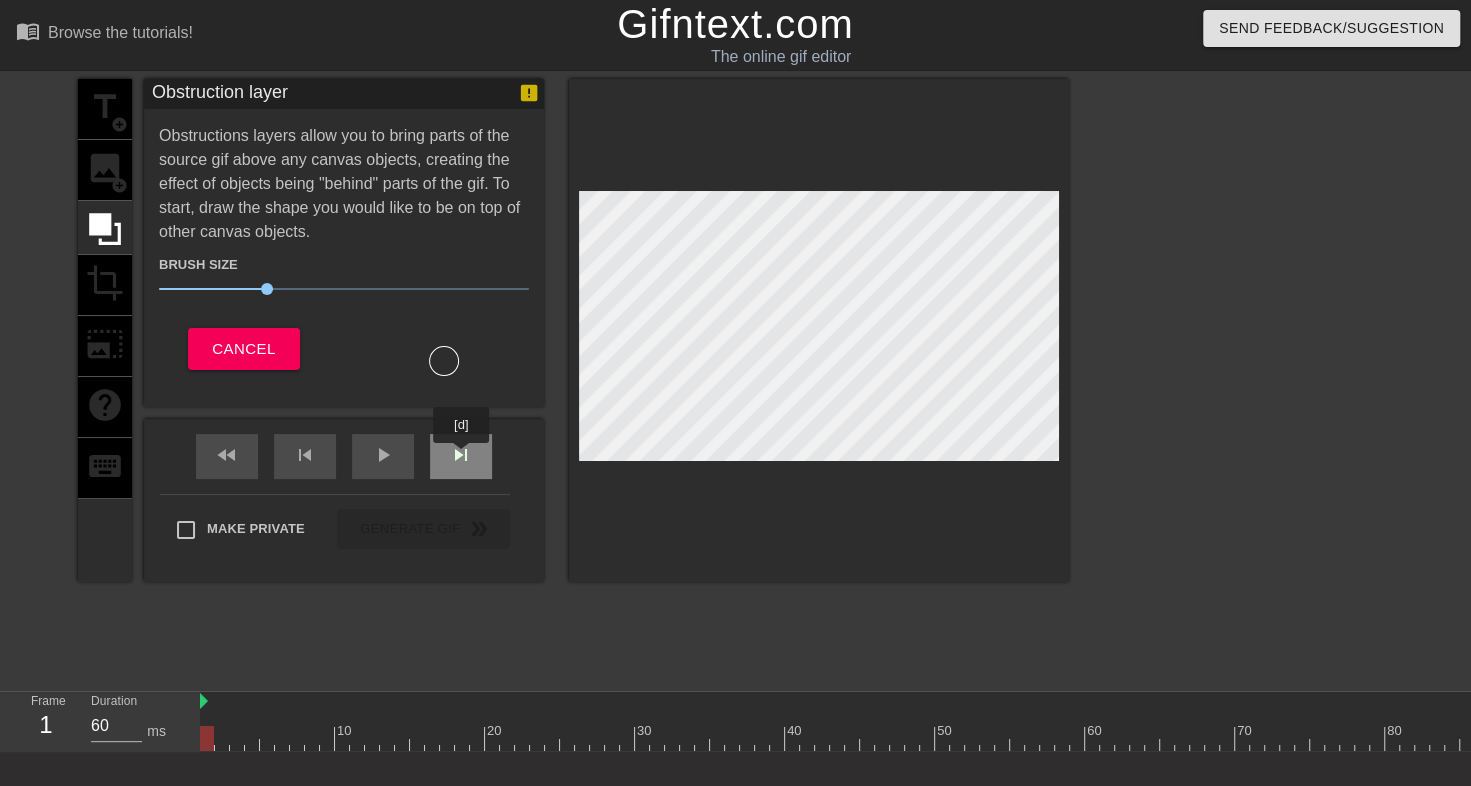 click on "skip_next" at bounding box center [461, 455] 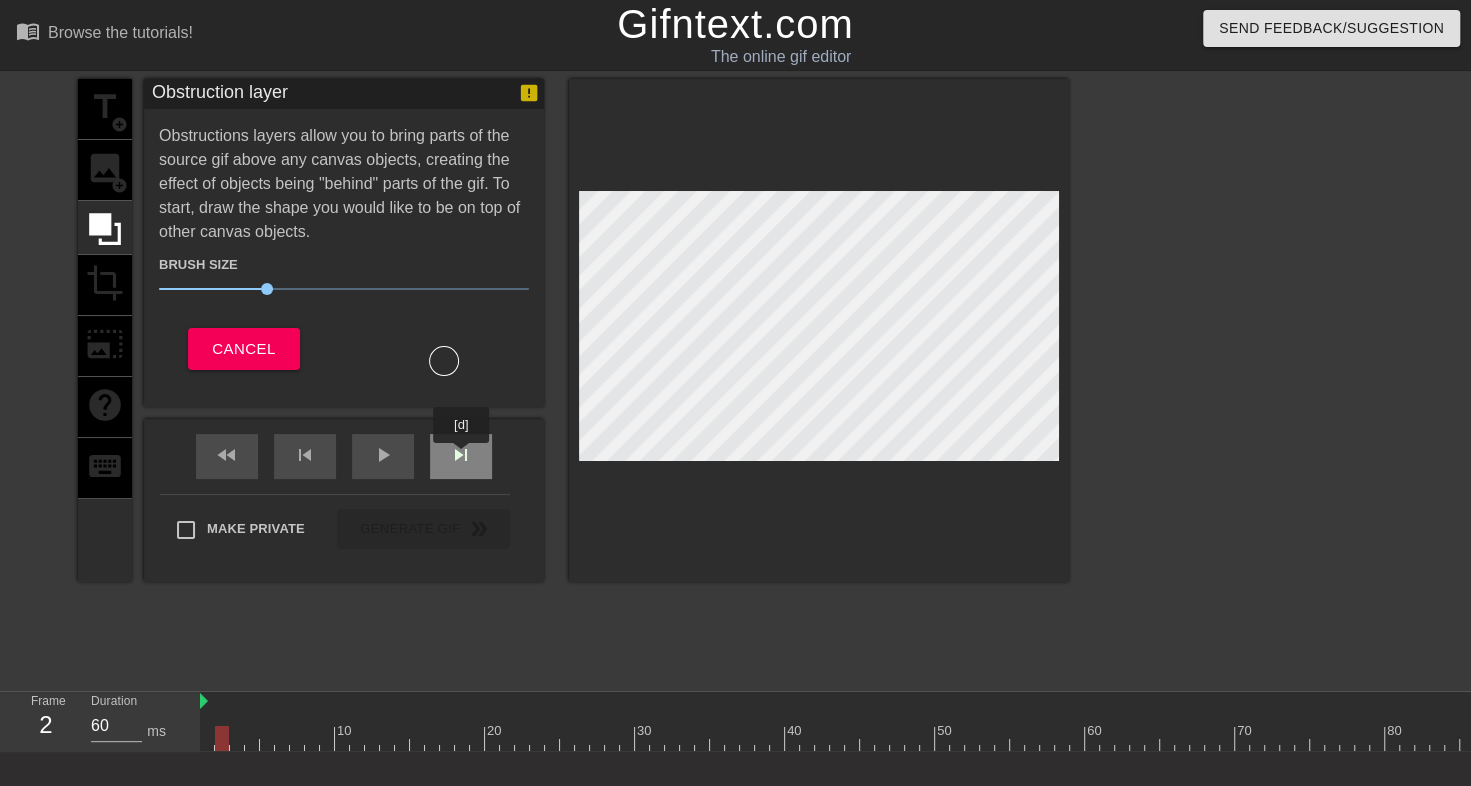 click on "skip_next" at bounding box center [461, 455] 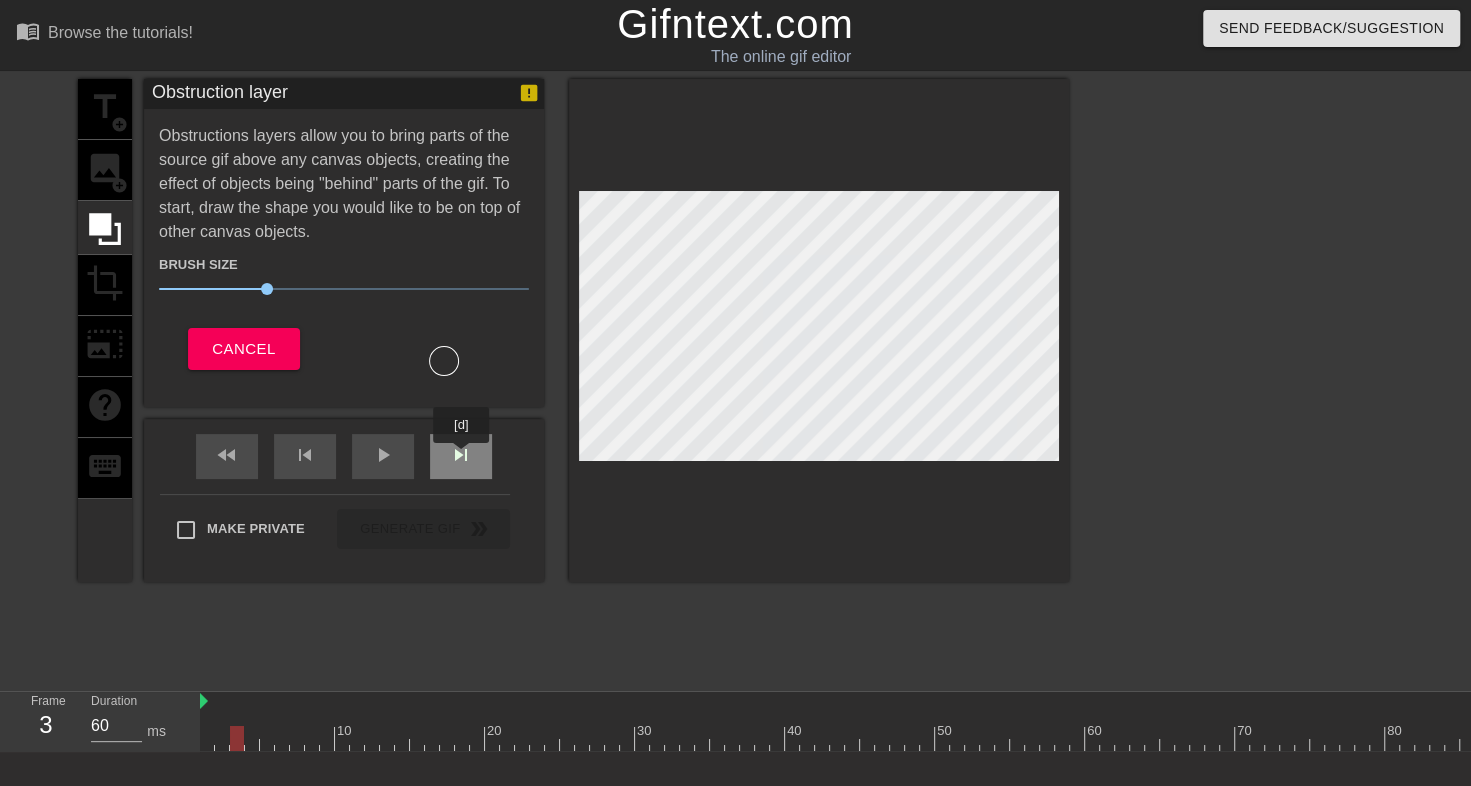 click on "skip_next" at bounding box center [461, 455] 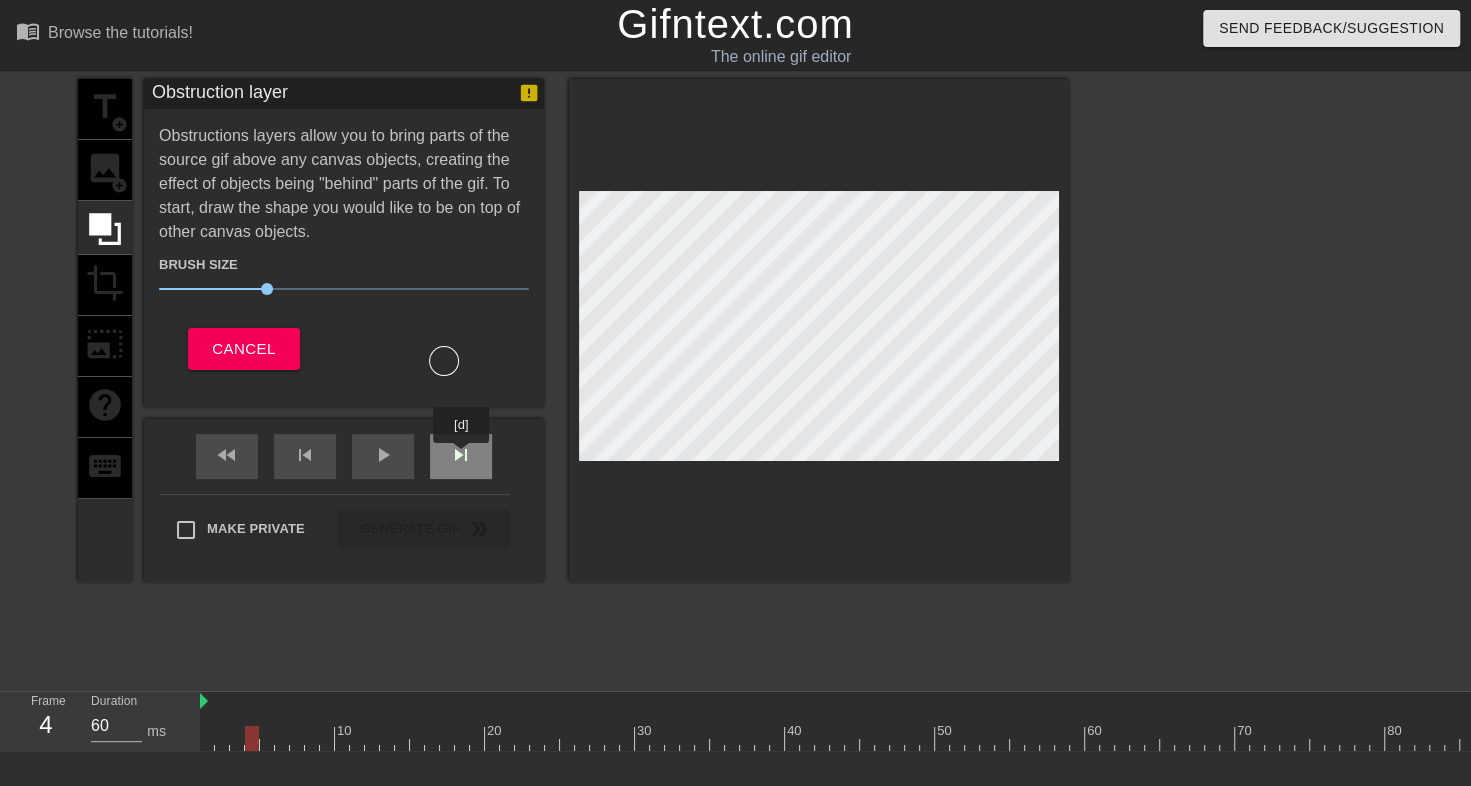 click on "skip_next" at bounding box center [461, 455] 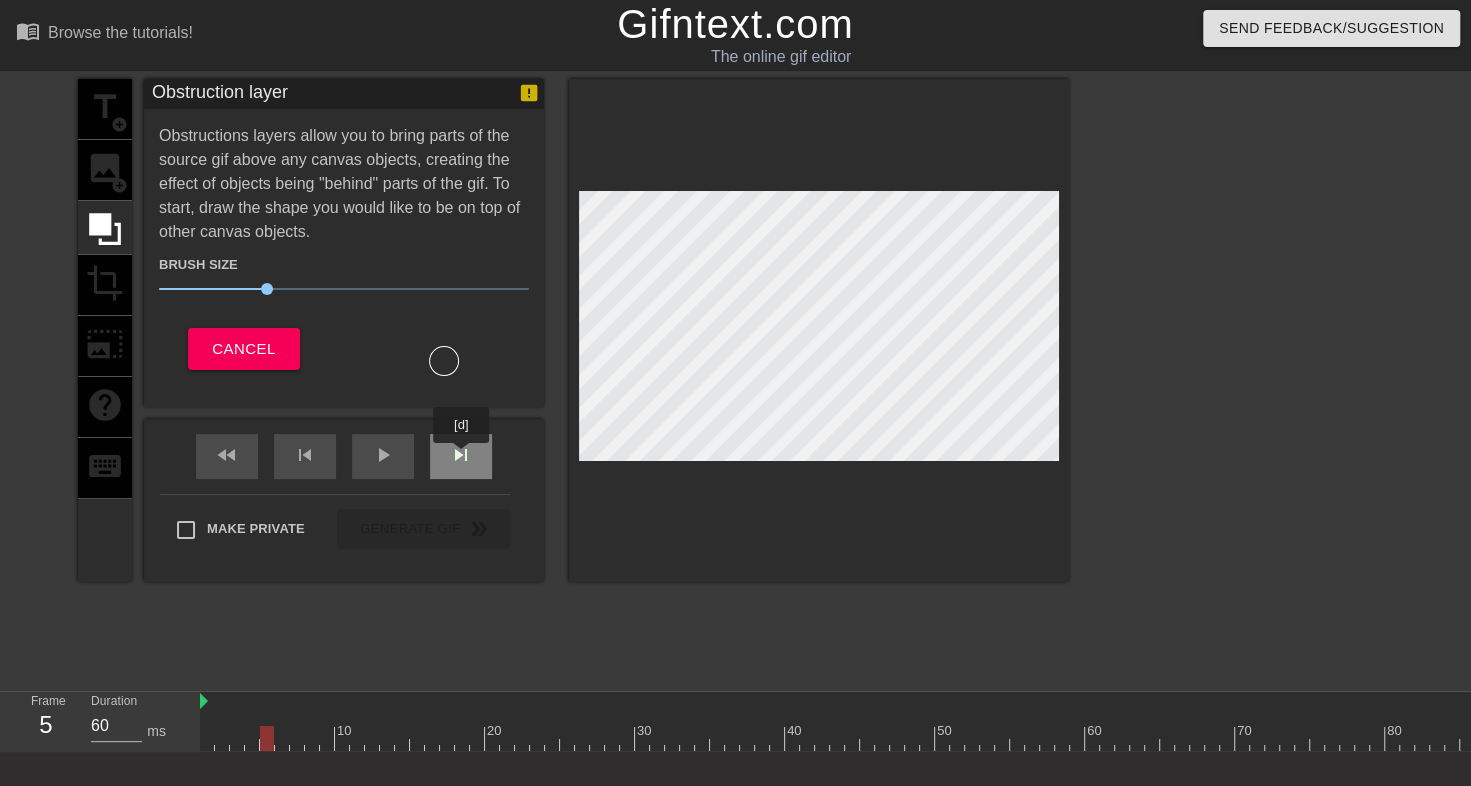 click on "skip_next" at bounding box center (461, 455) 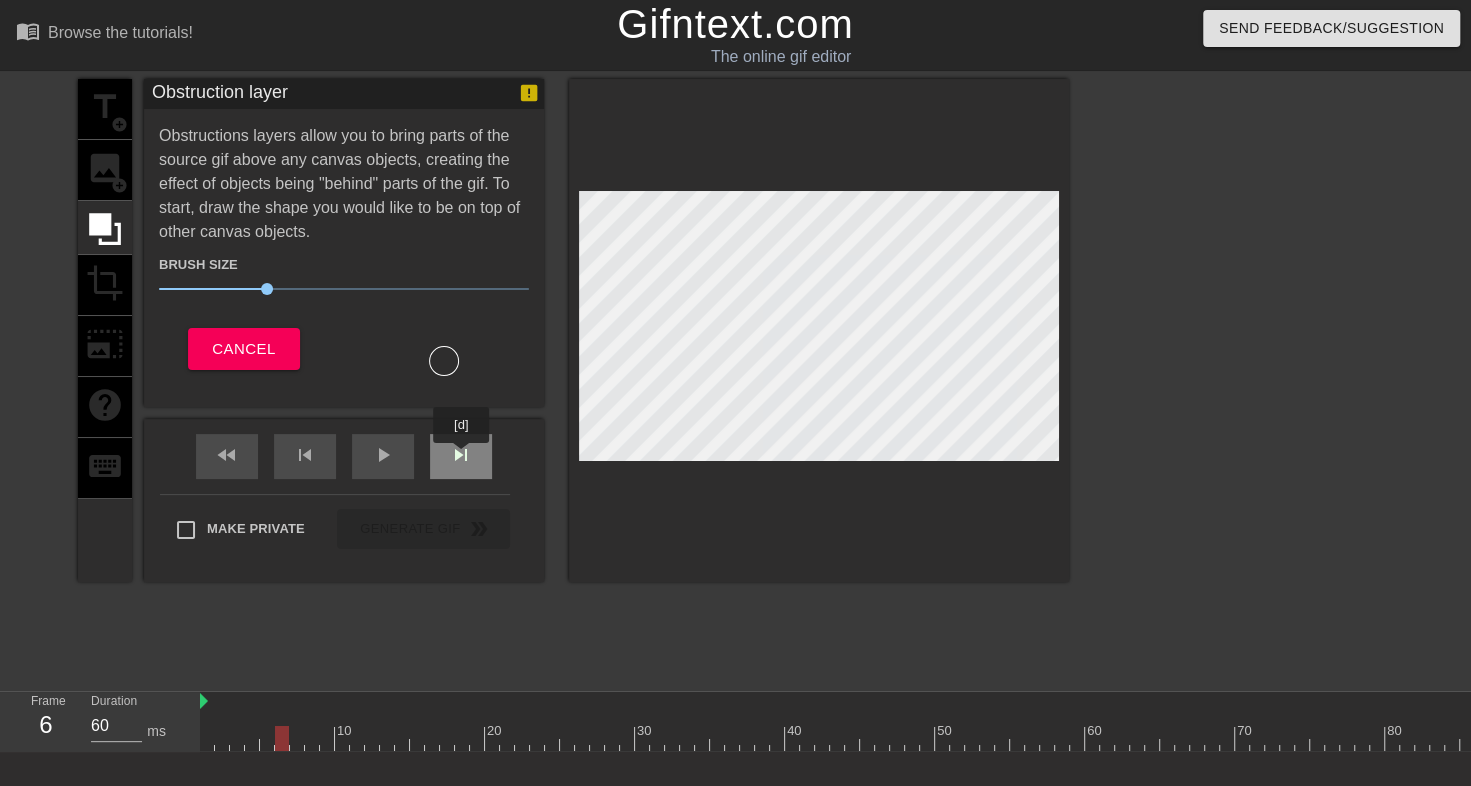 click on "skip_next" at bounding box center (461, 455) 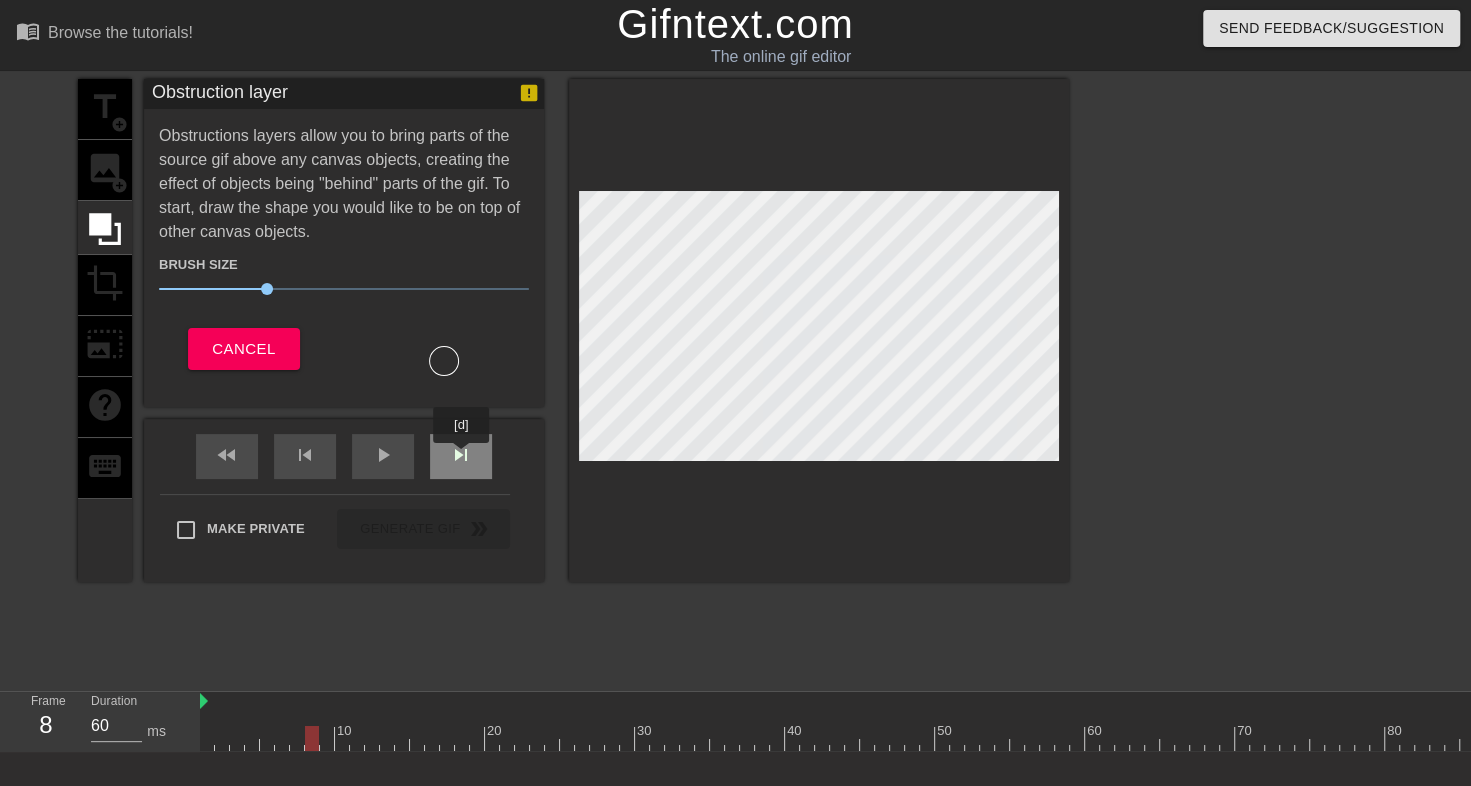 click on "skip_next" at bounding box center [461, 455] 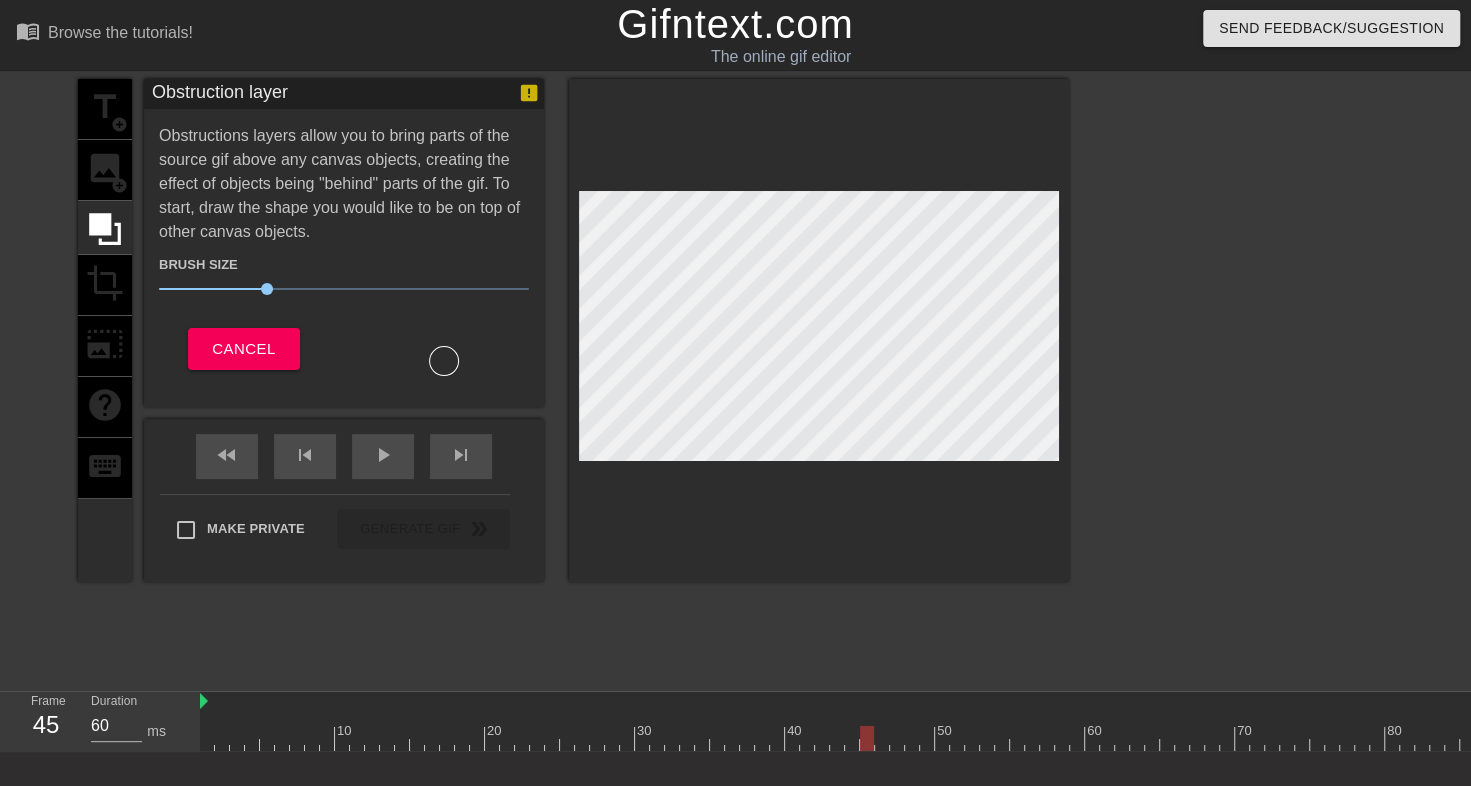 drag, startPoint x: 326, startPoint y: 731, endPoint x: 888, endPoint y: 726, distance: 562.0222 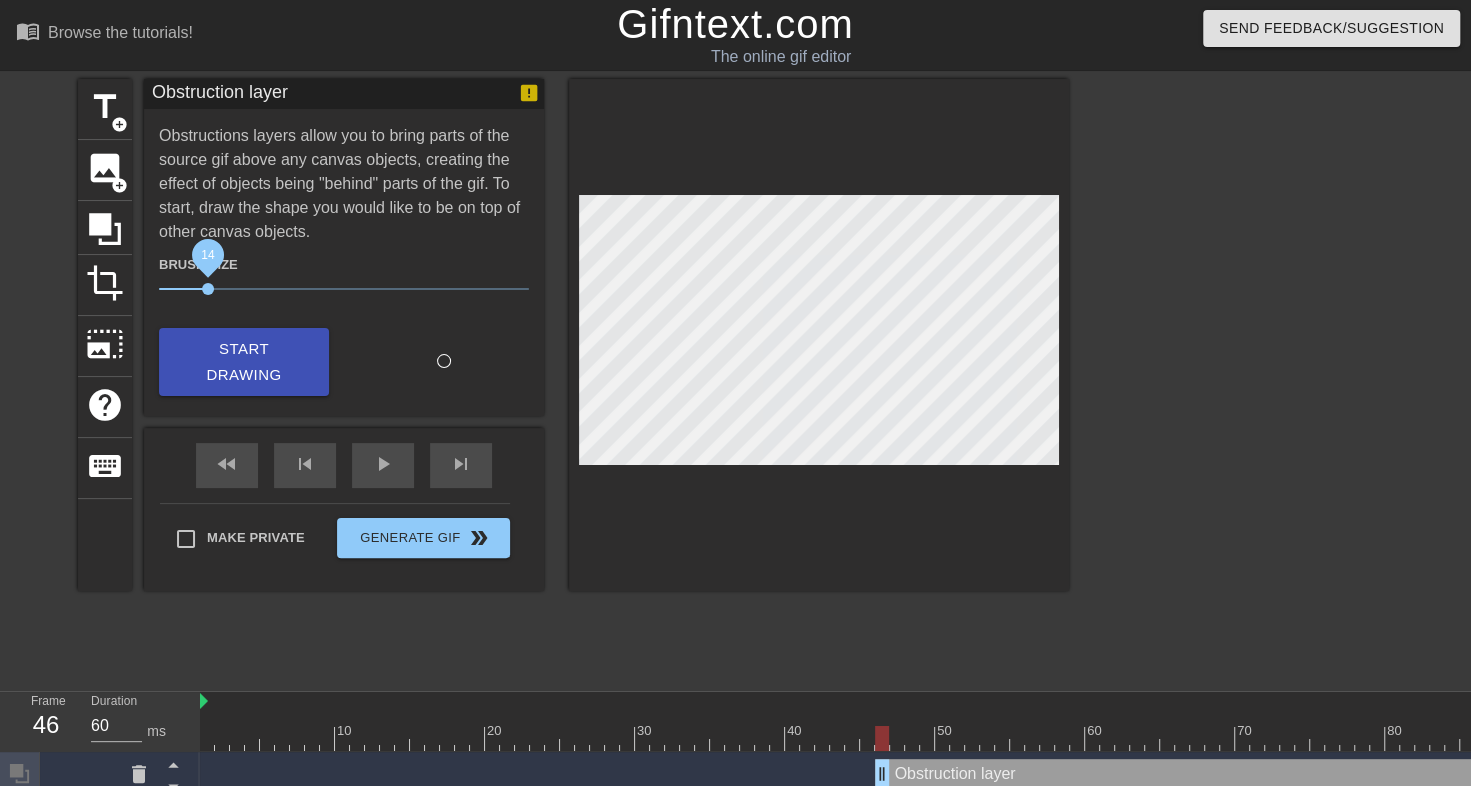 drag, startPoint x: 266, startPoint y: 292, endPoint x: 203, endPoint y: 287, distance: 63.1981 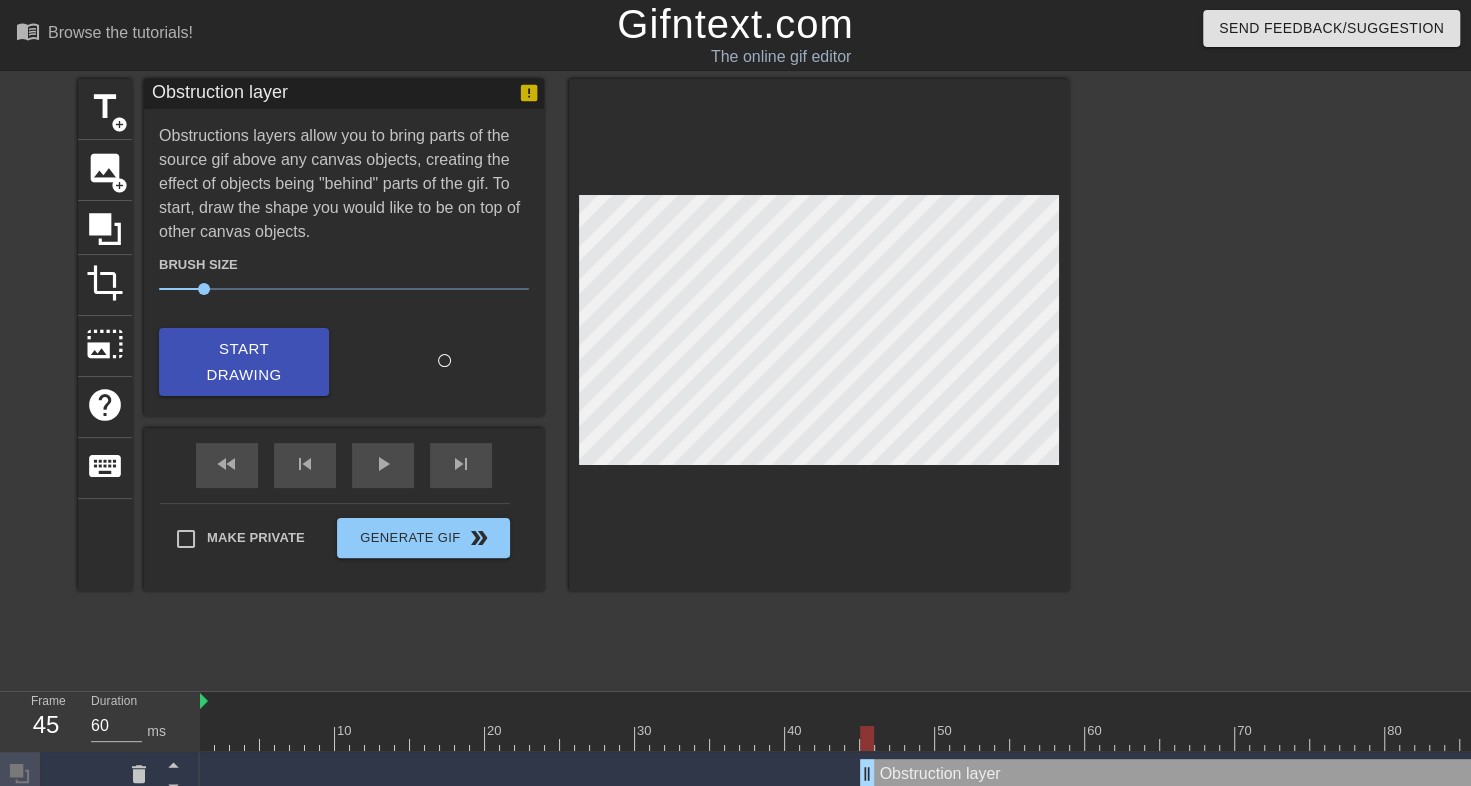 drag, startPoint x: 882, startPoint y: 771, endPoint x: 872, endPoint y: 753, distance: 20.59126 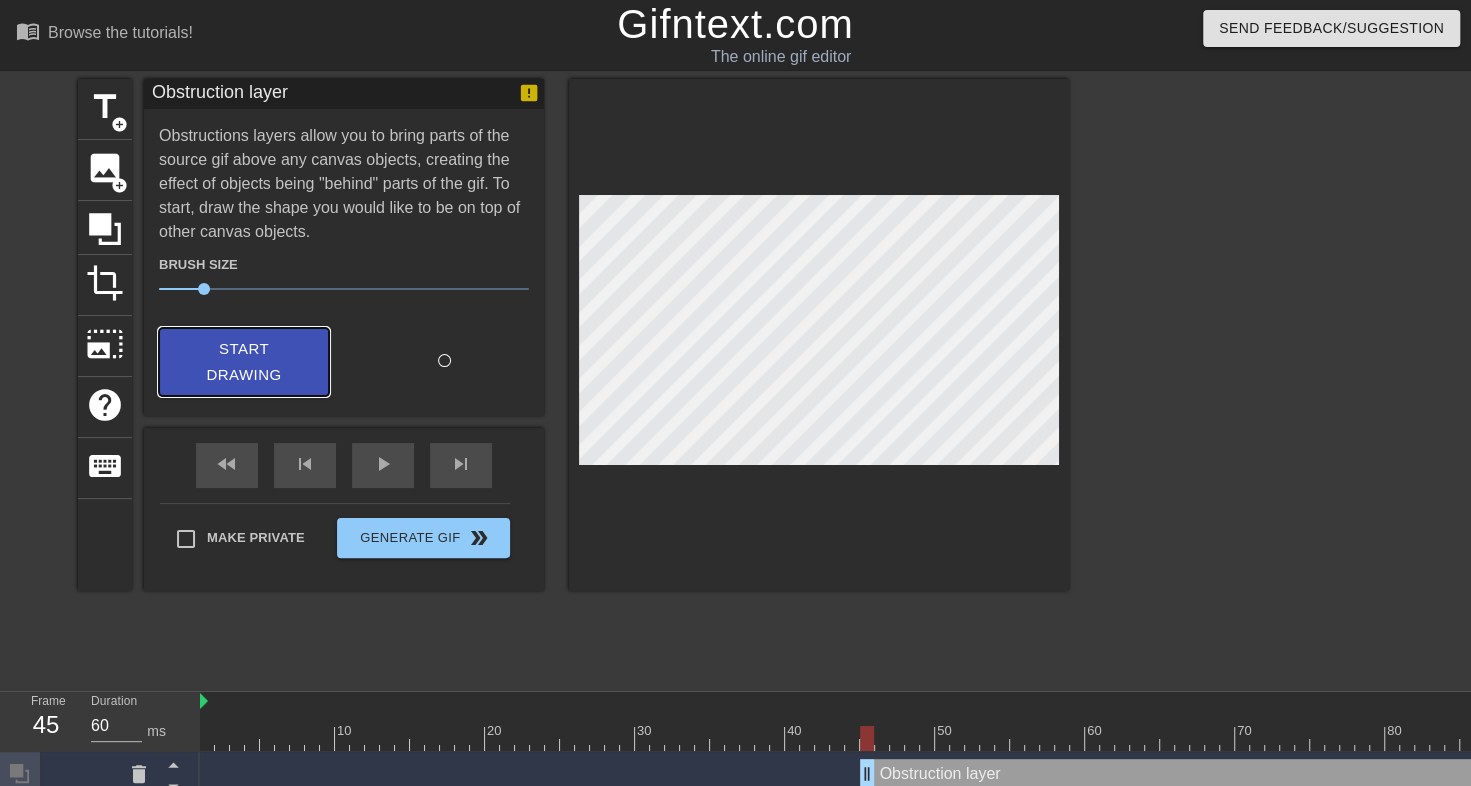 click on "Start Drawing" at bounding box center [244, 362] 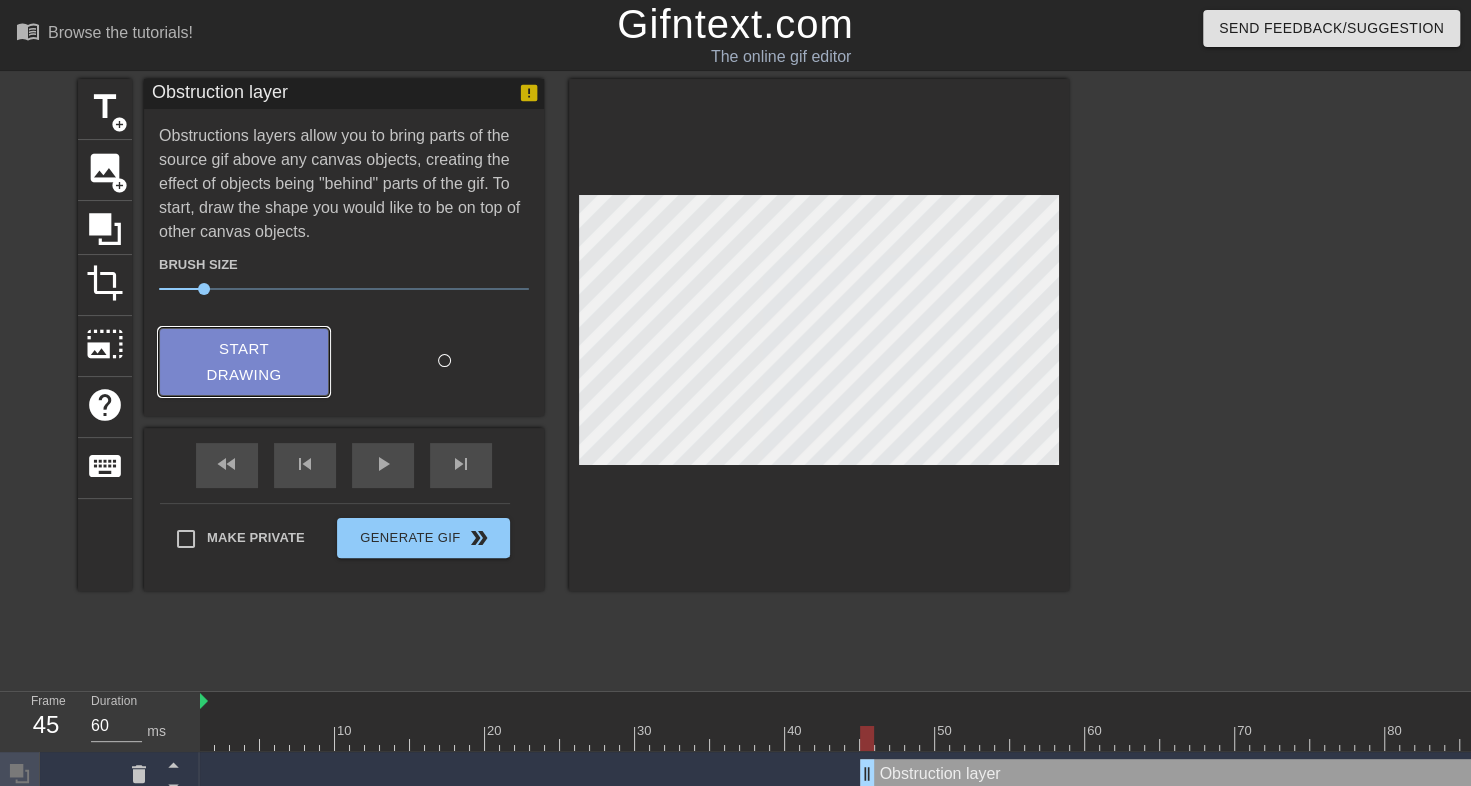 click on "Start Drawing" at bounding box center (244, 362) 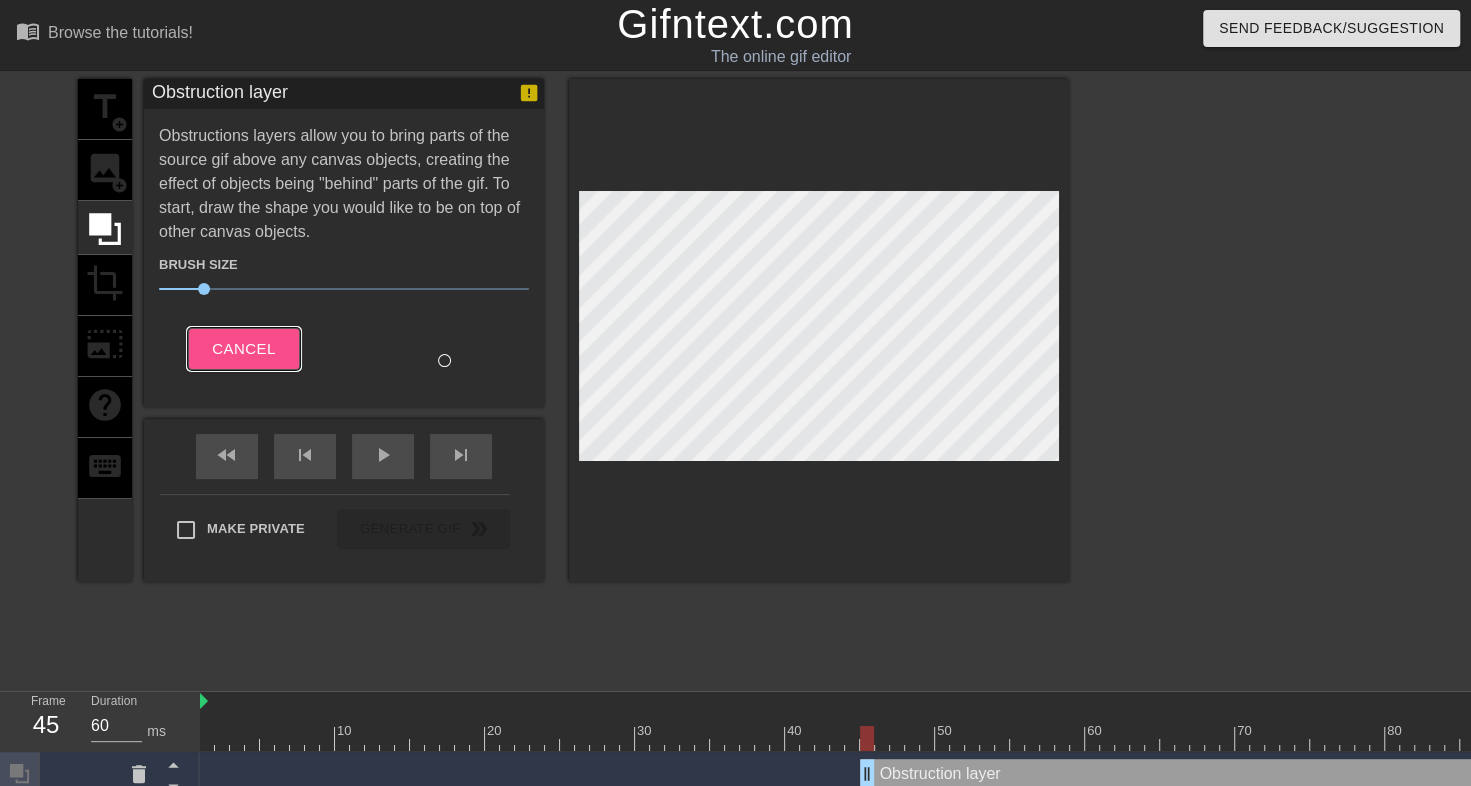 click on "Cancel" at bounding box center (243, 349) 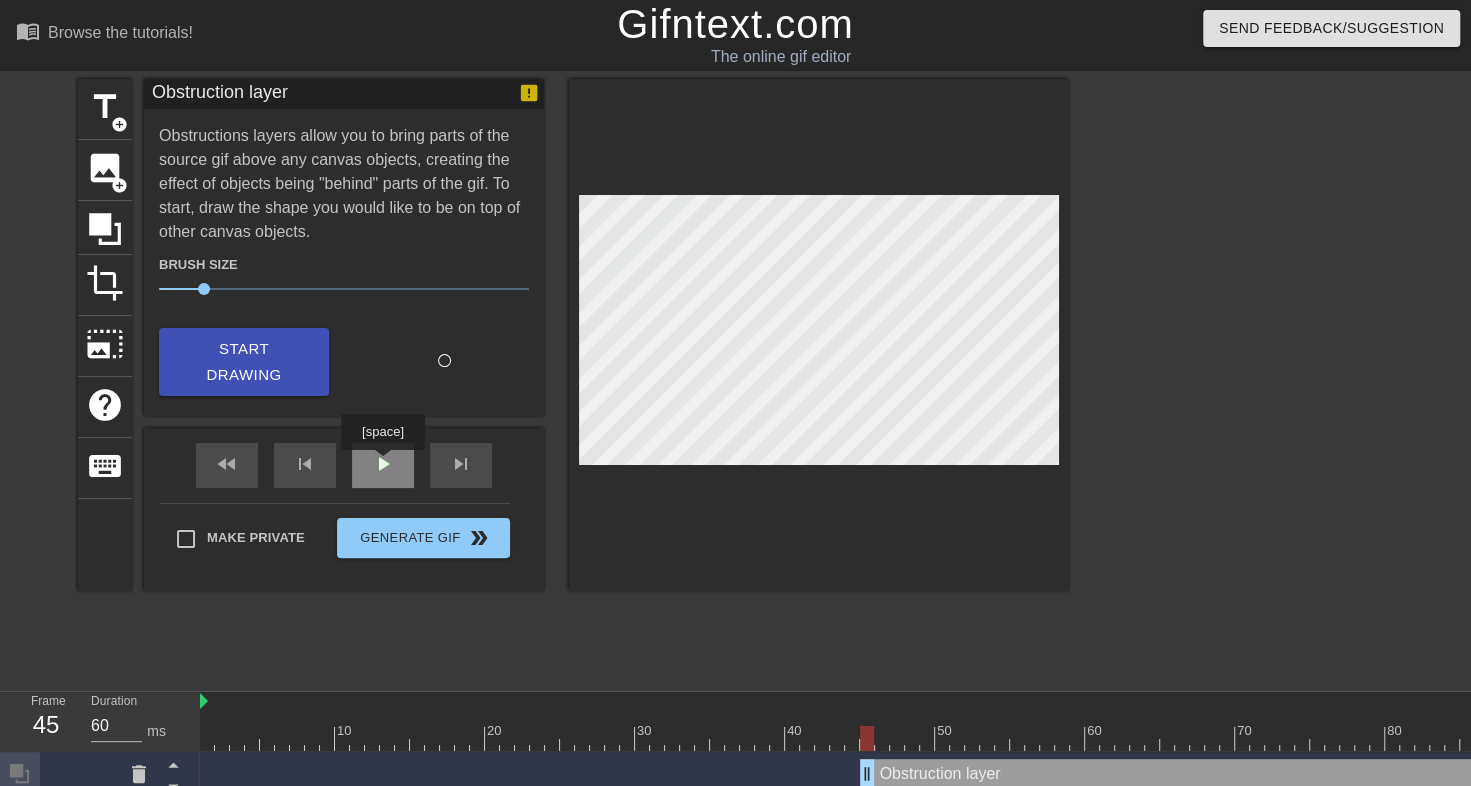 click on "play_arrow" at bounding box center (383, 465) 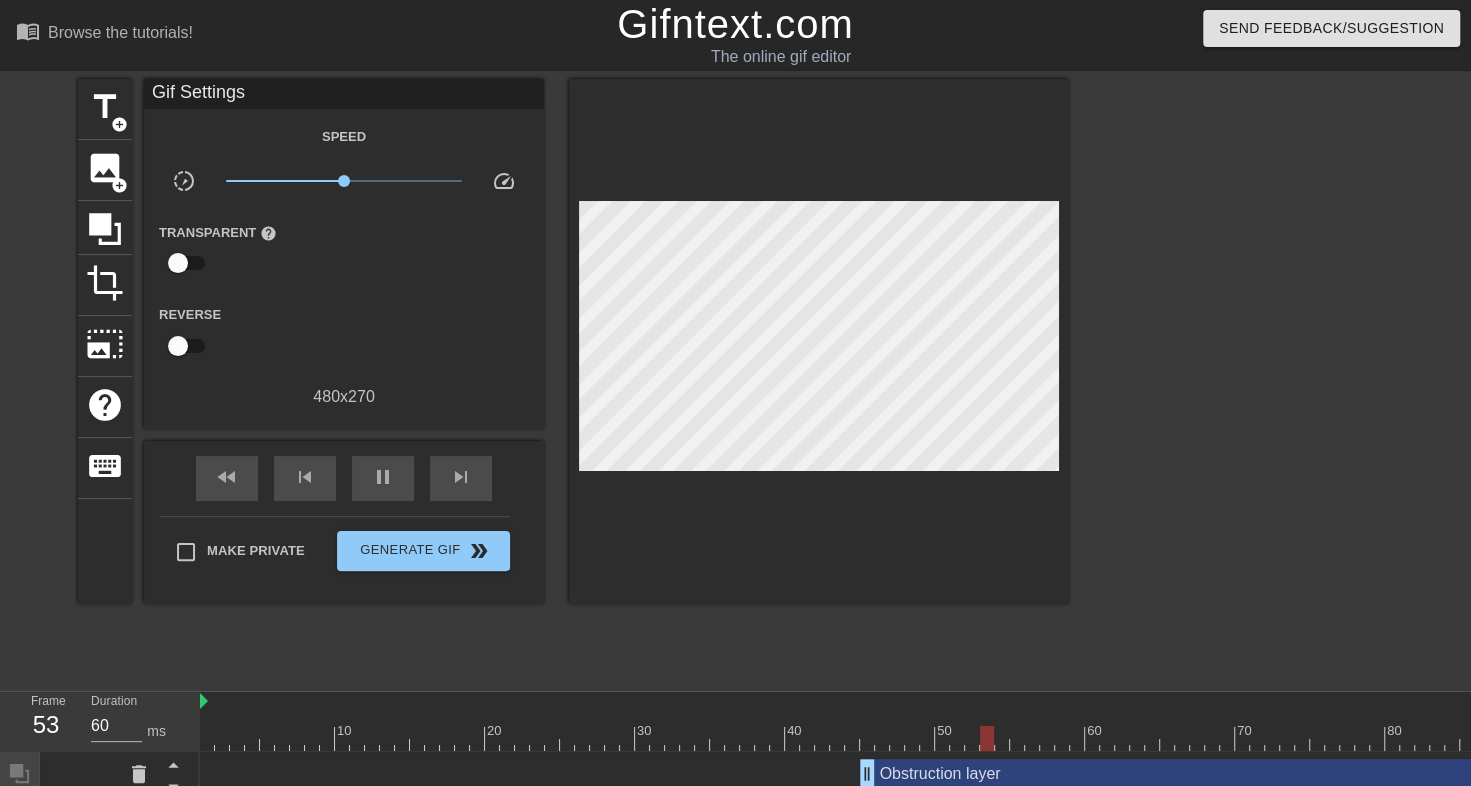 click on "Obstruction layer drag_handle drag_handle" at bounding box center [1212, 774] 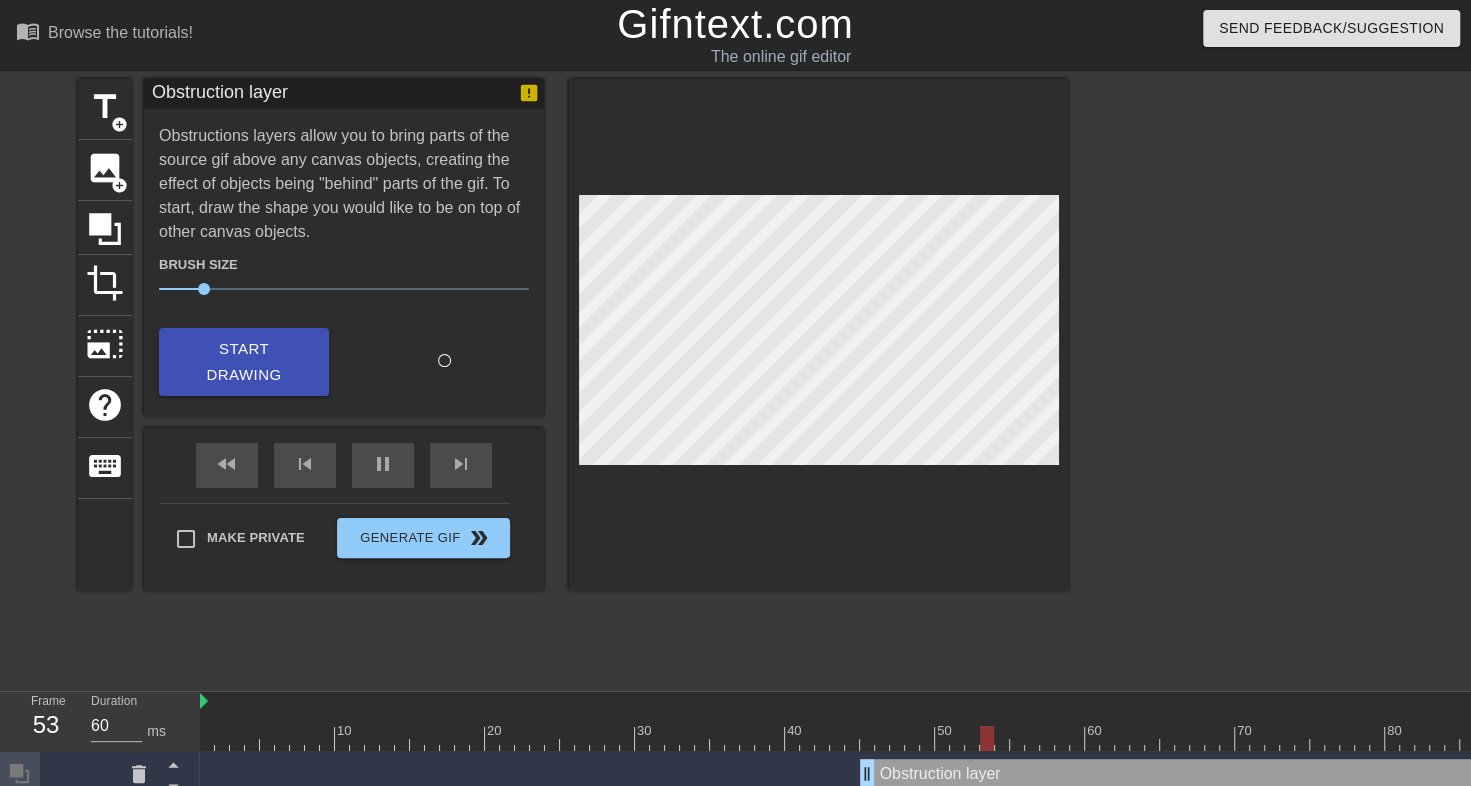 click on "Obstruction layer drag_handle drag_handle" at bounding box center (1212, 774) 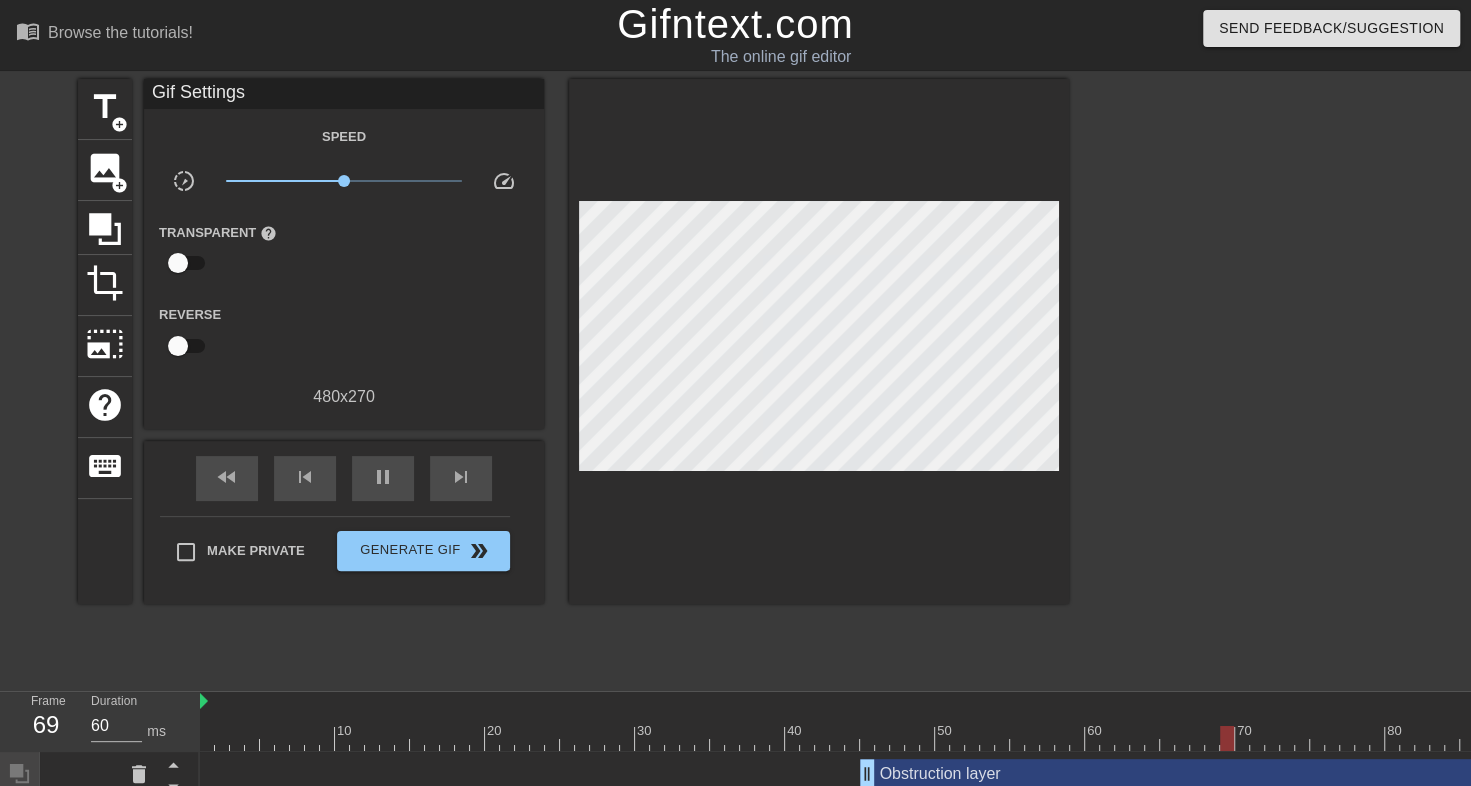 click on "Obstruction layer drag_handle drag_handle" at bounding box center [882, 774] 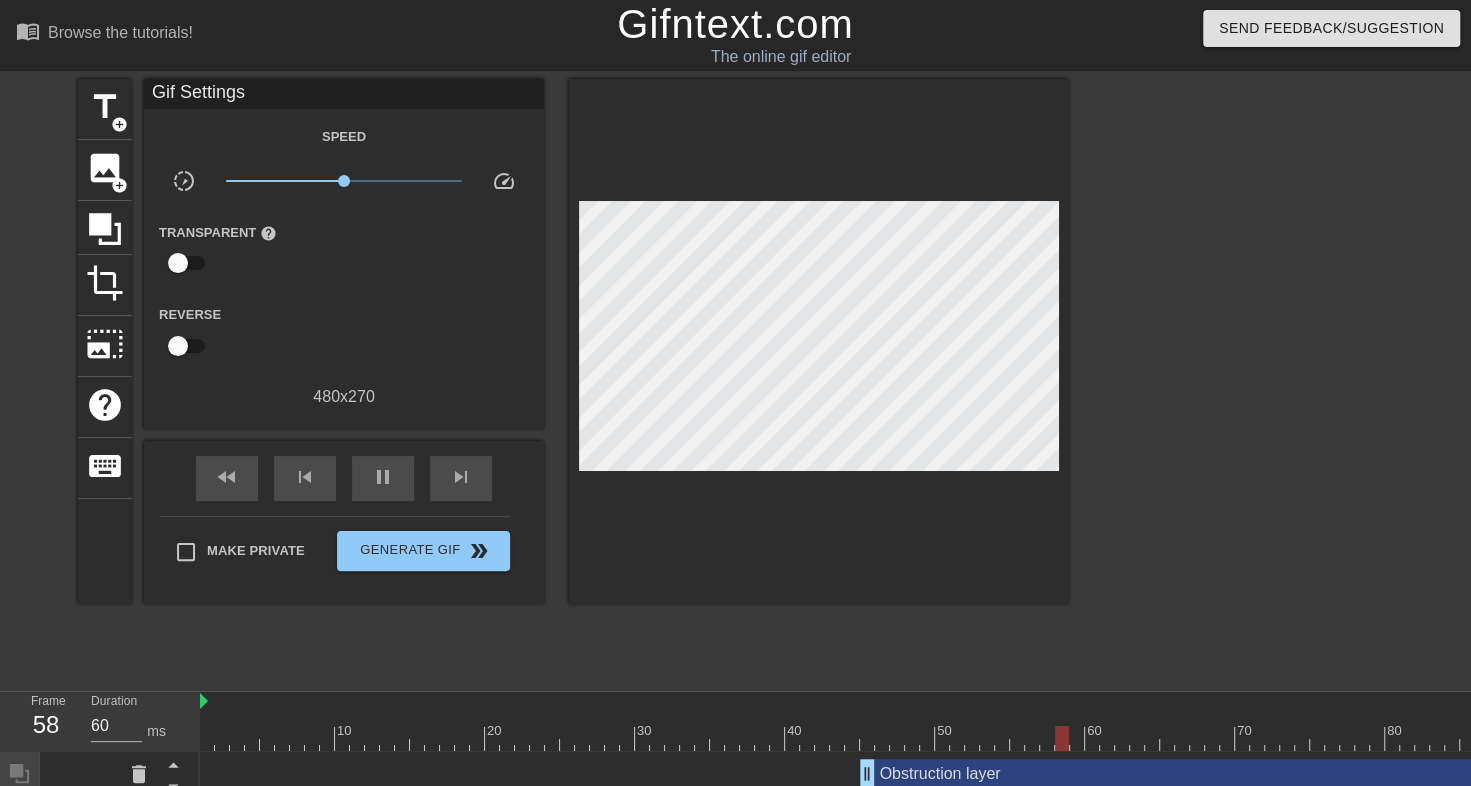 click on "Obstruction layer drag_handle drag_handle" at bounding box center [1212, 774] 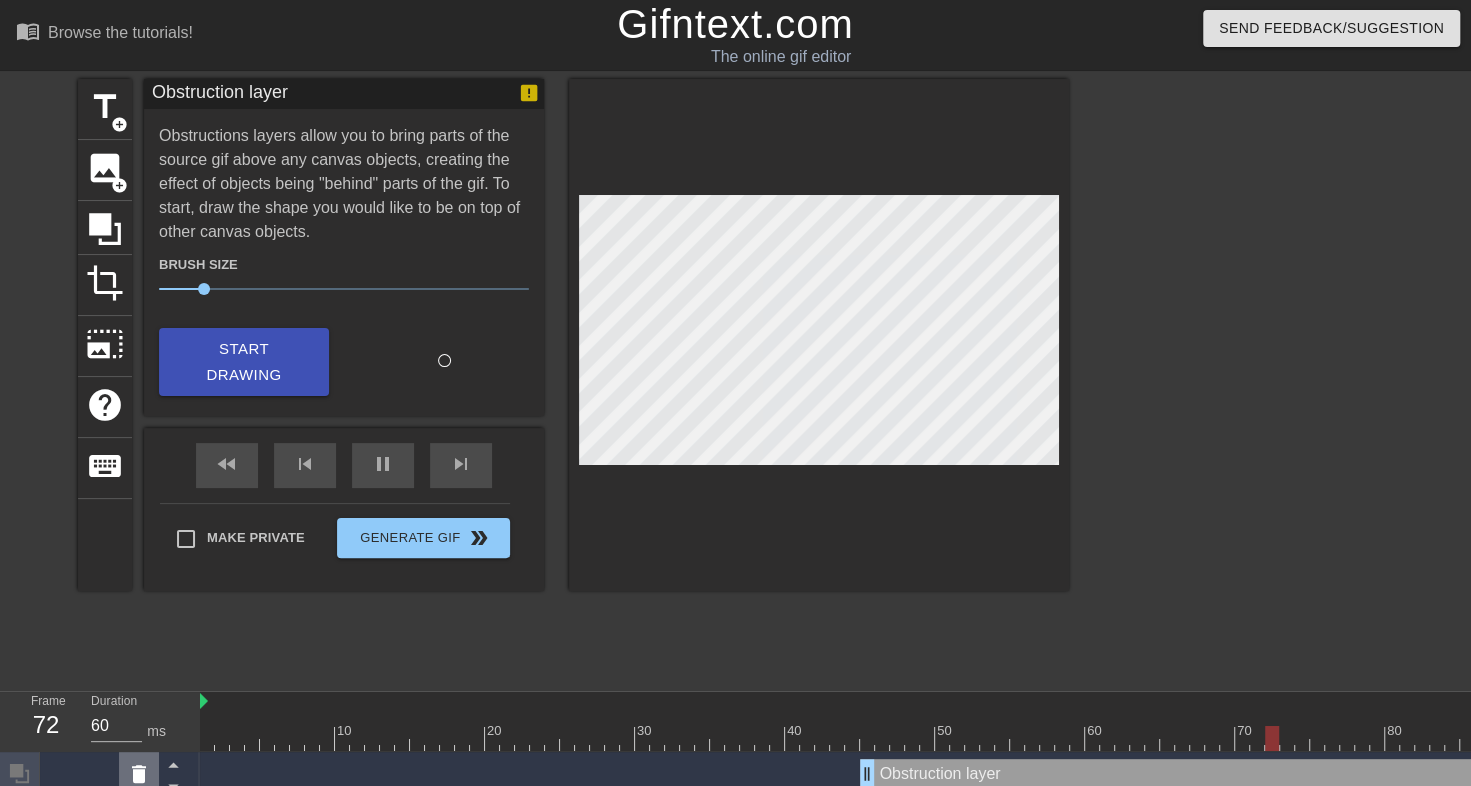 click 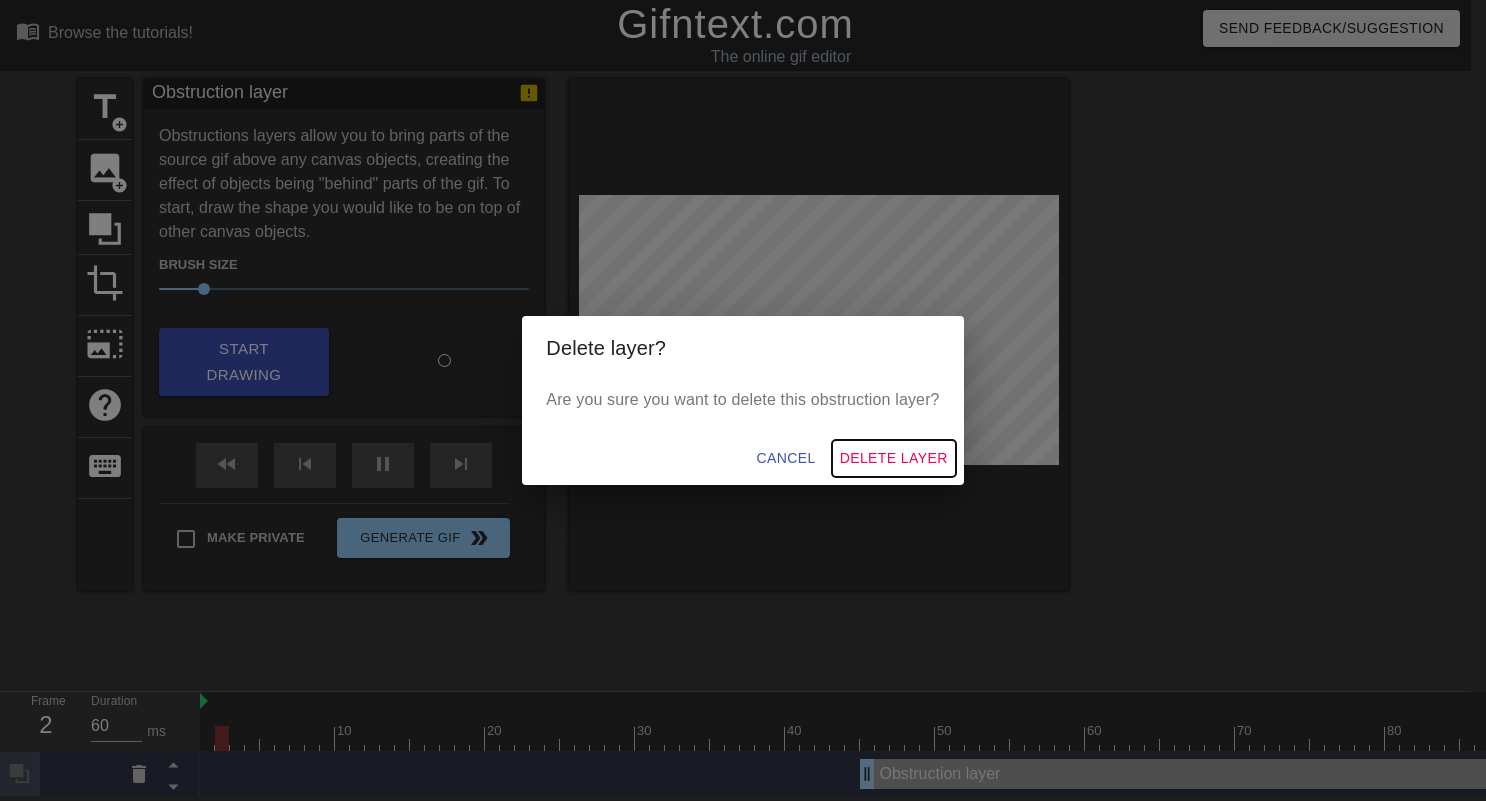 click on "Delete Layer" at bounding box center (894, 458) 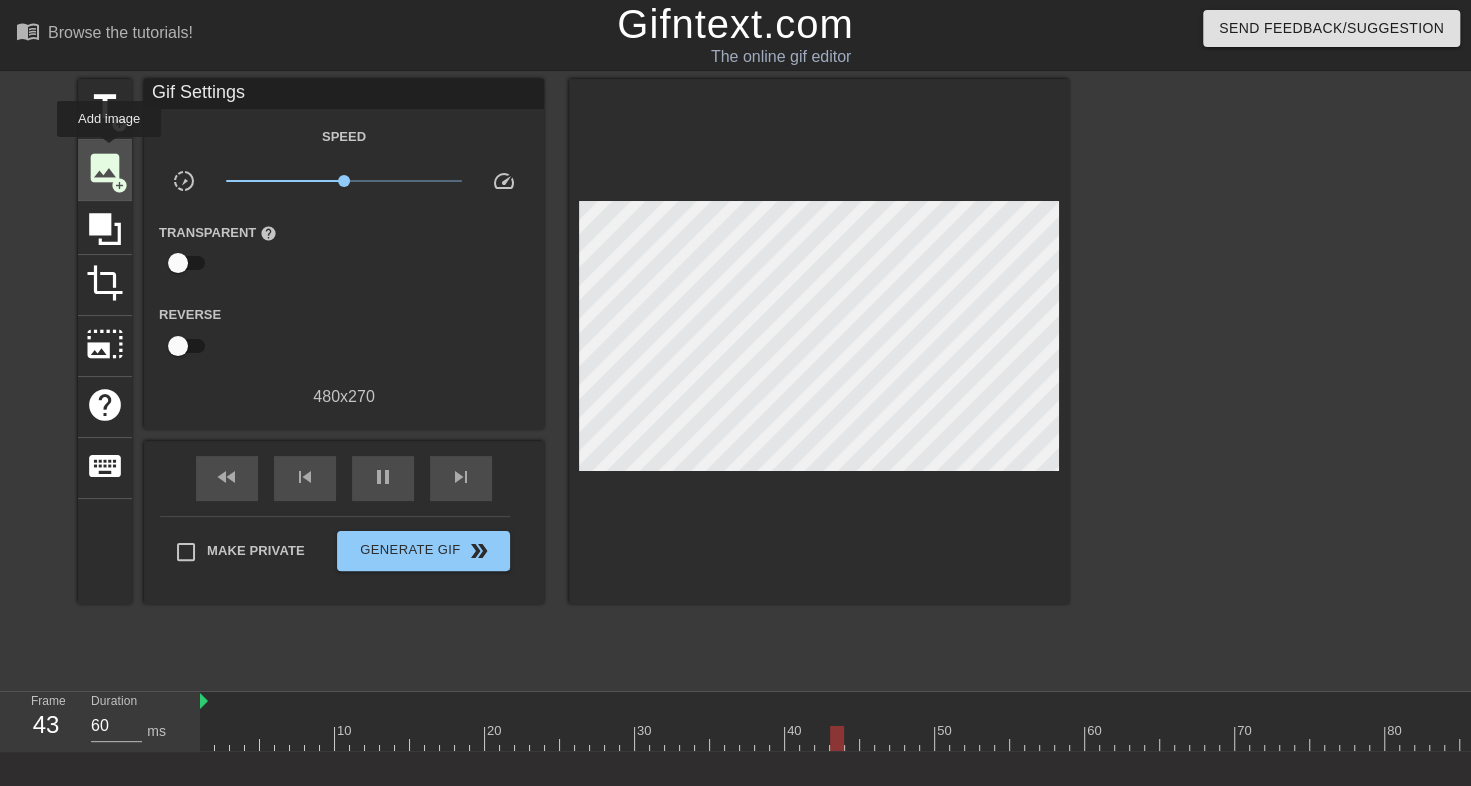 click on "image" at bounding box center [105, 168] 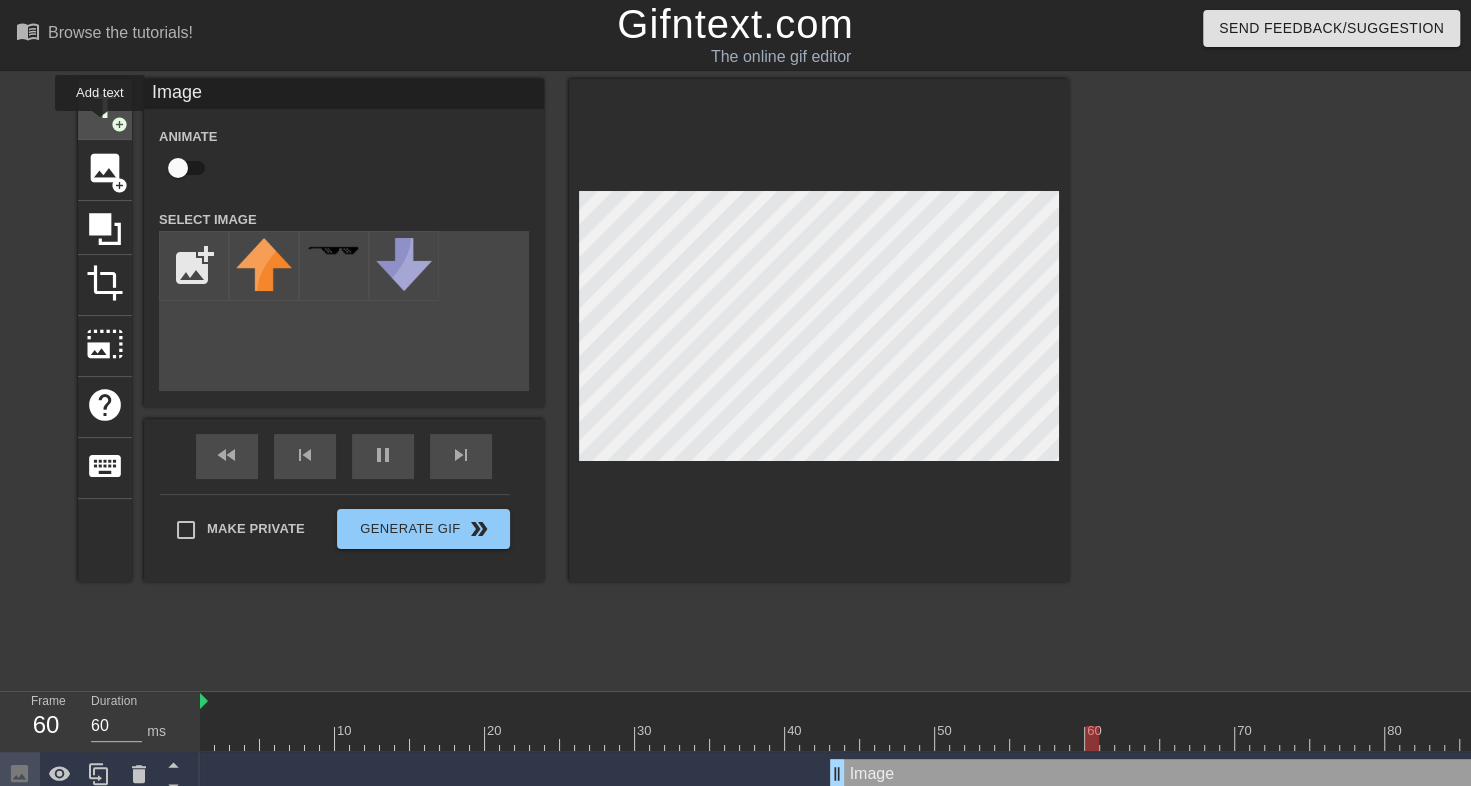 click on "title" at bounding box center (105, 107) 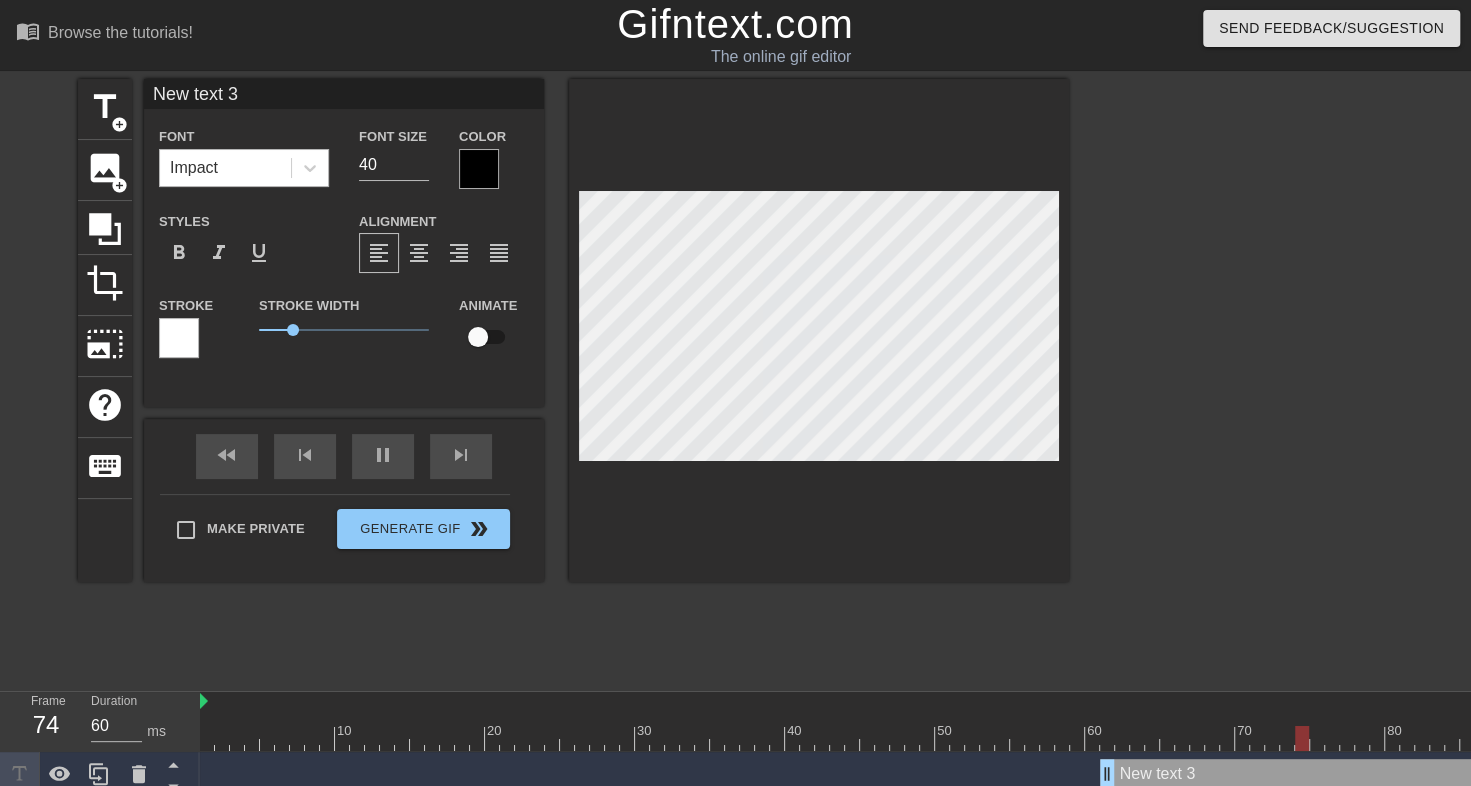 click on "Impact" at bounding box center (194, 168) 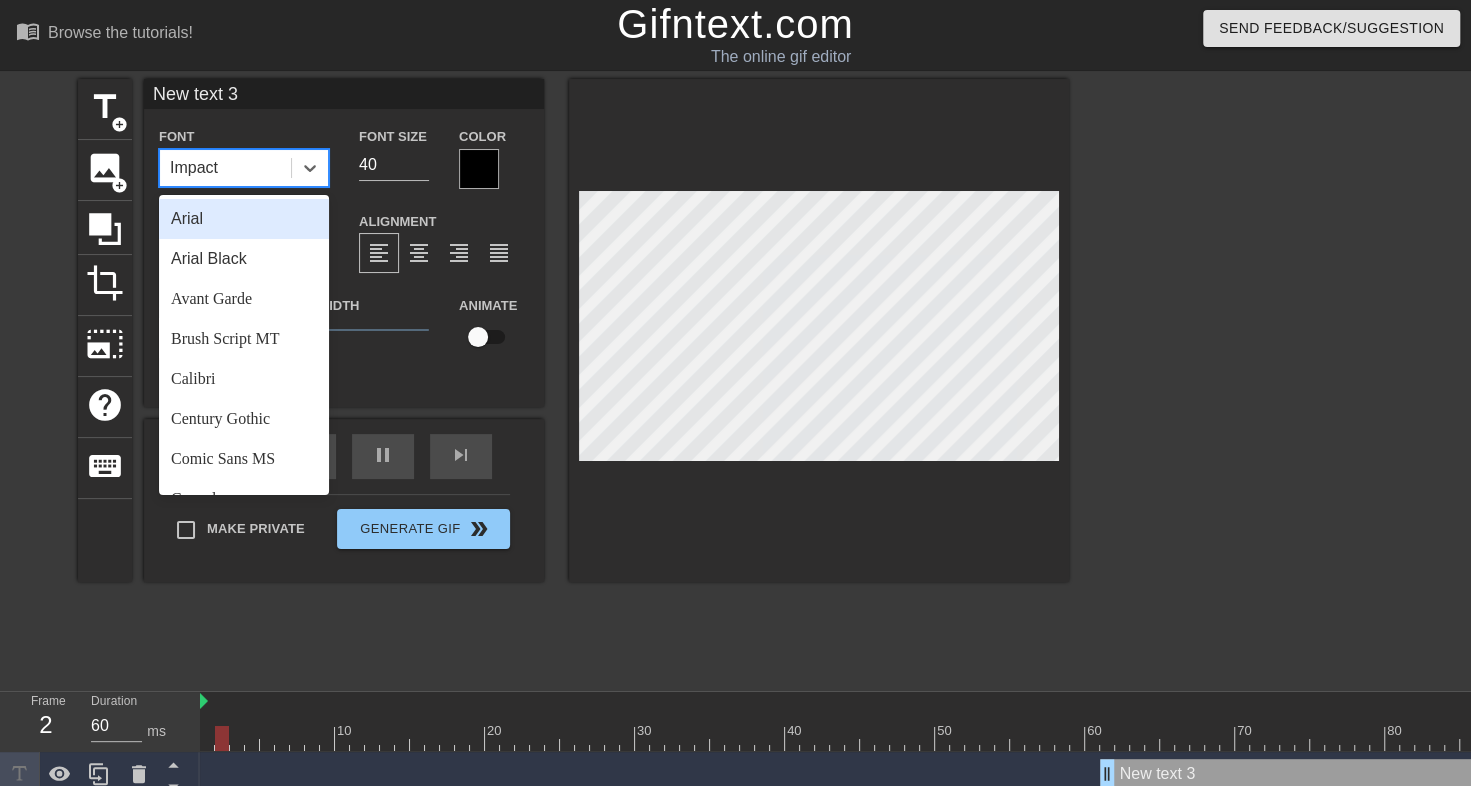 click on "New text 3" at bounding box center (344, 94) 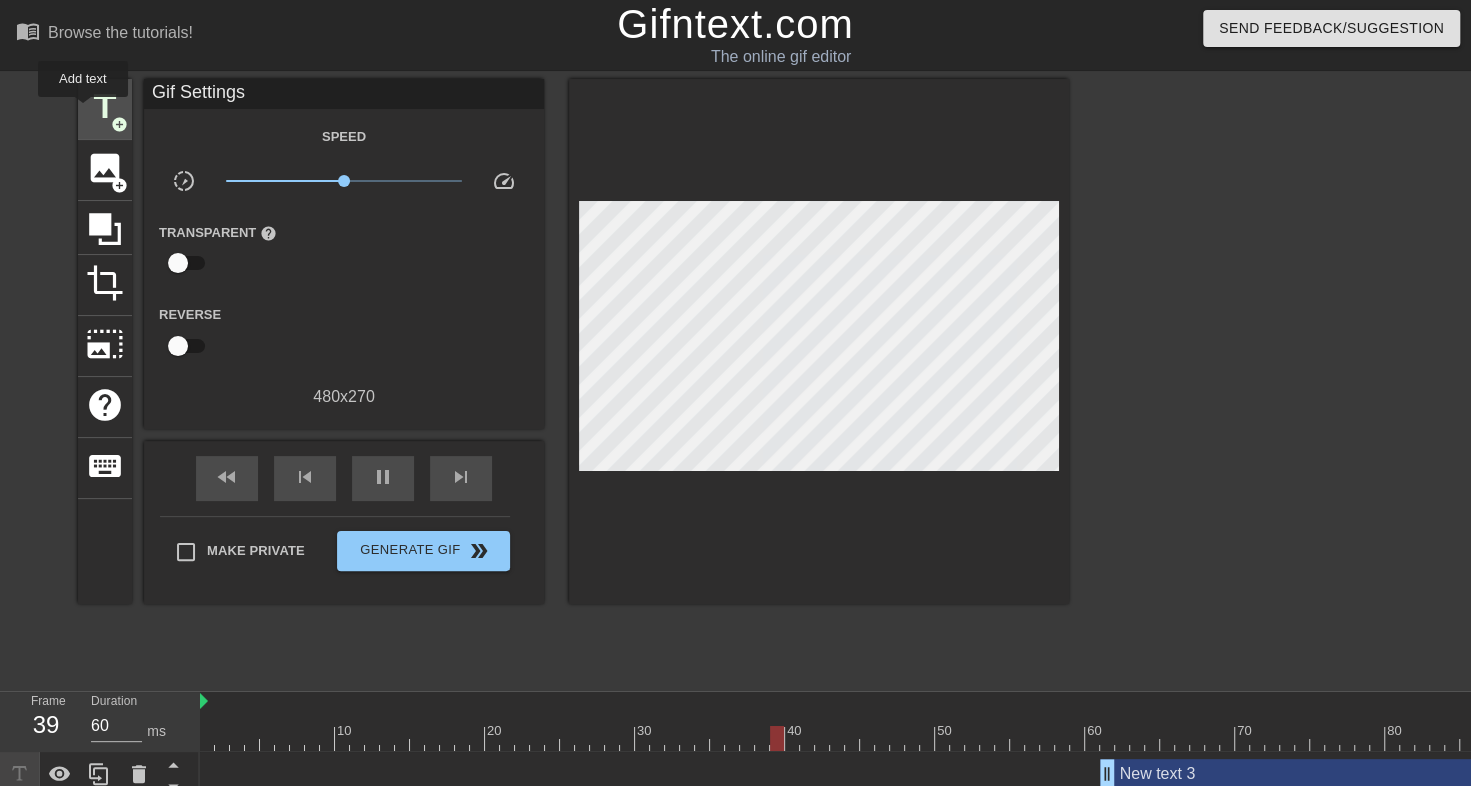 click on "title add_circle" at bounding box center [105, 109] 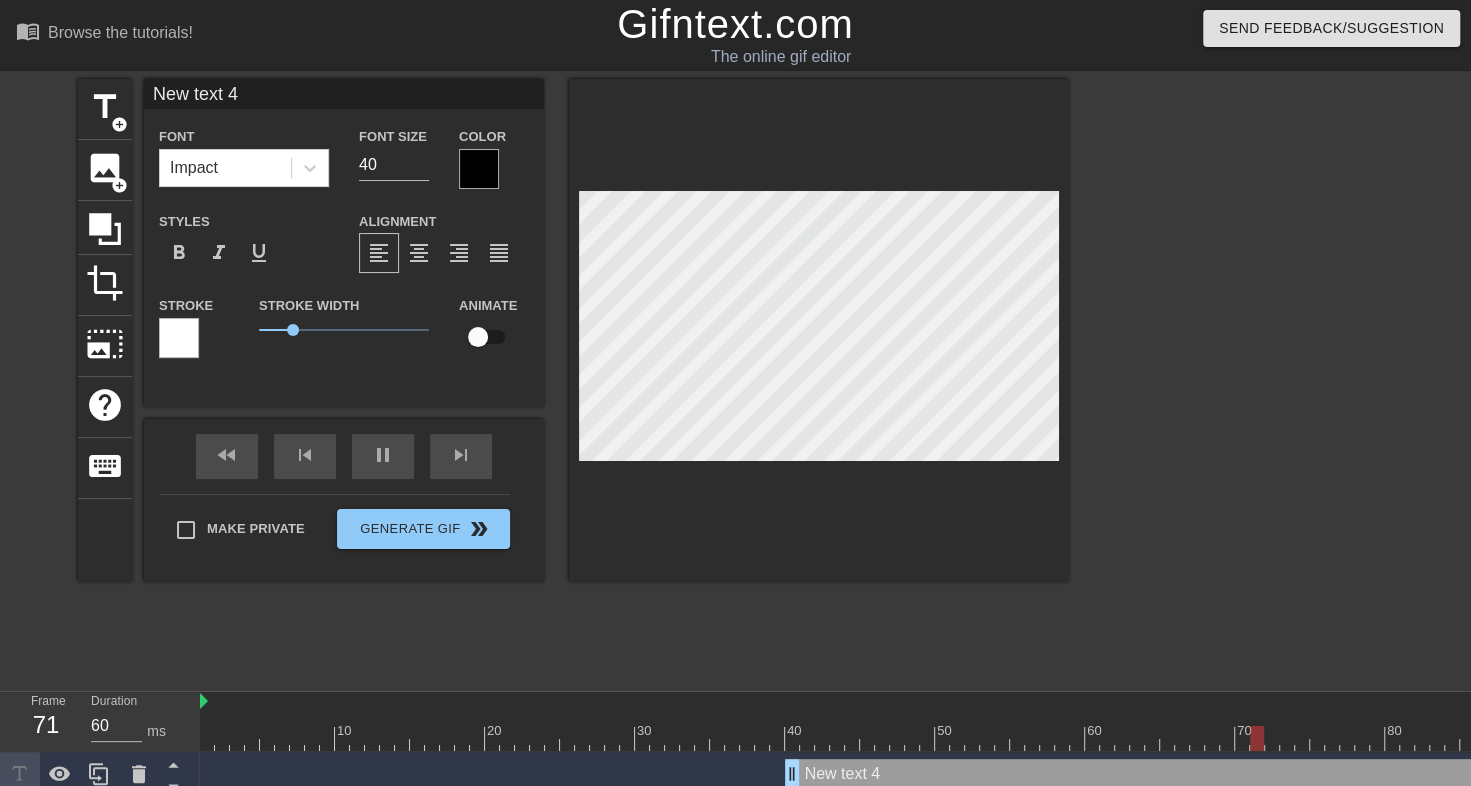 scroll, scrollTop: 3, scrollLeft: 2, axis: both 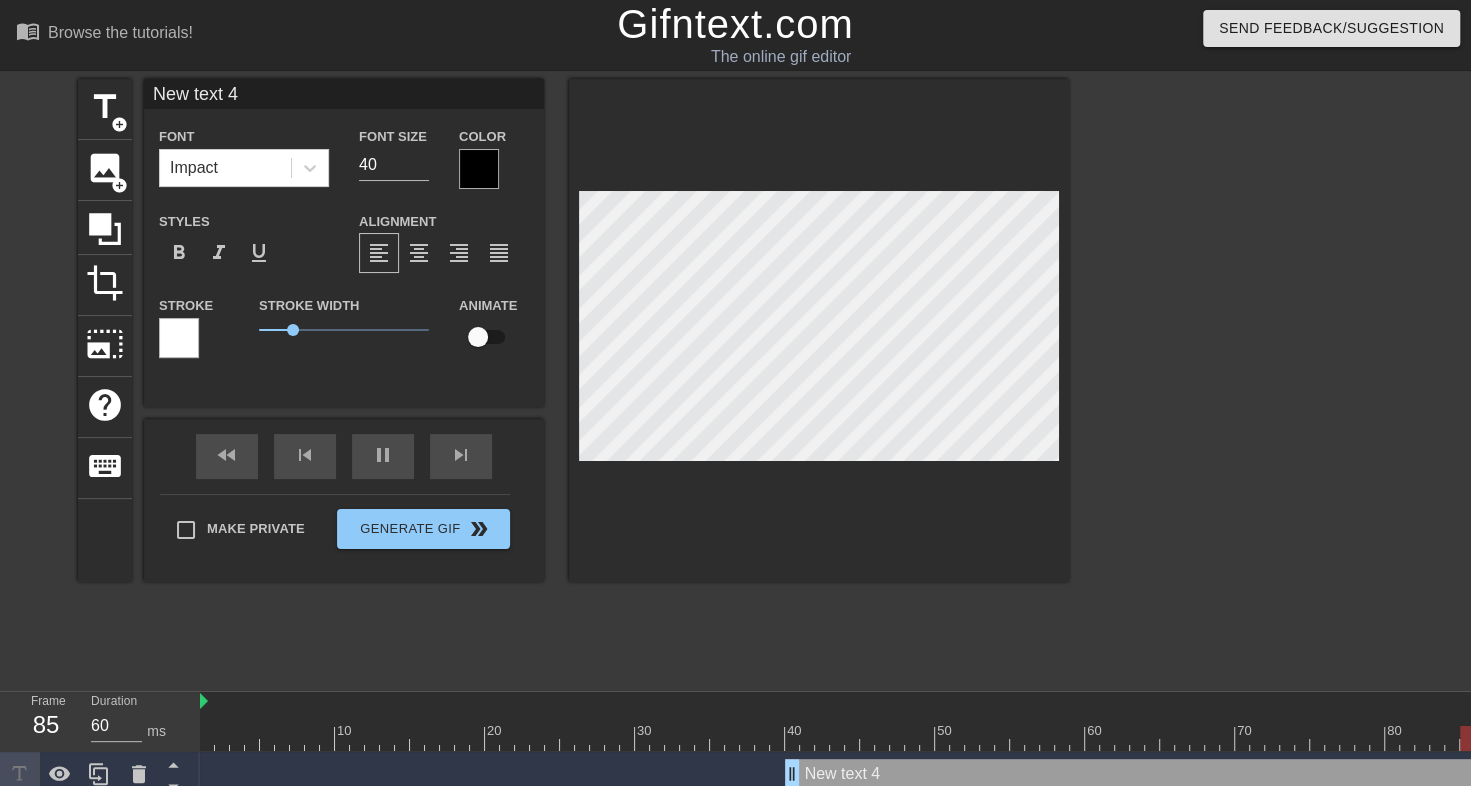 type on "C" 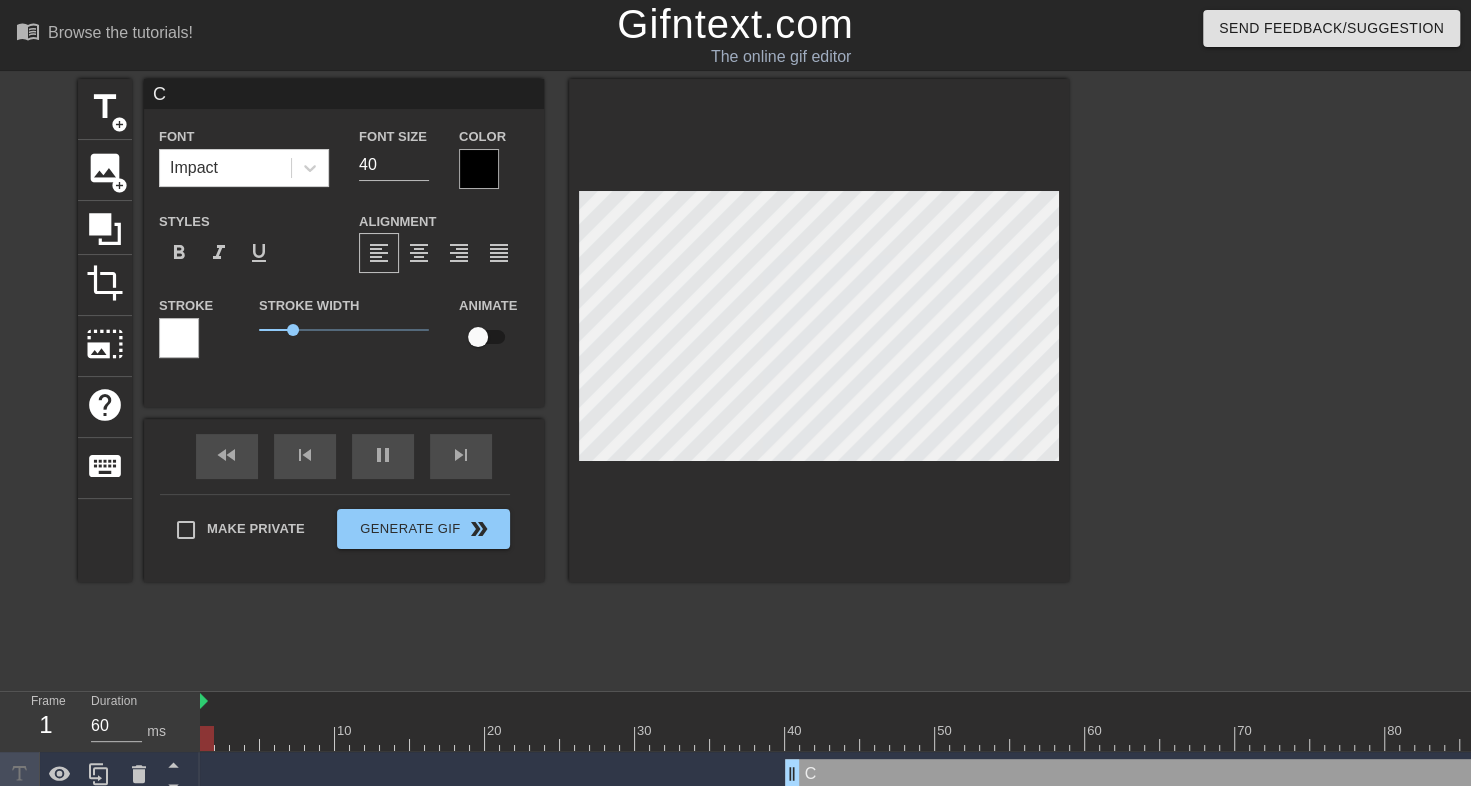 type on "[PERSON]" 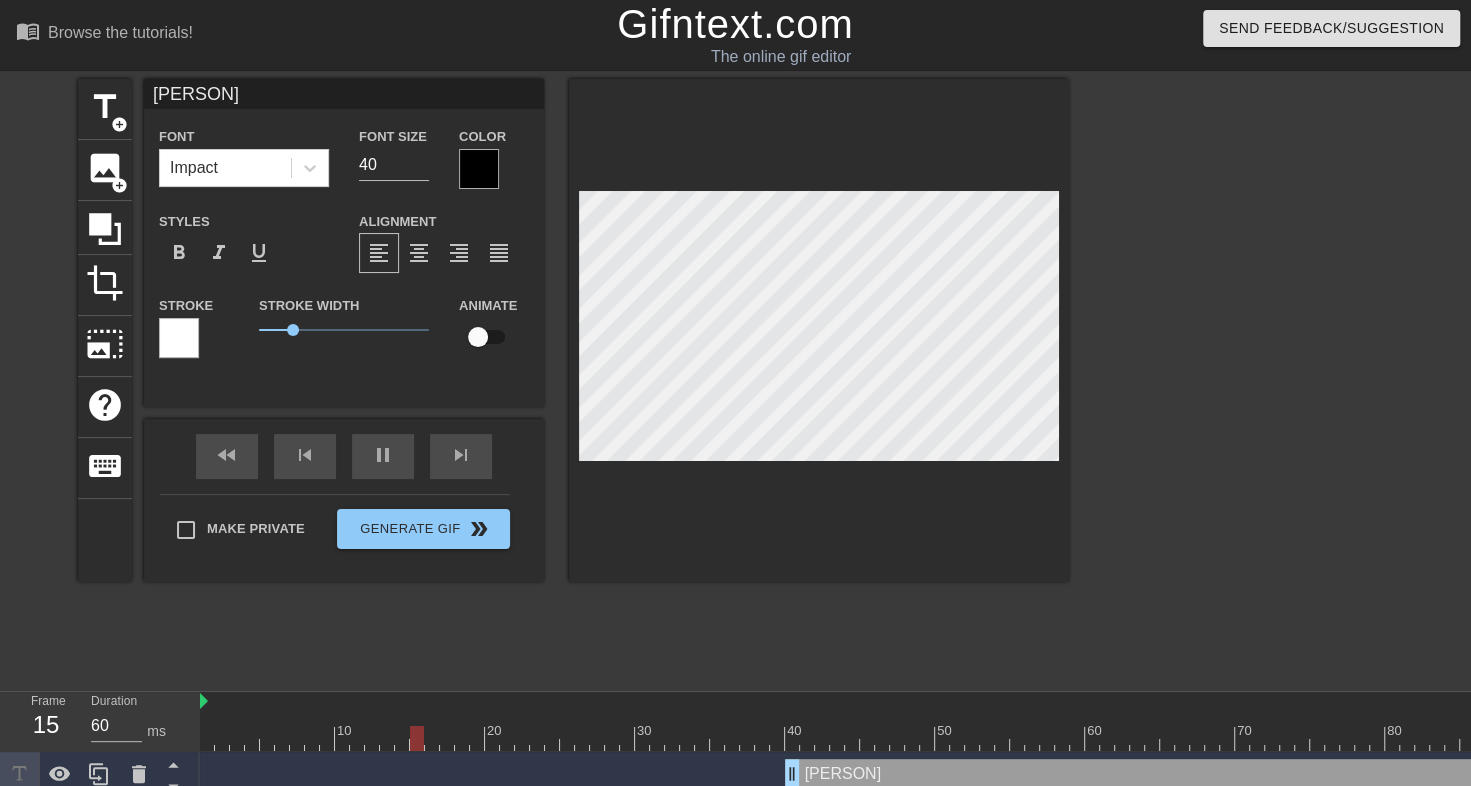 type on "C" 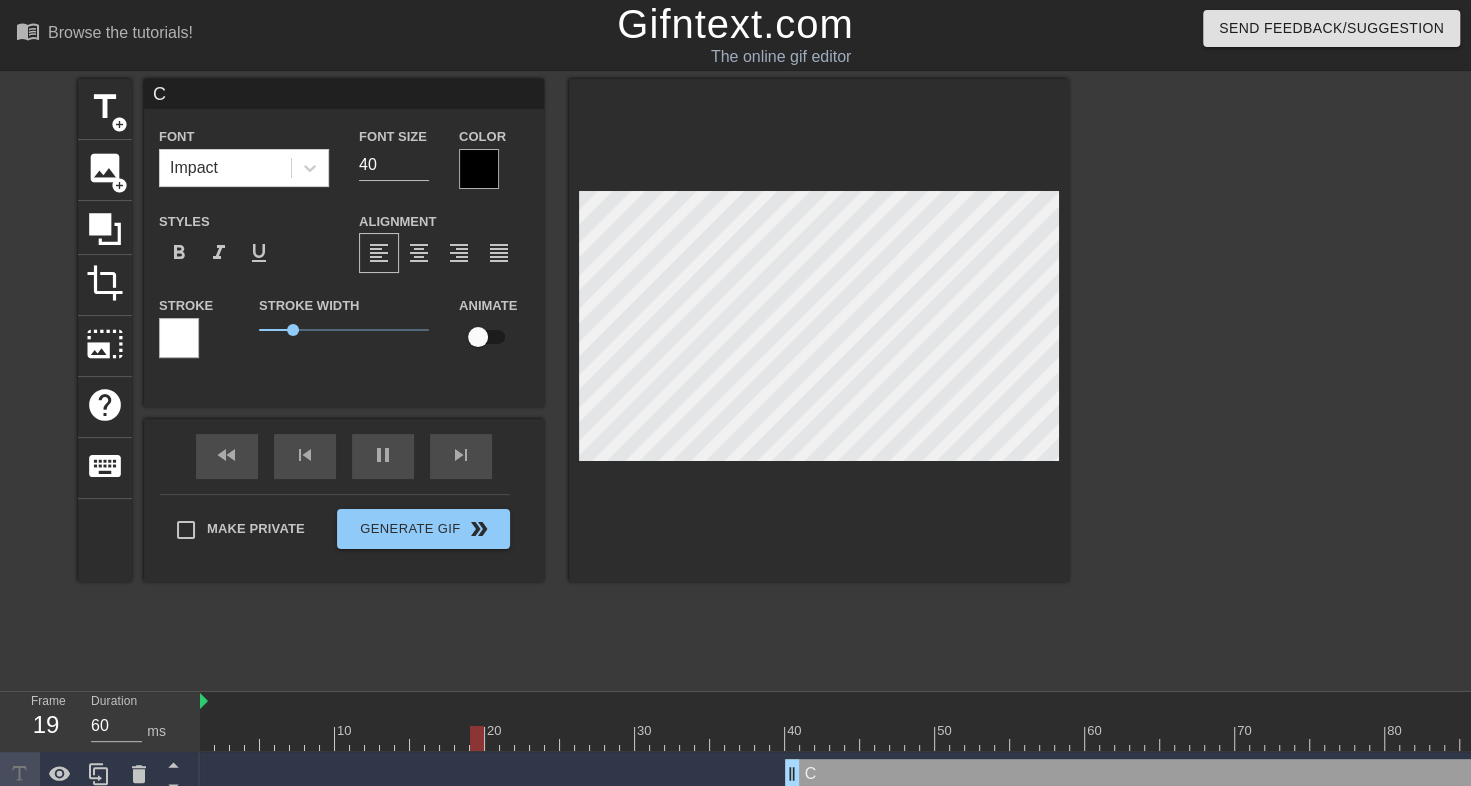 type 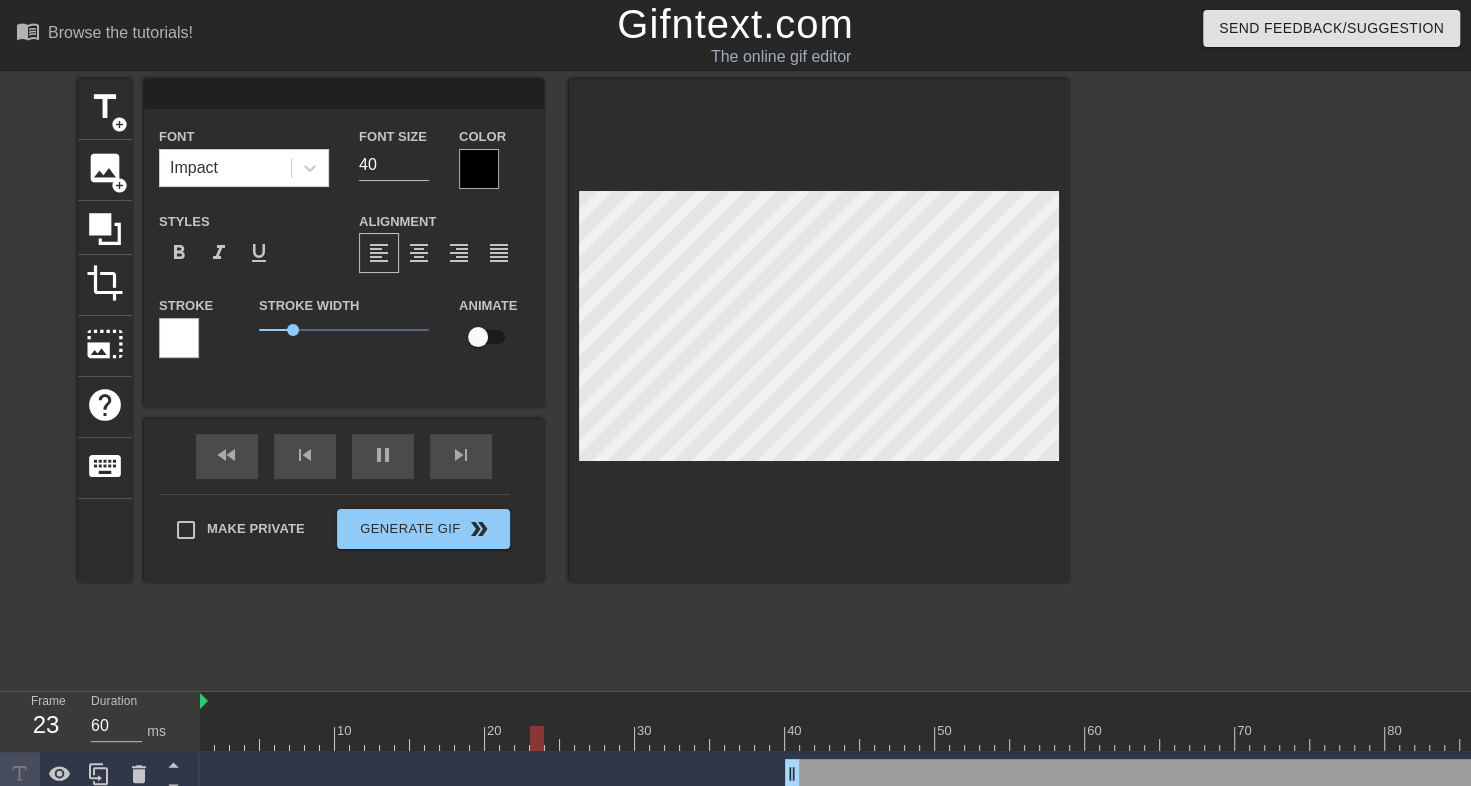 type on "C" 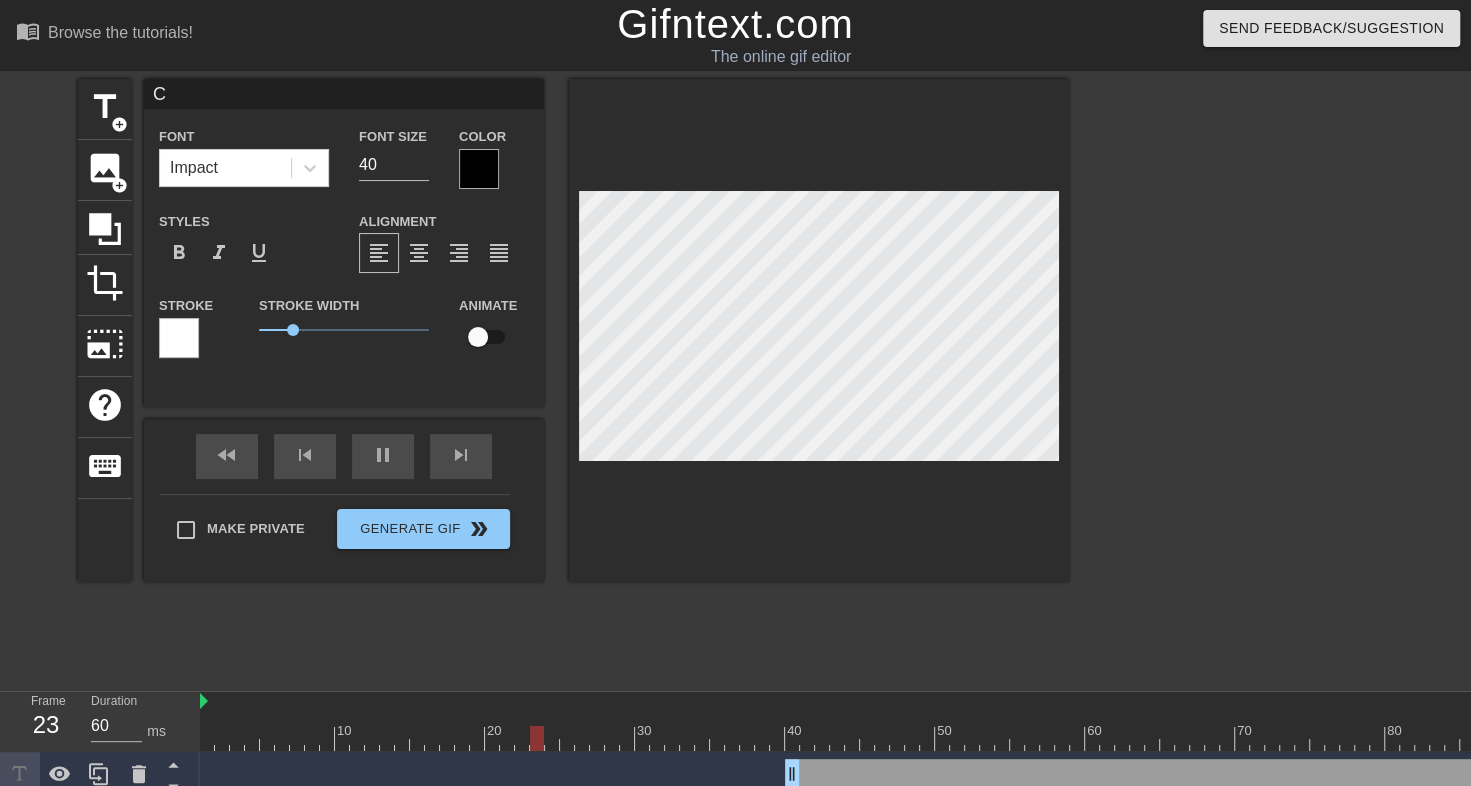 type on "[PERSON]" 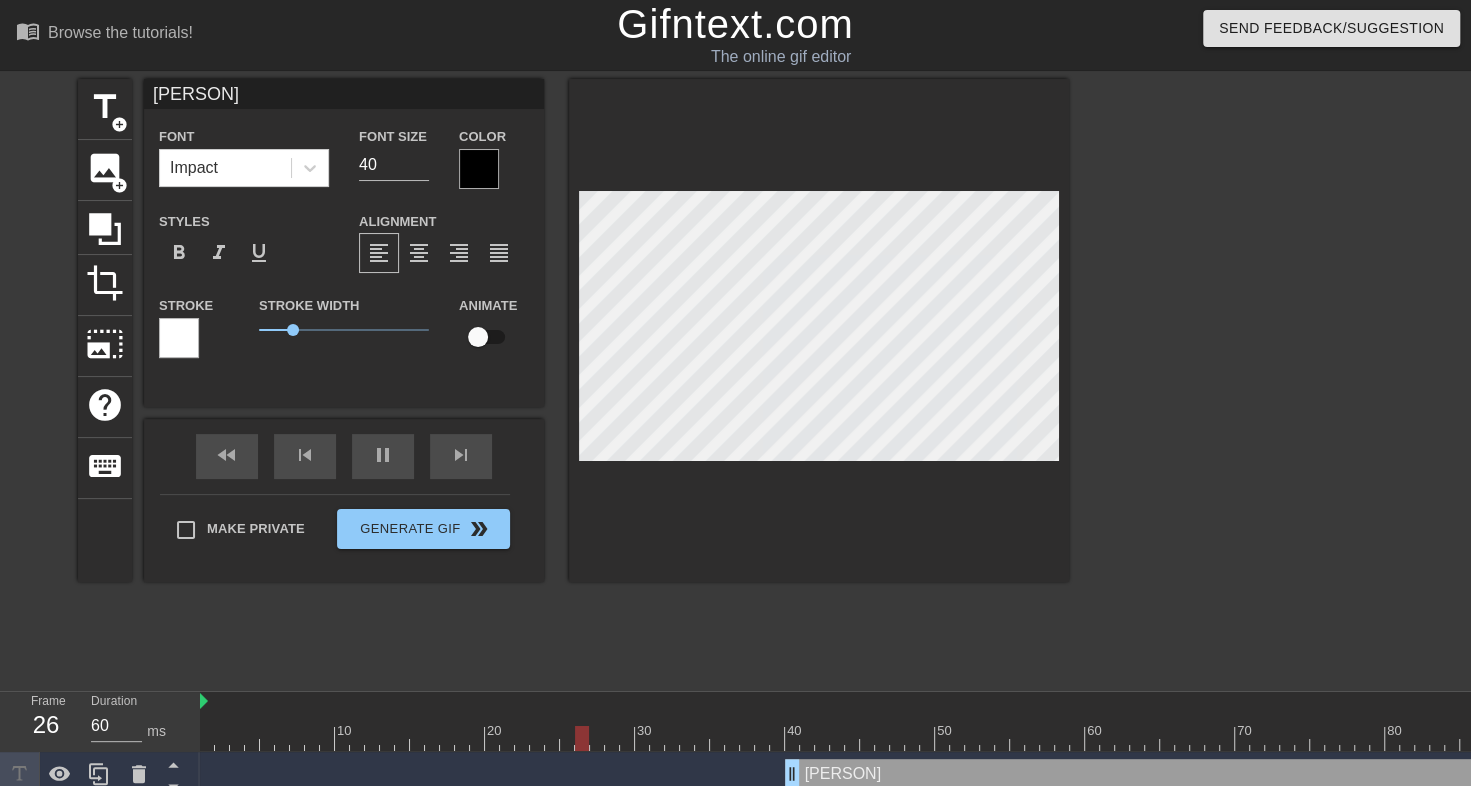type on "[PERSON]" 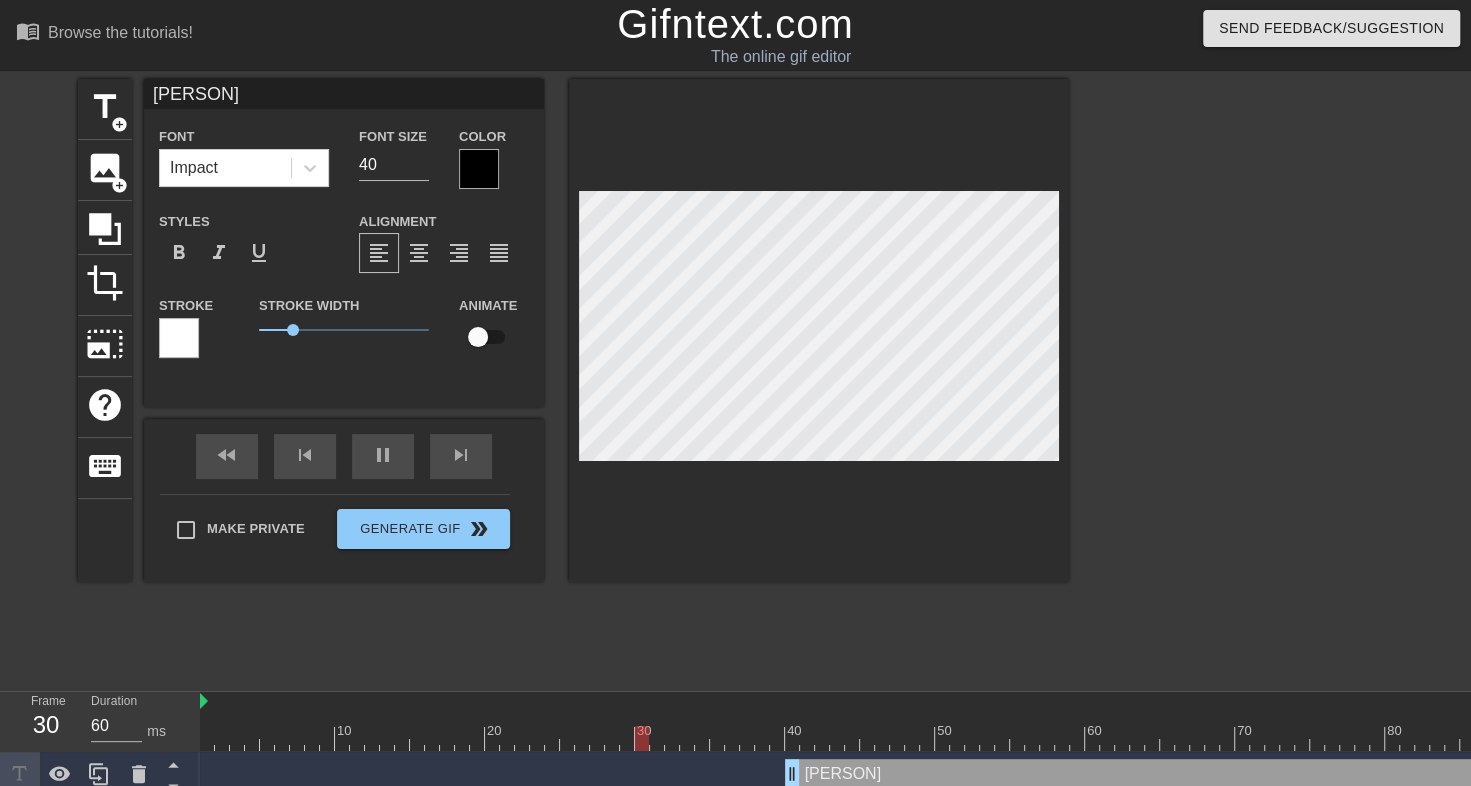 type on "[PERSON]" 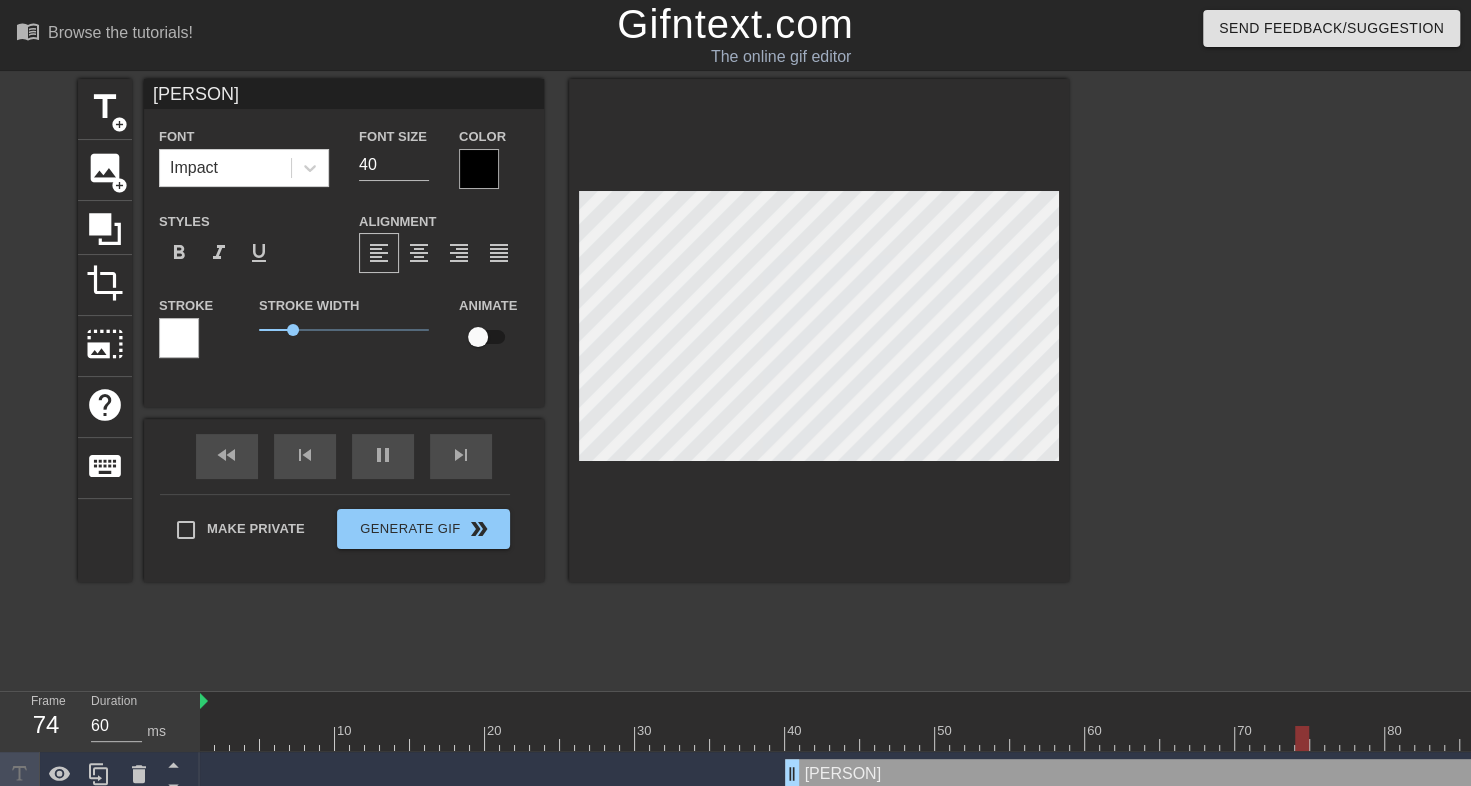 type on "[PERSON]" 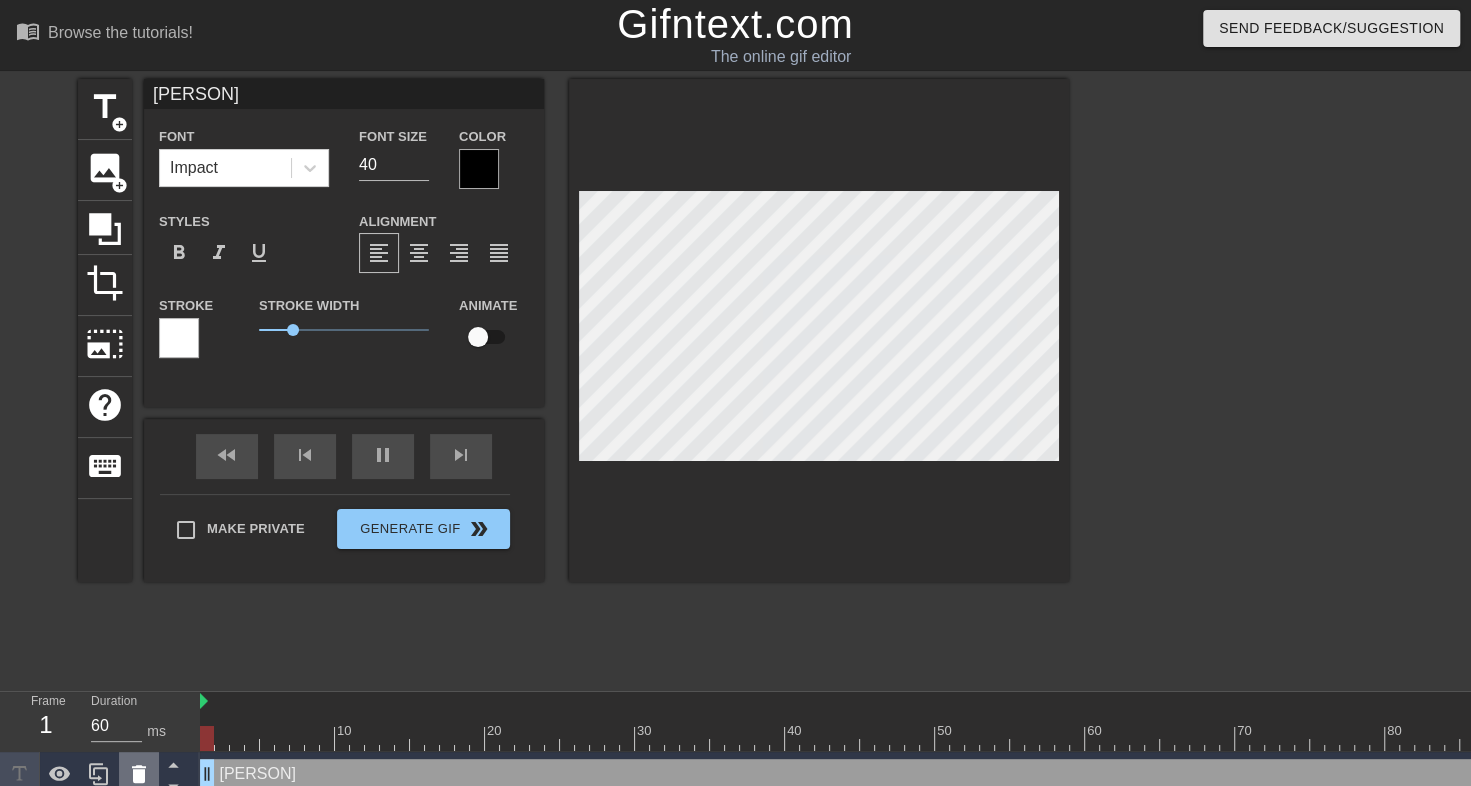 drag, startPoint x: 792, startPoint y: 778, endPoint x: 146, endPoint y: 765, distance: 646.1308 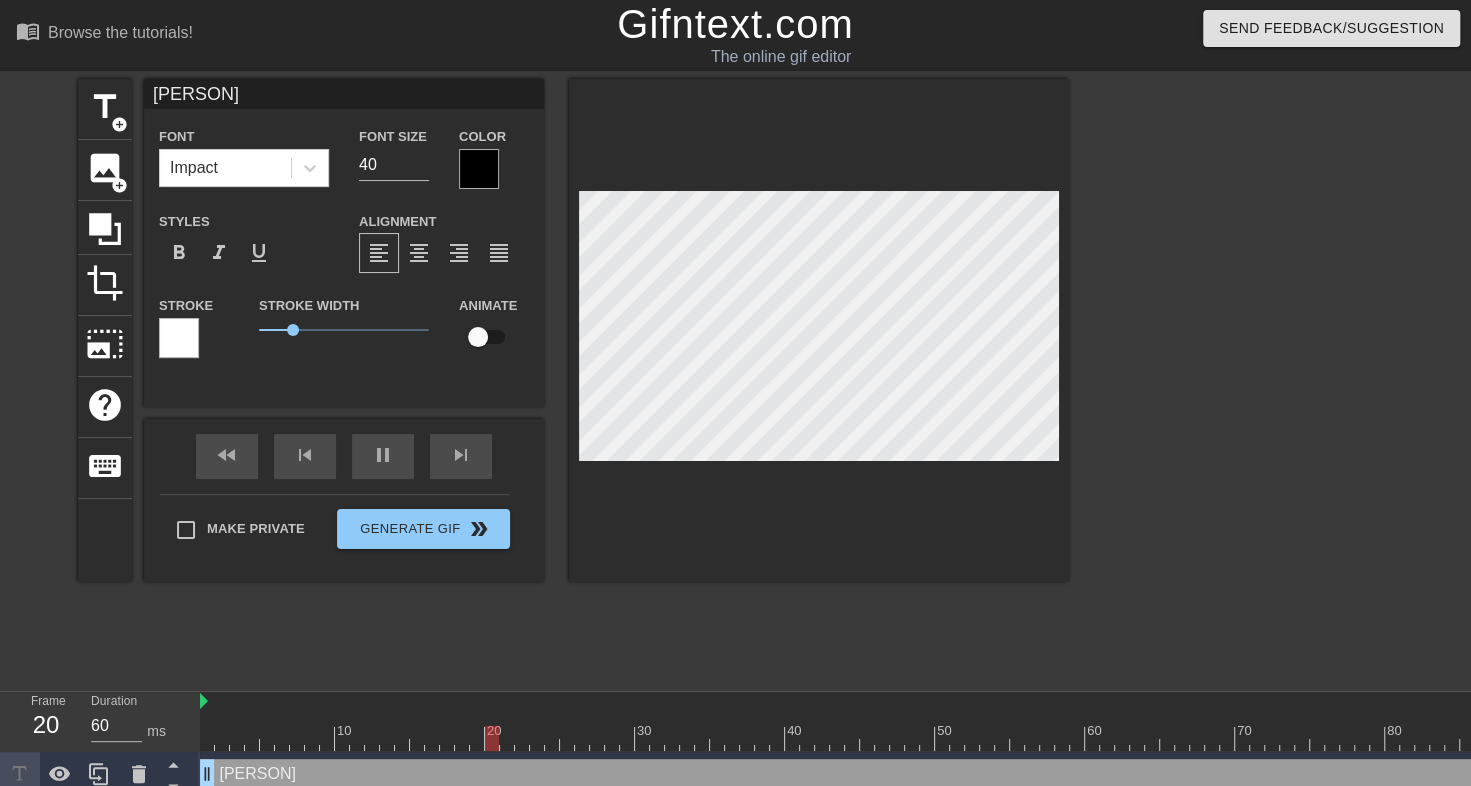 click at bounding box center (1243, 379) 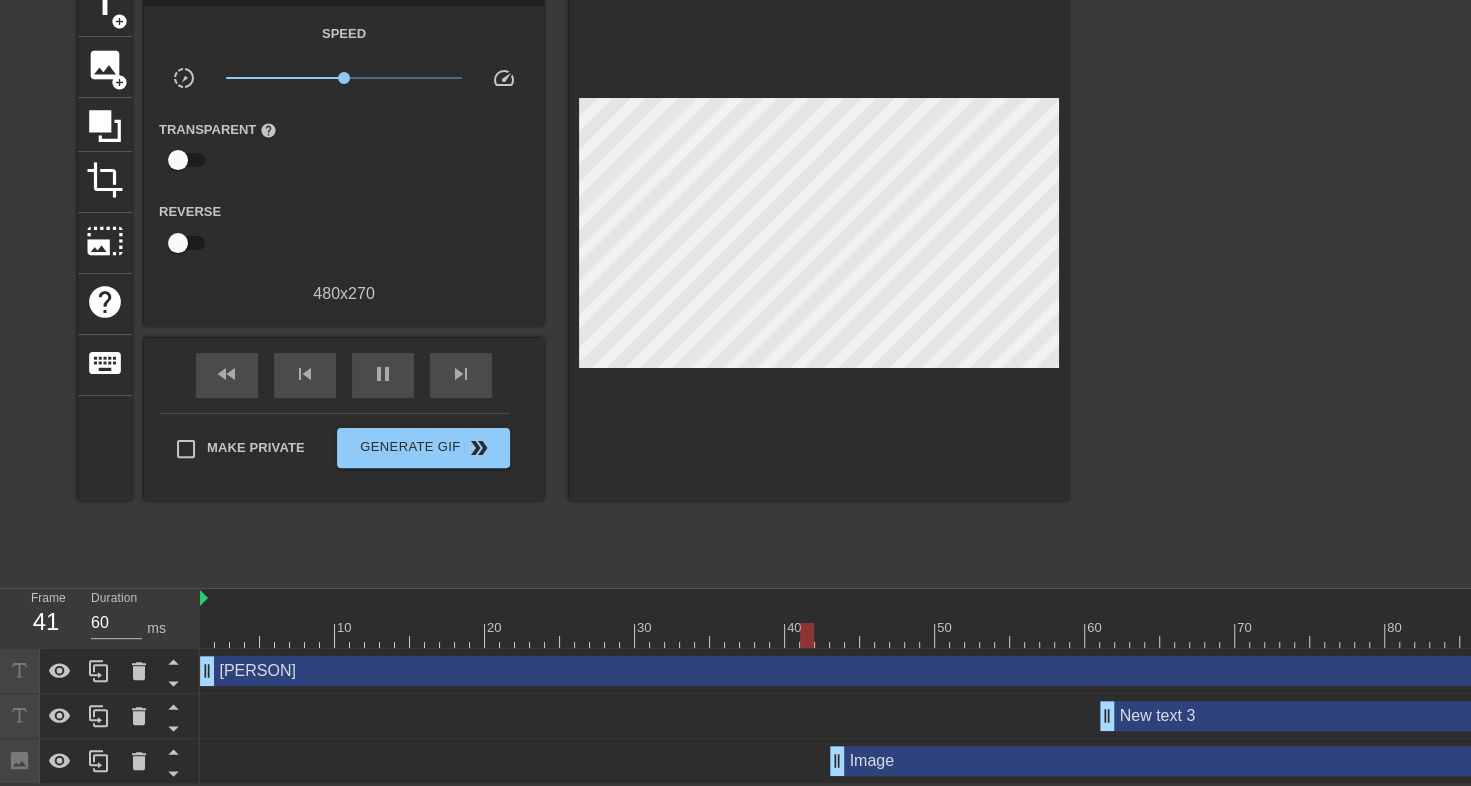 scroll, scrollTop: 116, scrollLeft: 0, axis: vertical 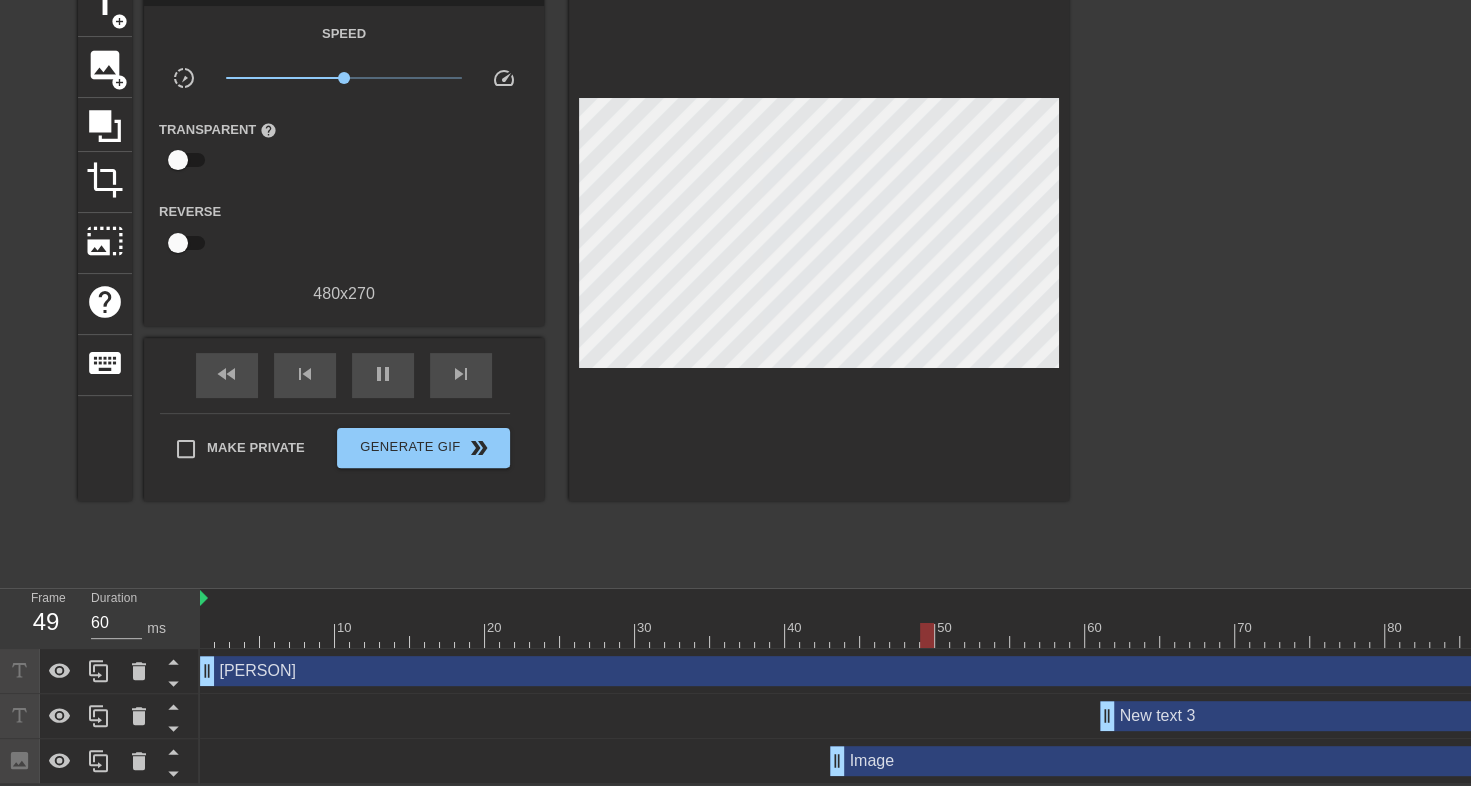 click on "New text 3 drag_handle drag_handle" at bounding box center (1332, 716) 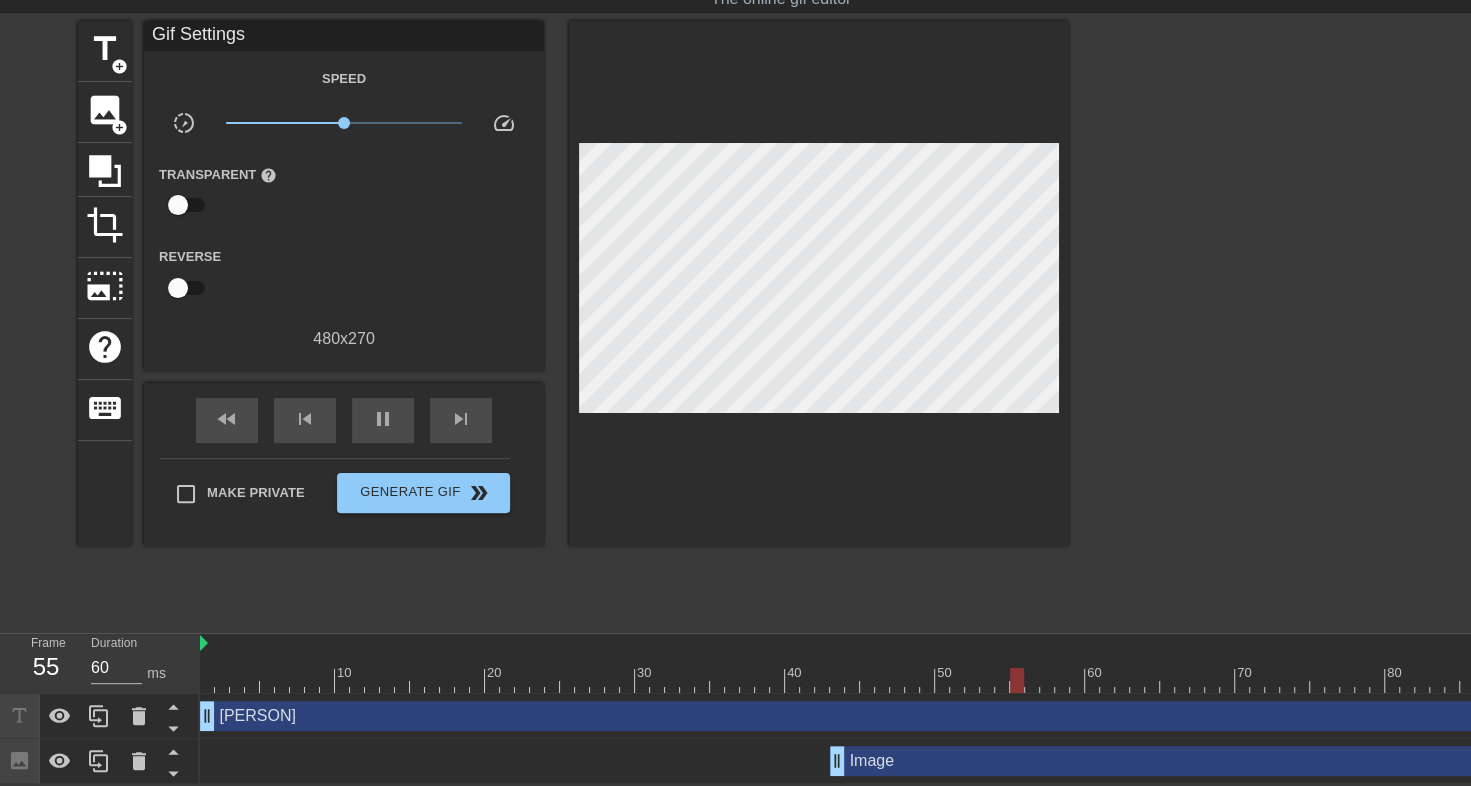 scroll, scrollTop: 71, scrollLeft: 0, axis: vertical 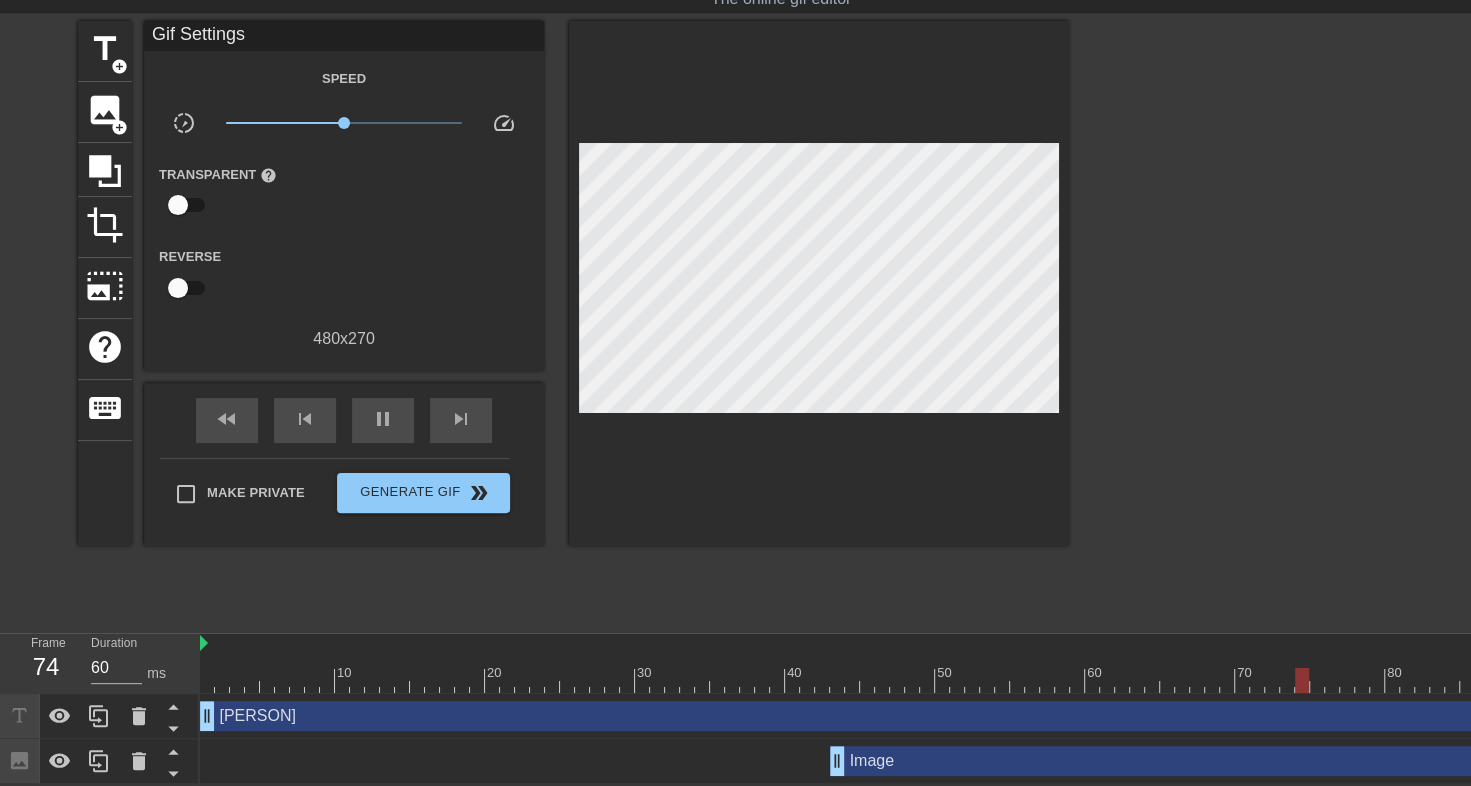 click on "Image drag_handle drag_handle" at bounding box center (1197, 761) 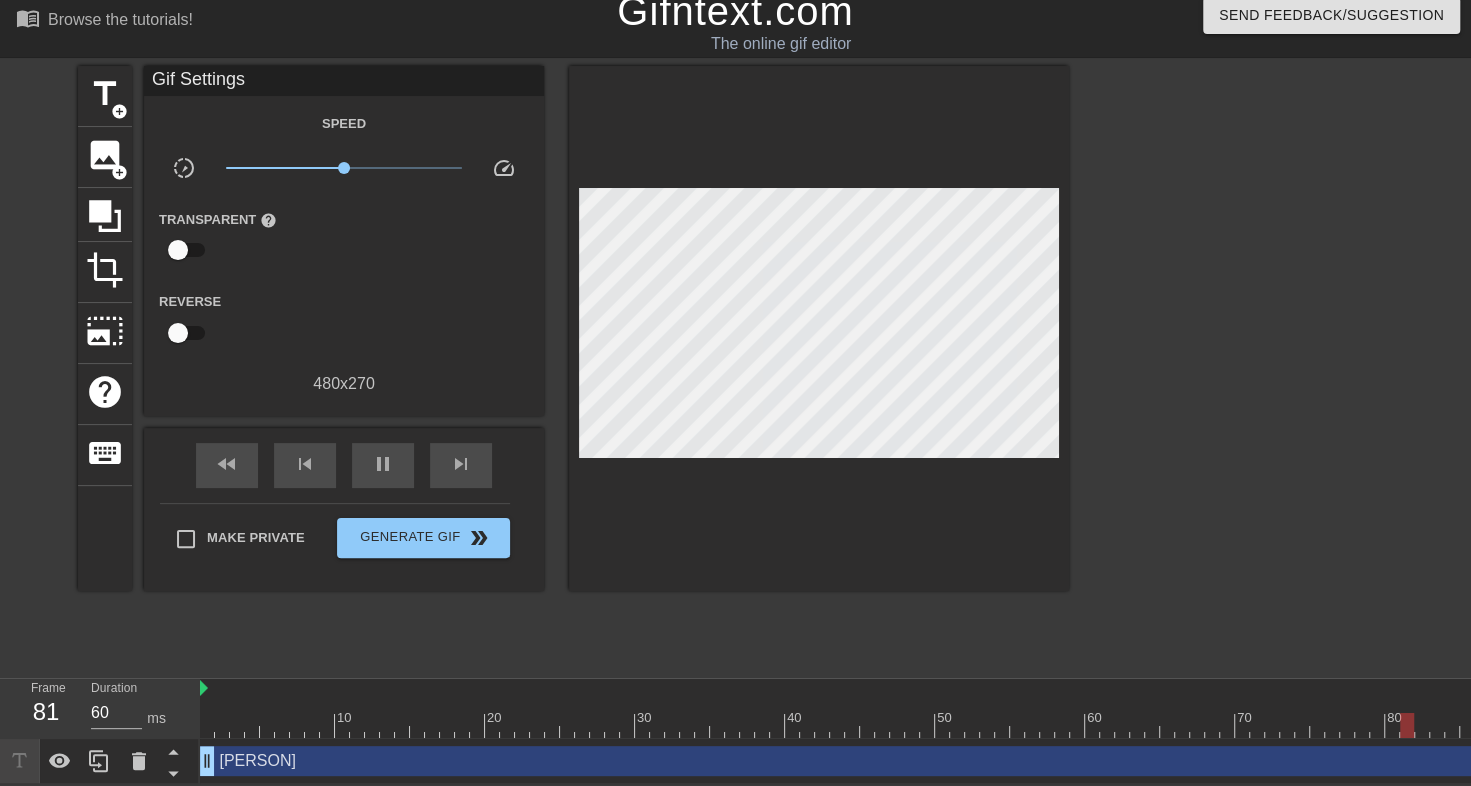 scroll, scrollTop: 26, scrollLeft: 0, axis: vertical 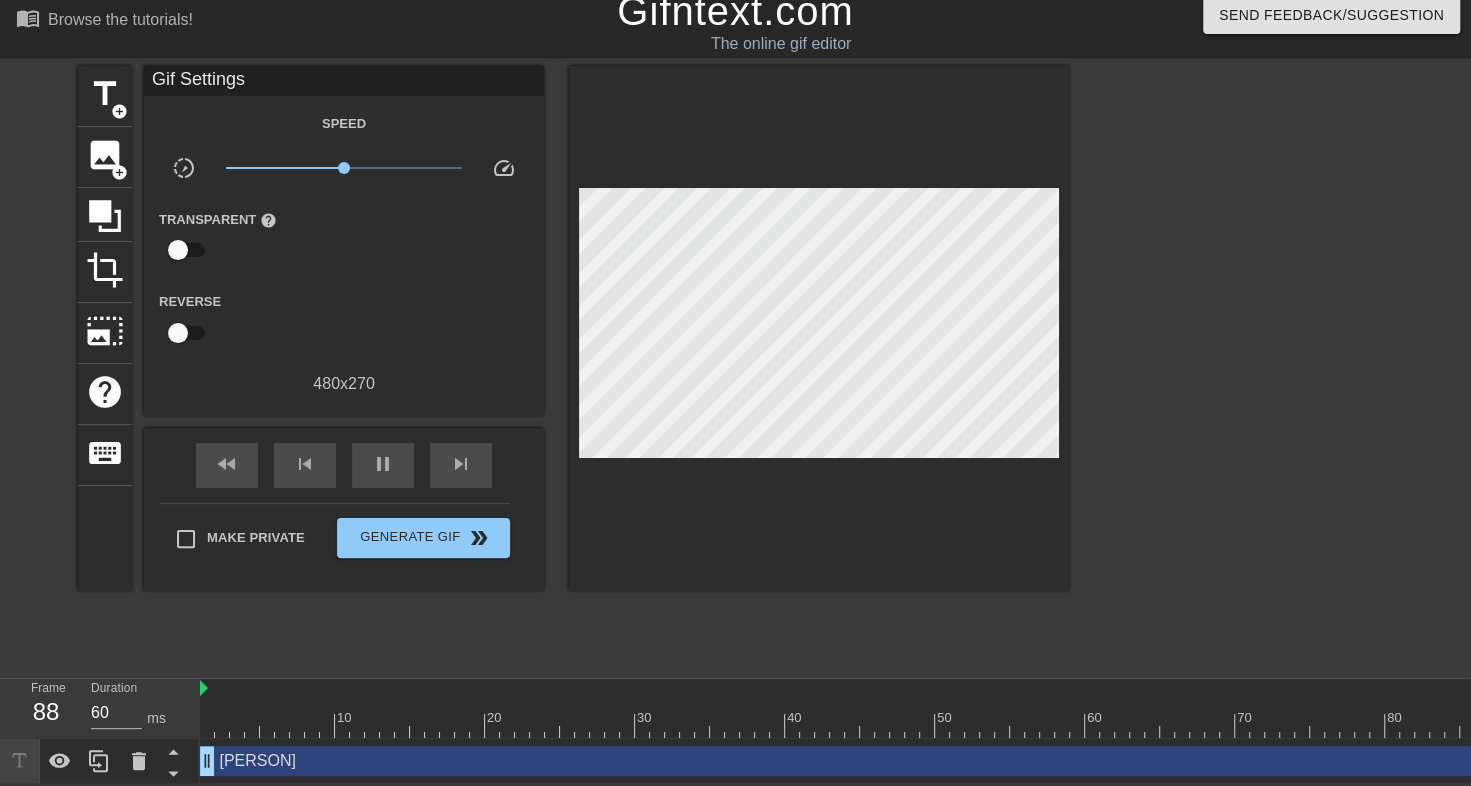 click on "[PERSON] drag_handle drag_handle" at bounding box center (882, 761) 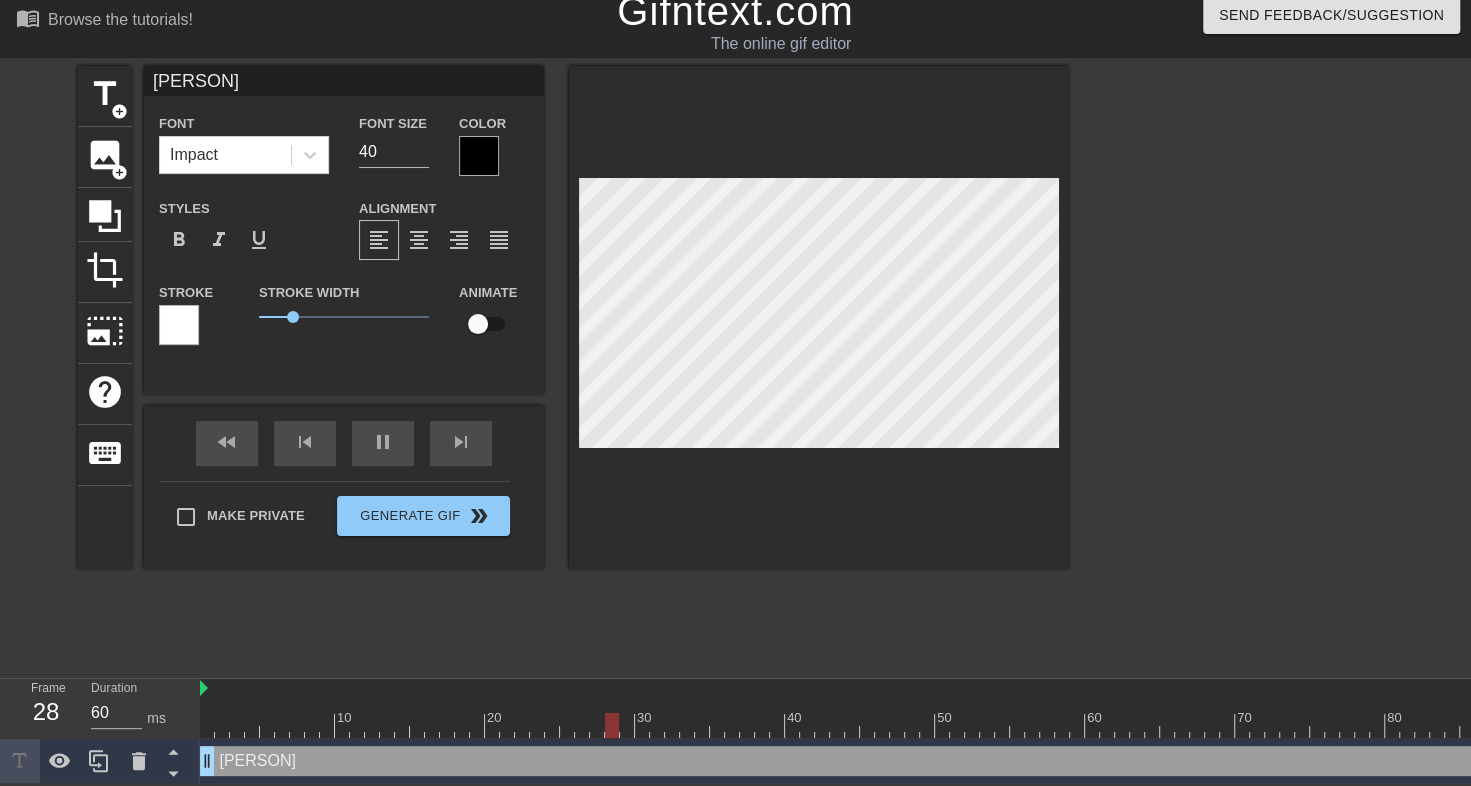 scroll, scrollTop: 2, scrollLeft: 2, axis: both 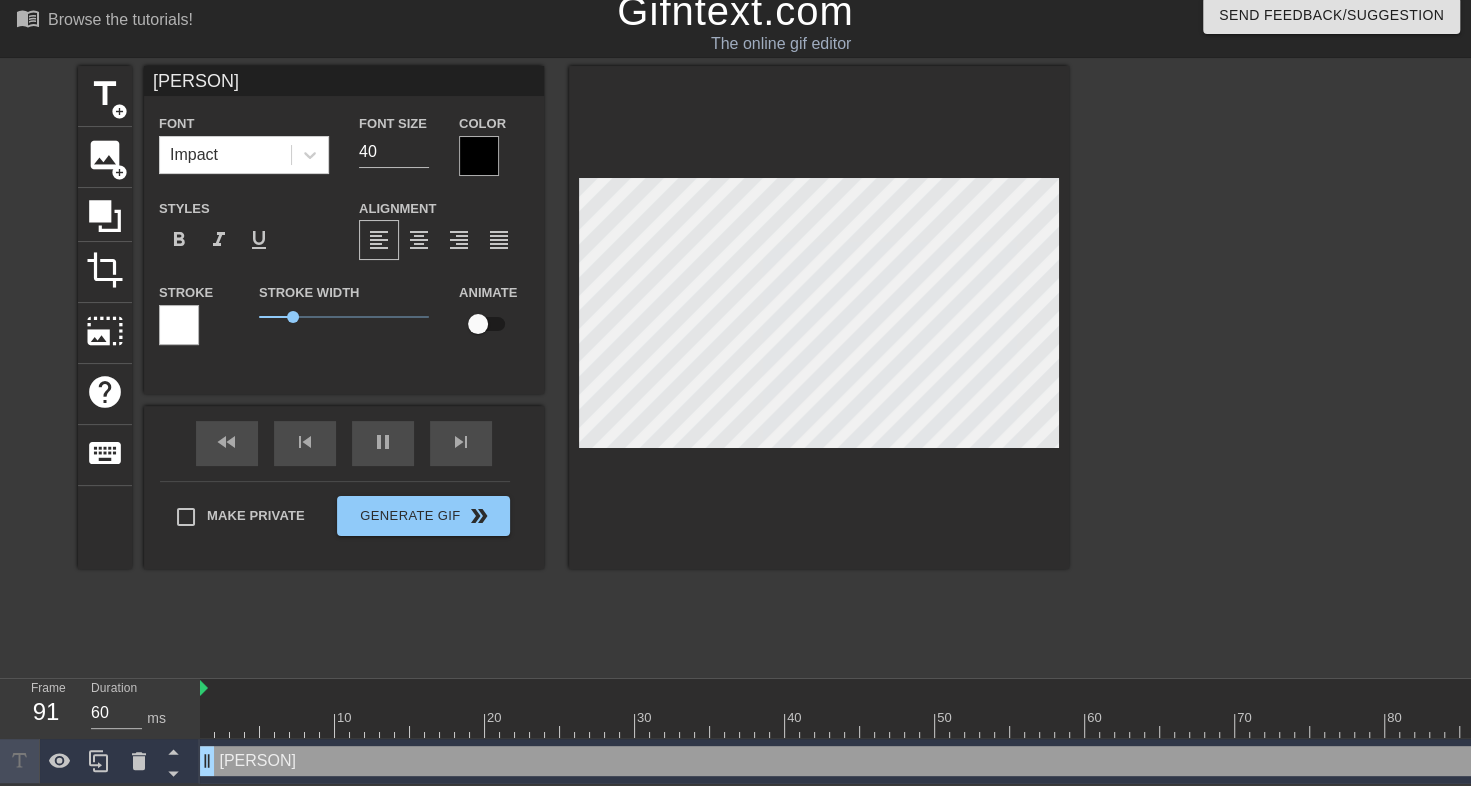 click on "[PERSON] drag_handle drag_handle" at bounding box center [882, 761] 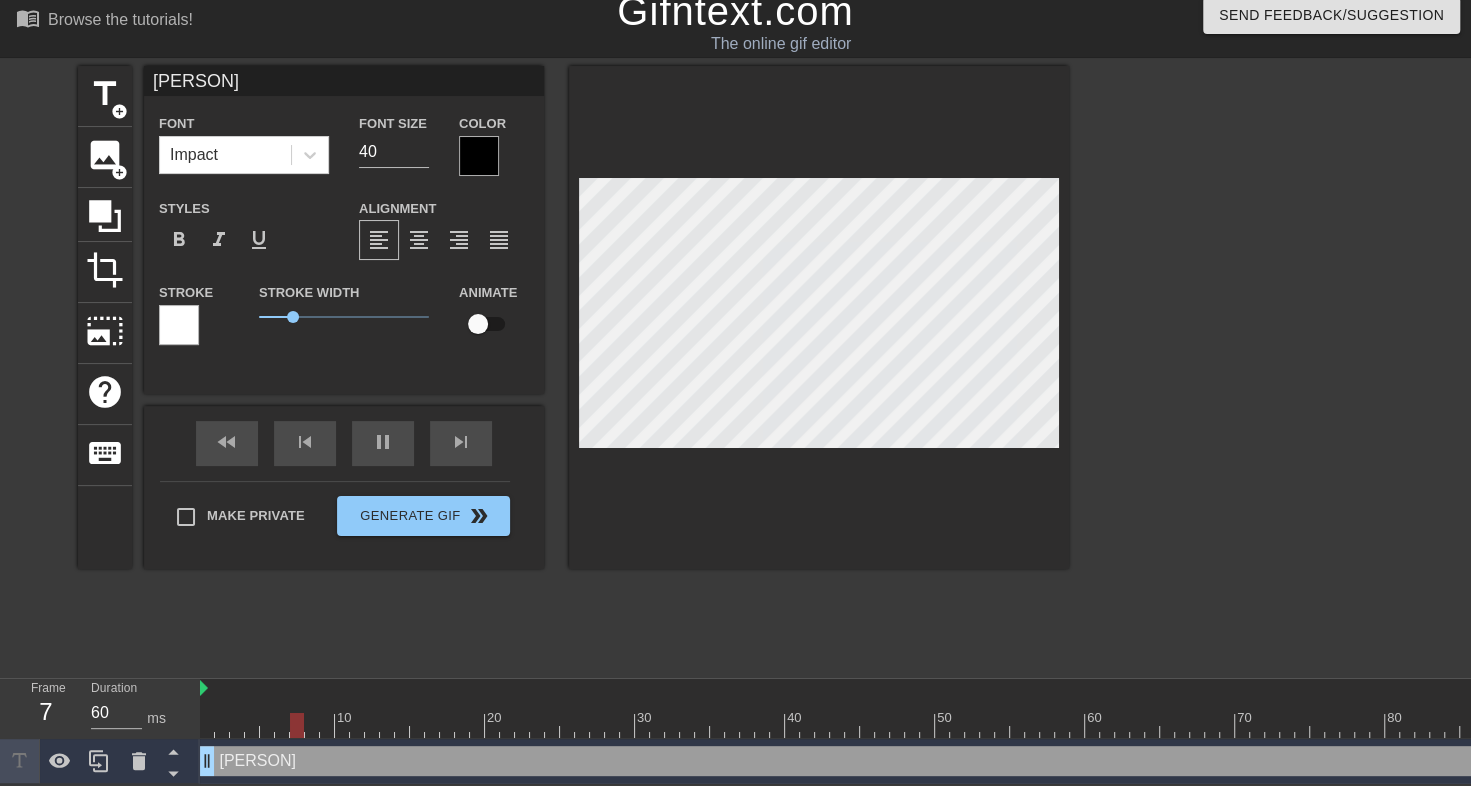 click on "[PERSON] drag_handle drag_handle" at bounding box center (882, 761) 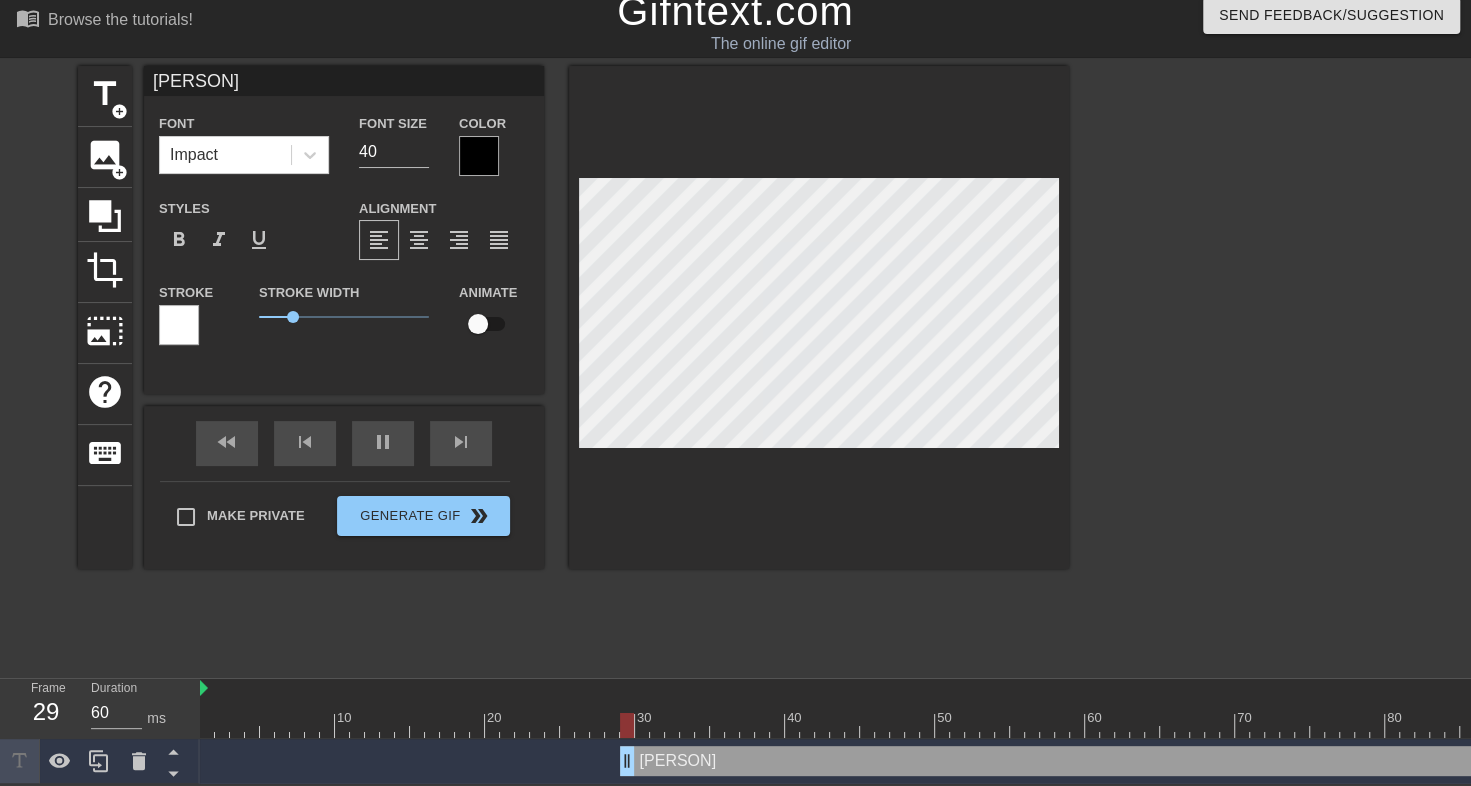 drag, startPoint x: 209, startPoint y: 747, endPoint x: 634, endPoint y: 773, distance: 425.79456 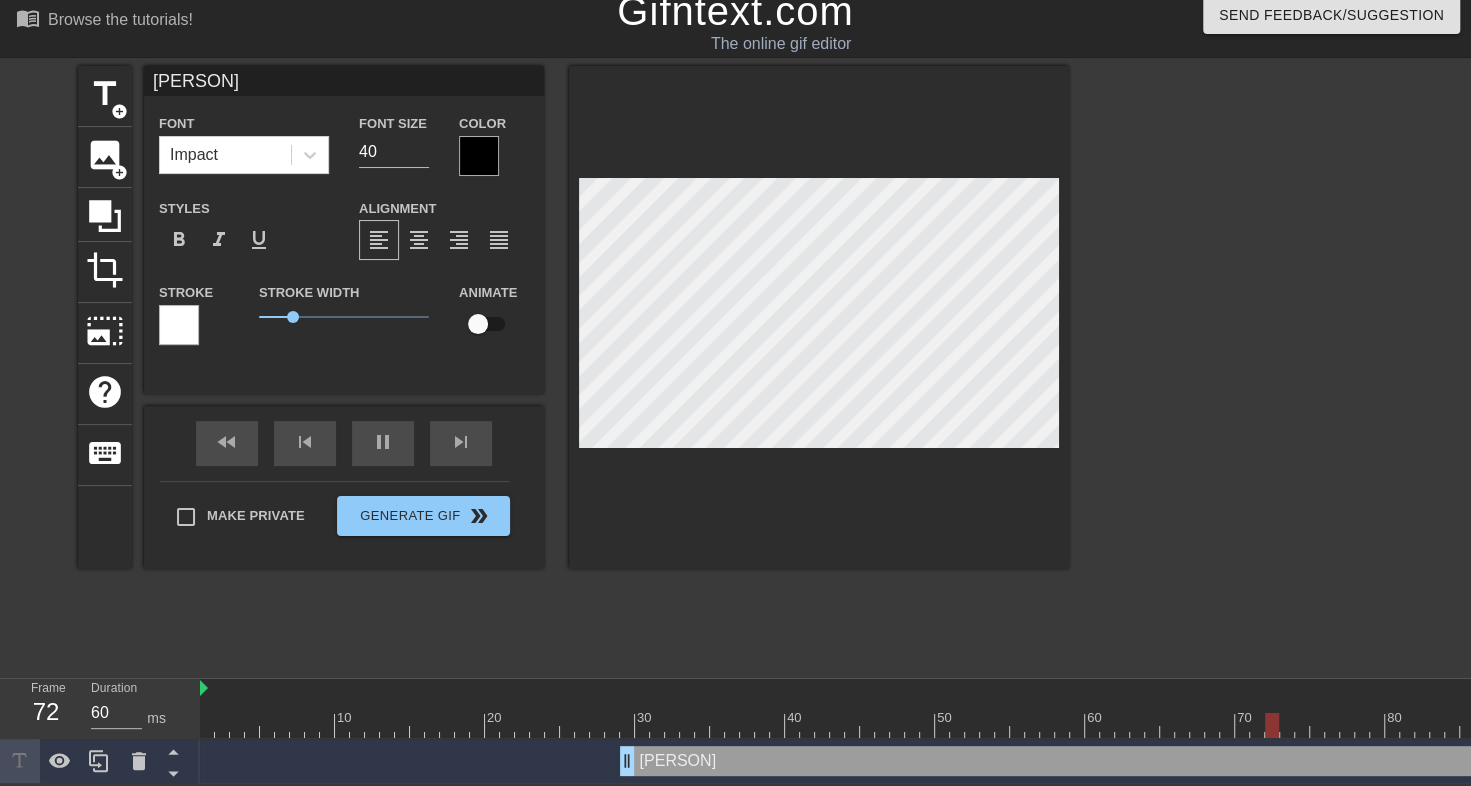 click at bounding box center [478, 324] 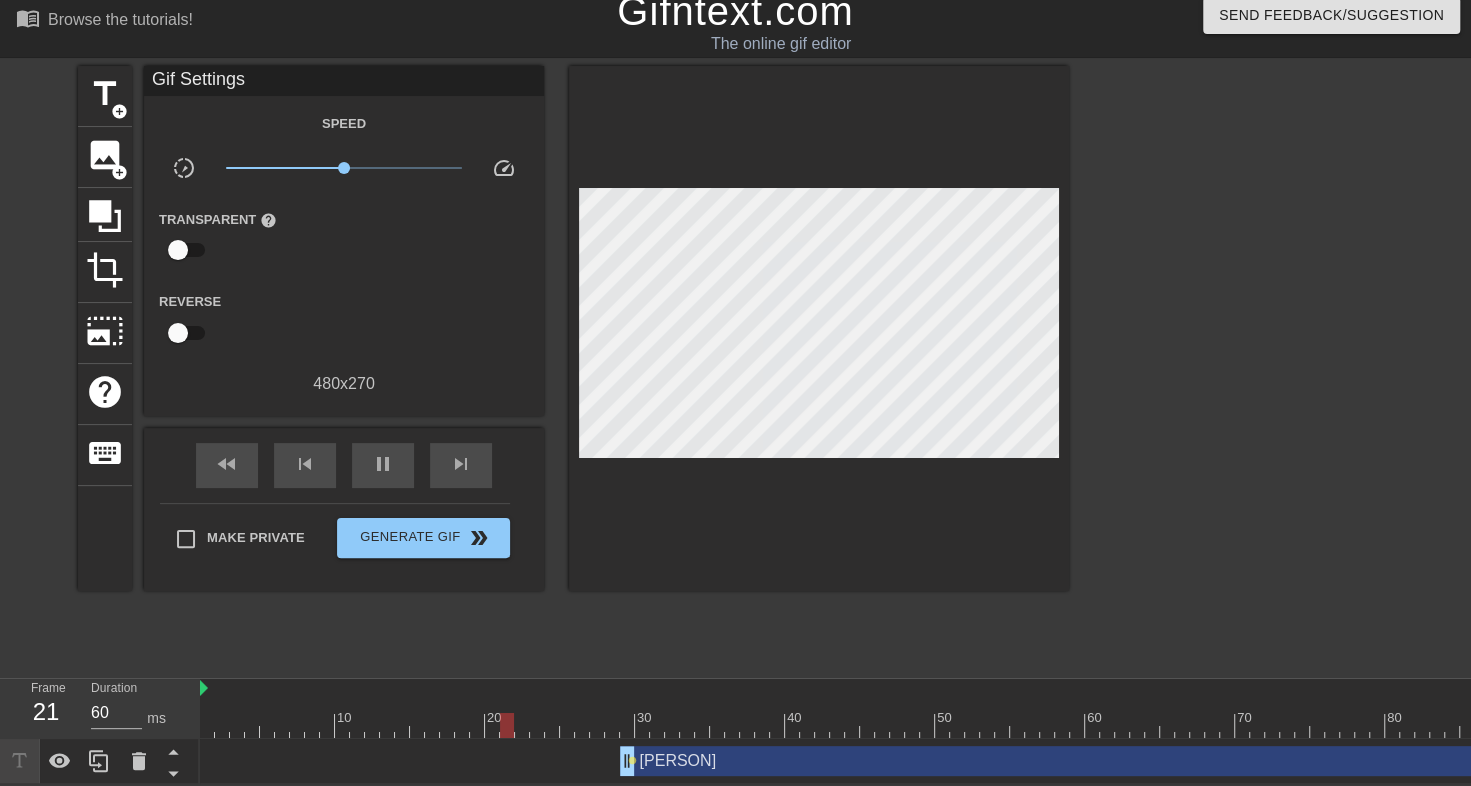 click on "[PERSON] drag_handle drag_handle" at bounding box center [1092, 761] 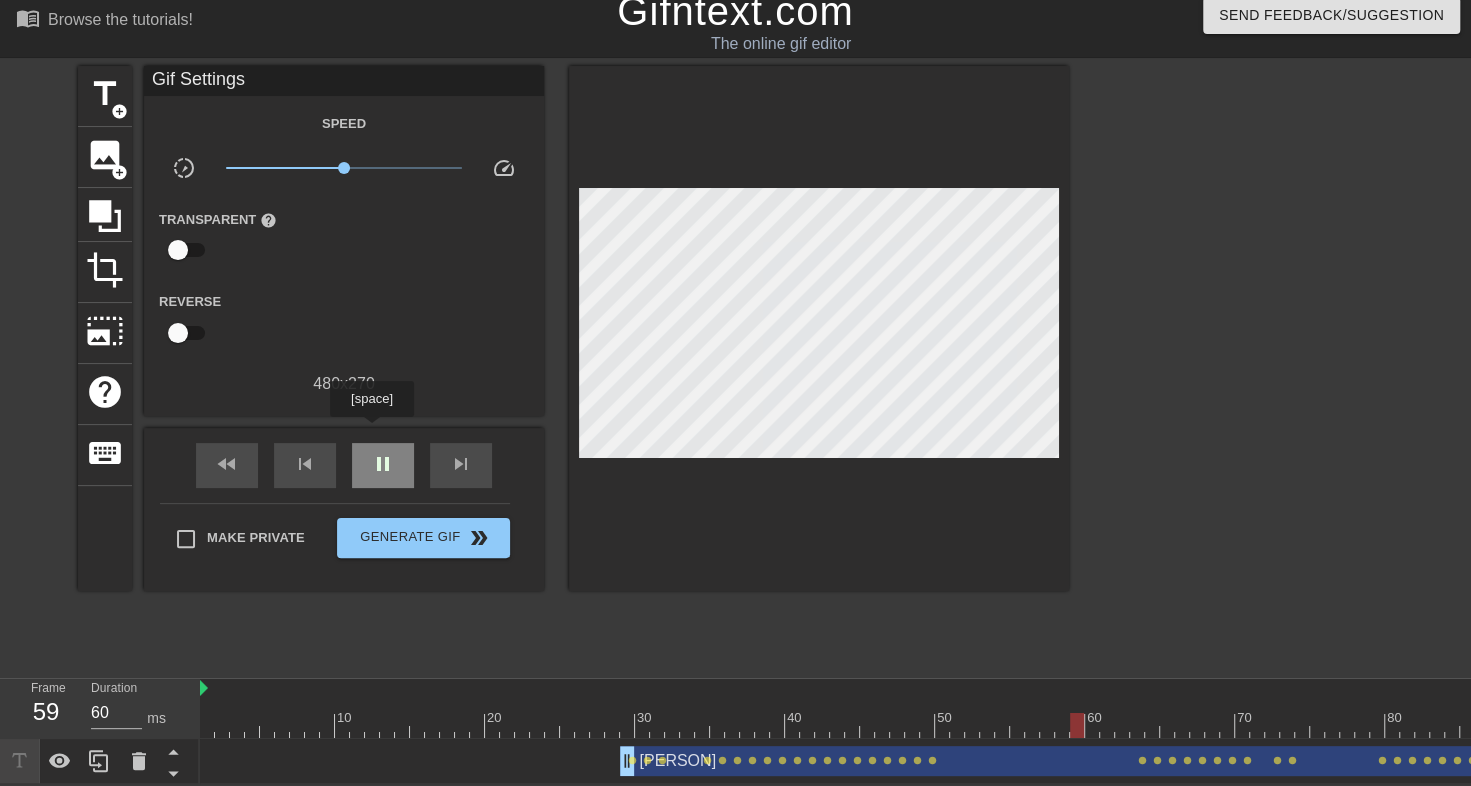 click on "pause" at bounding box center [383, 465] 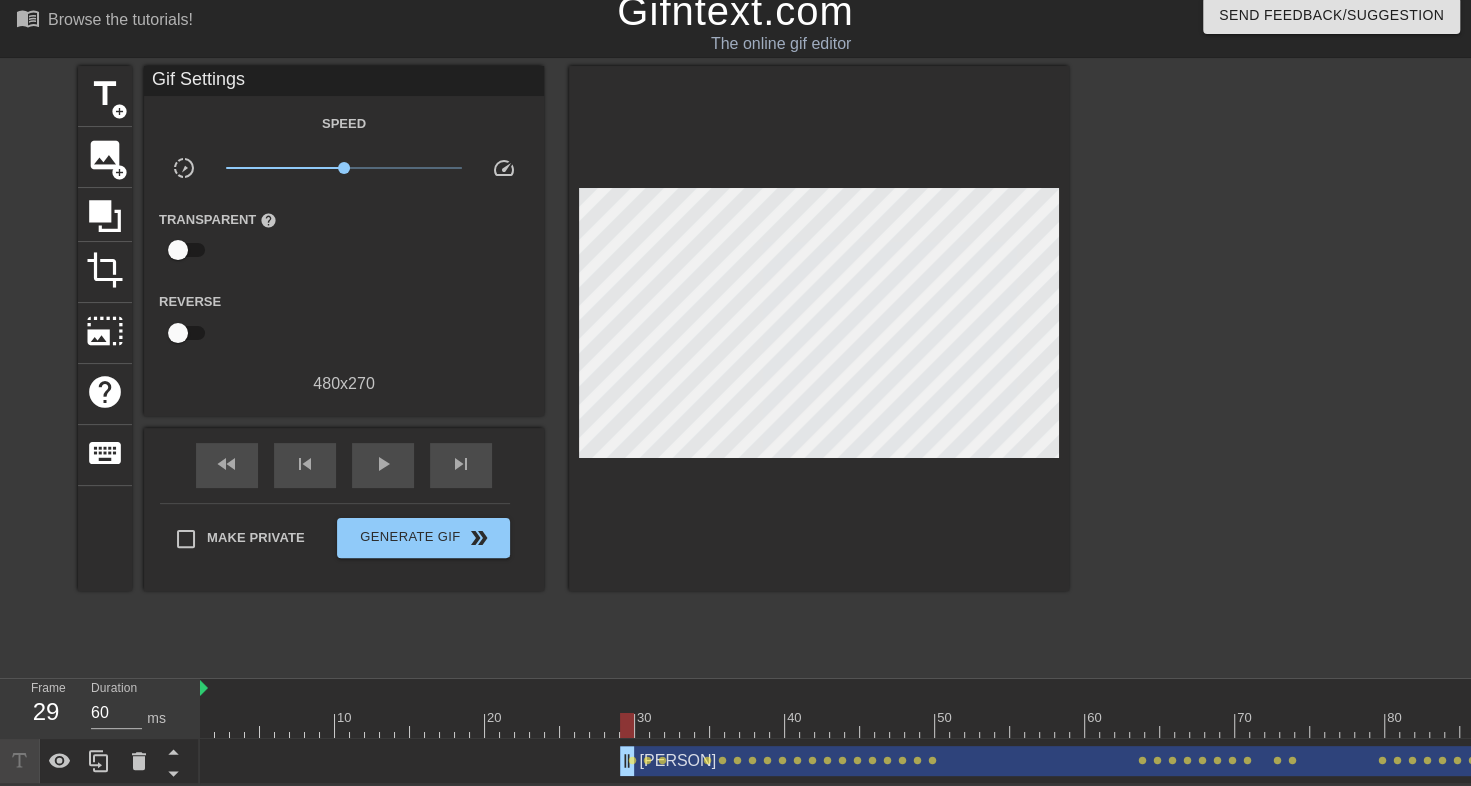 drag, startPoint x: 1075, startPoint y: 715, endPoint x: 624, endPoint y: 693, distance: 451.53625 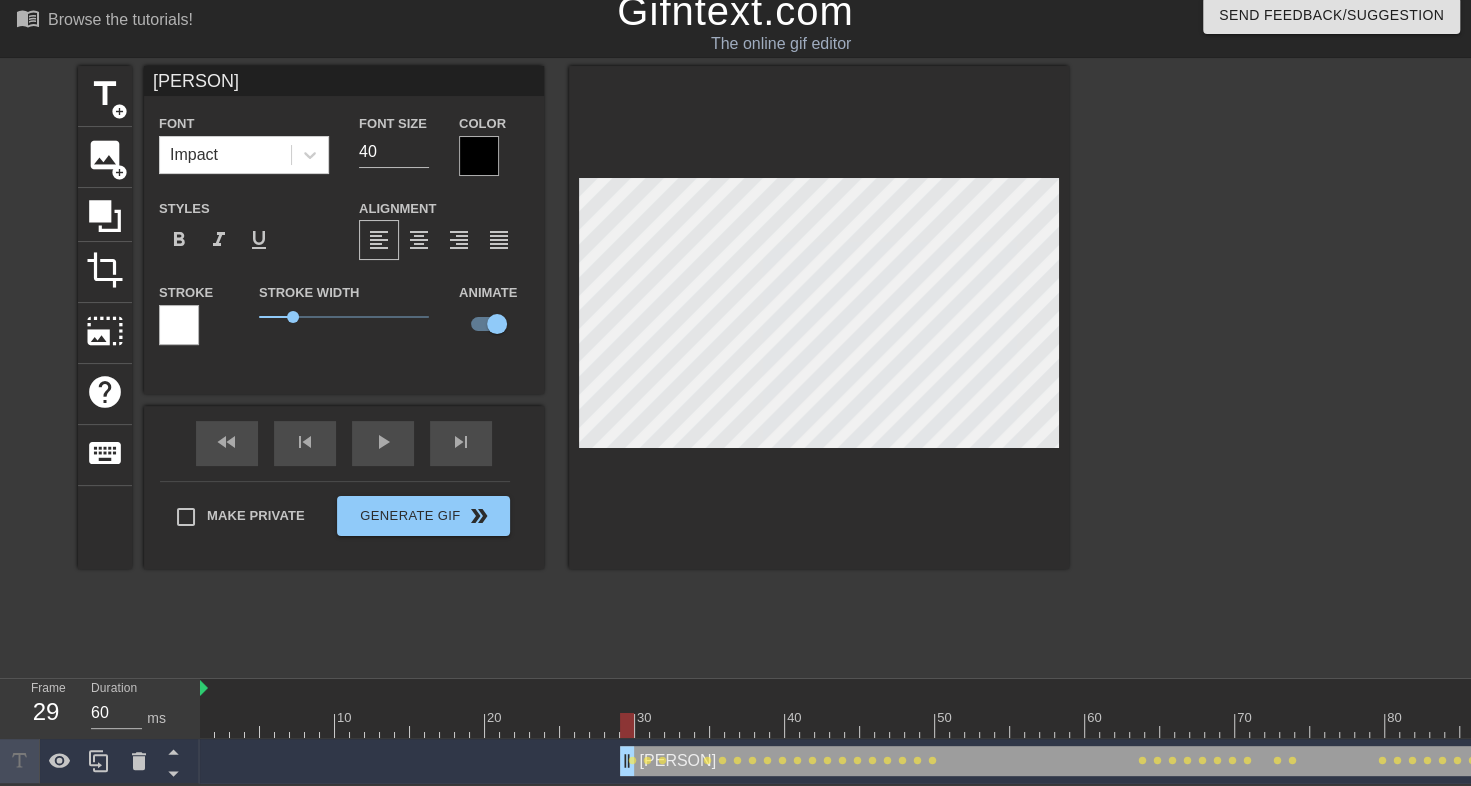 click on "title add_circle image add_circle crop photo_size_select_large help keyboard [PERSON] Font Impact Font Size 40 Color Styles format_bold format_italic format_underline Alignment format_align_left format_align_center format_align_right format_align_justify Stroke Stroke Width 1 Animate fast_rewind skip_previous play_arrow skip_next Make Private Generate Gif double_arrow" at bounding box center (573, 317) 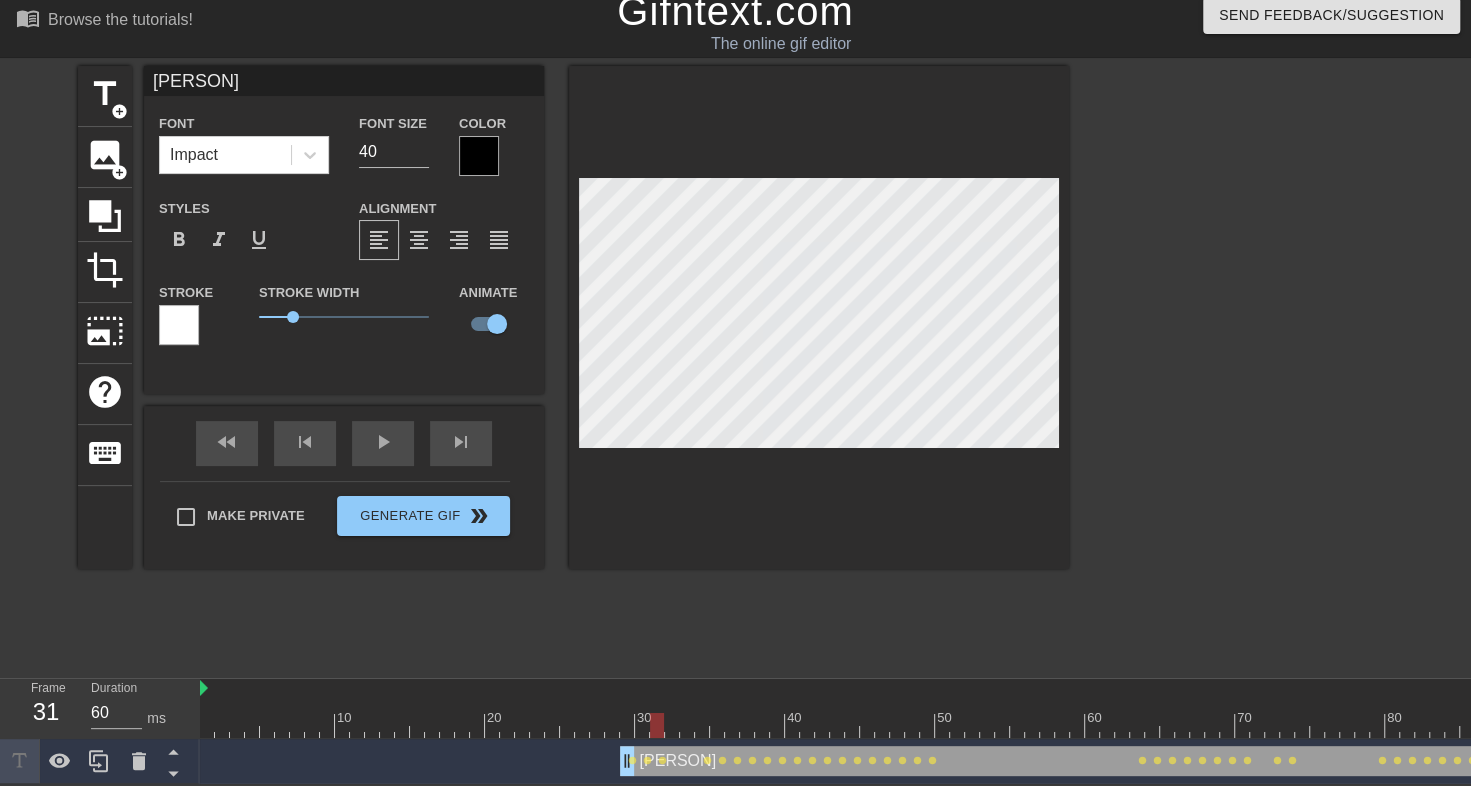 drag, startPoint x: 626, startPoint y: 716, endPoint x: 652, endPoint y: 714, distance: 26.076809 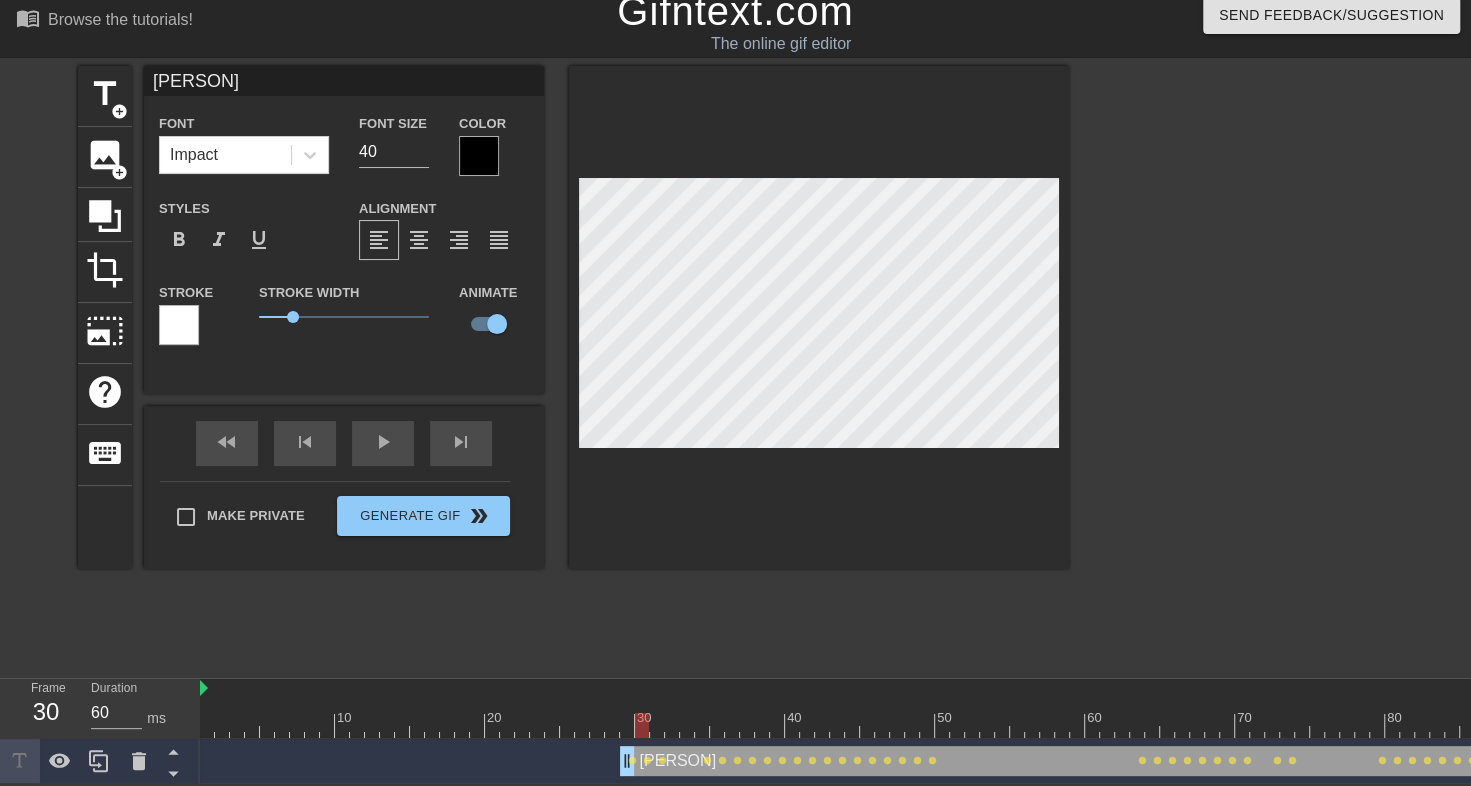 click at bounding box center [642, 725] 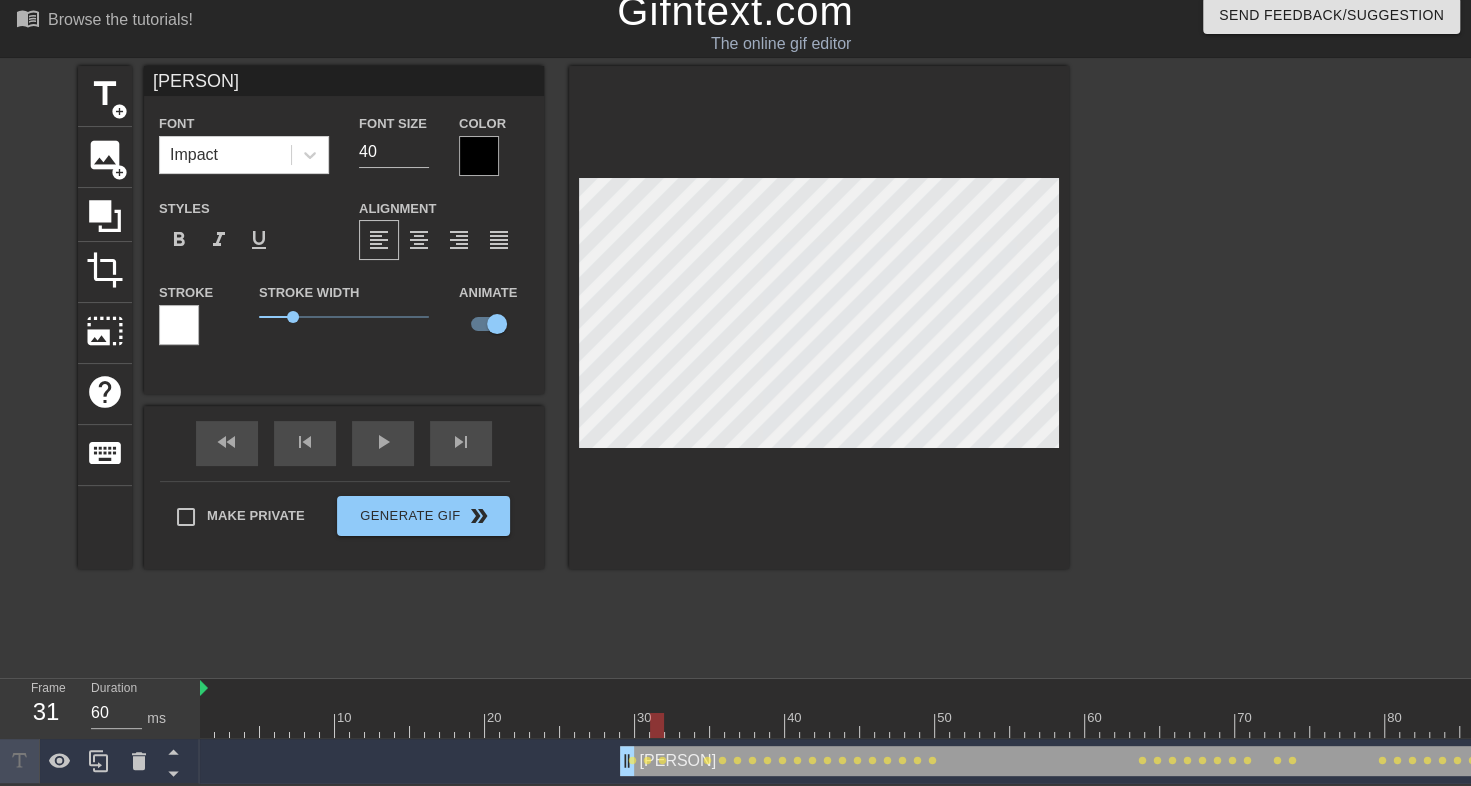drag, startPoint x: 636, startPoint y: 711, endPoint x: 654, endPoint y: 709, distance: 18.110771 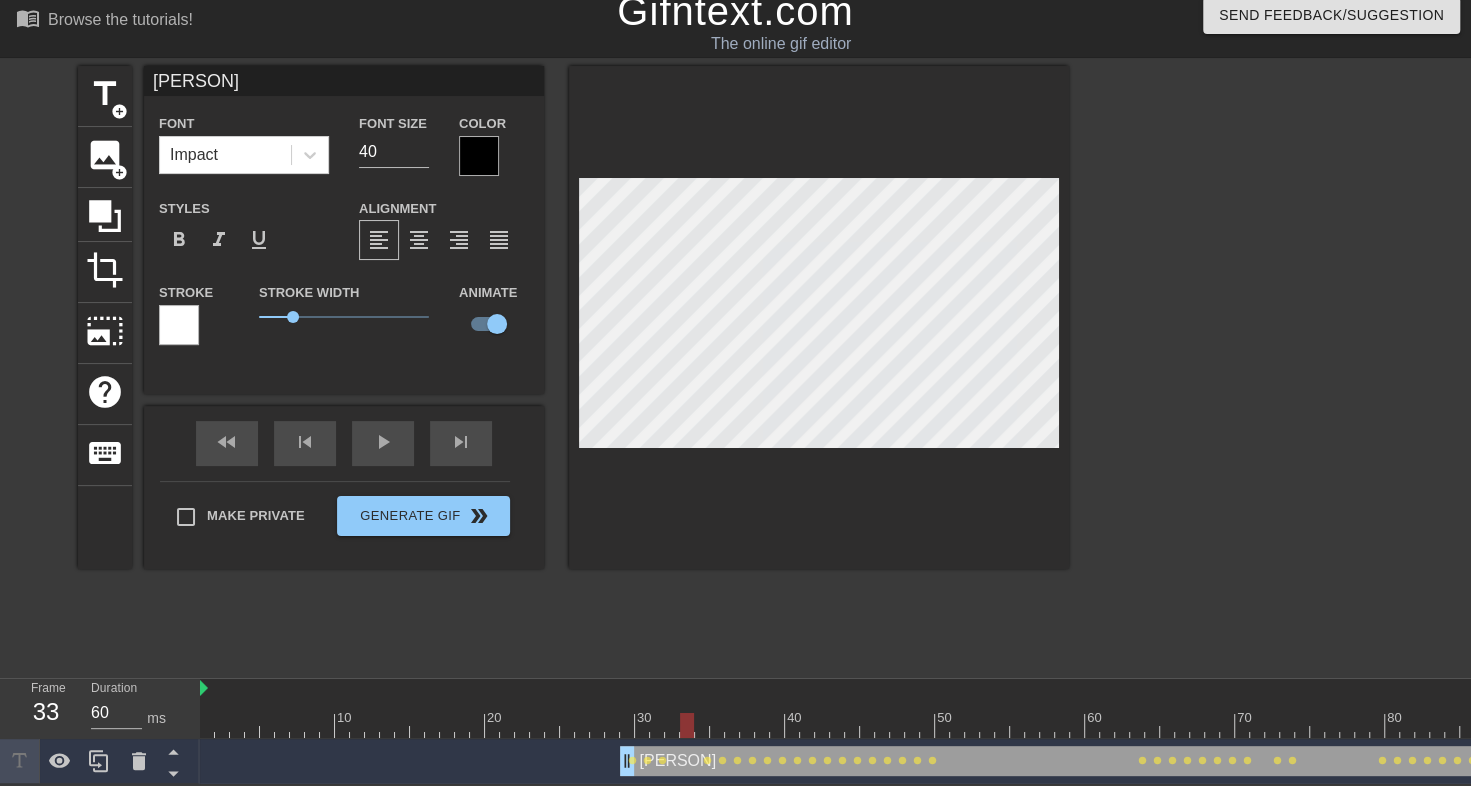 drag, startPoint x: 654, startPoint y: 706, endPoint x: 690, endPoint y: 700, distance: 36.496574 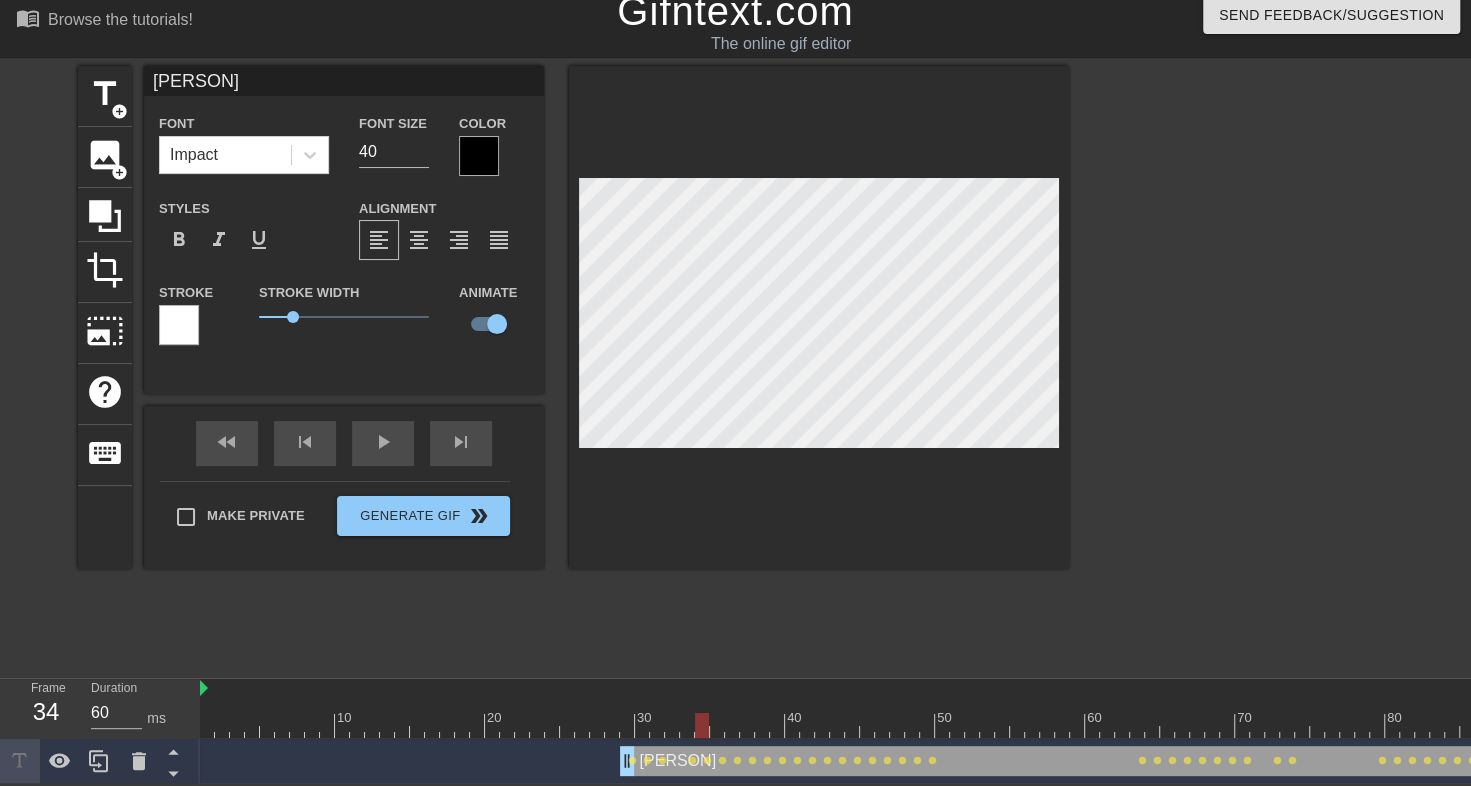 drag, startPoint x: 687, startPoint y: 707, endPoint x: 705, endPoint y: 707, distance: 18 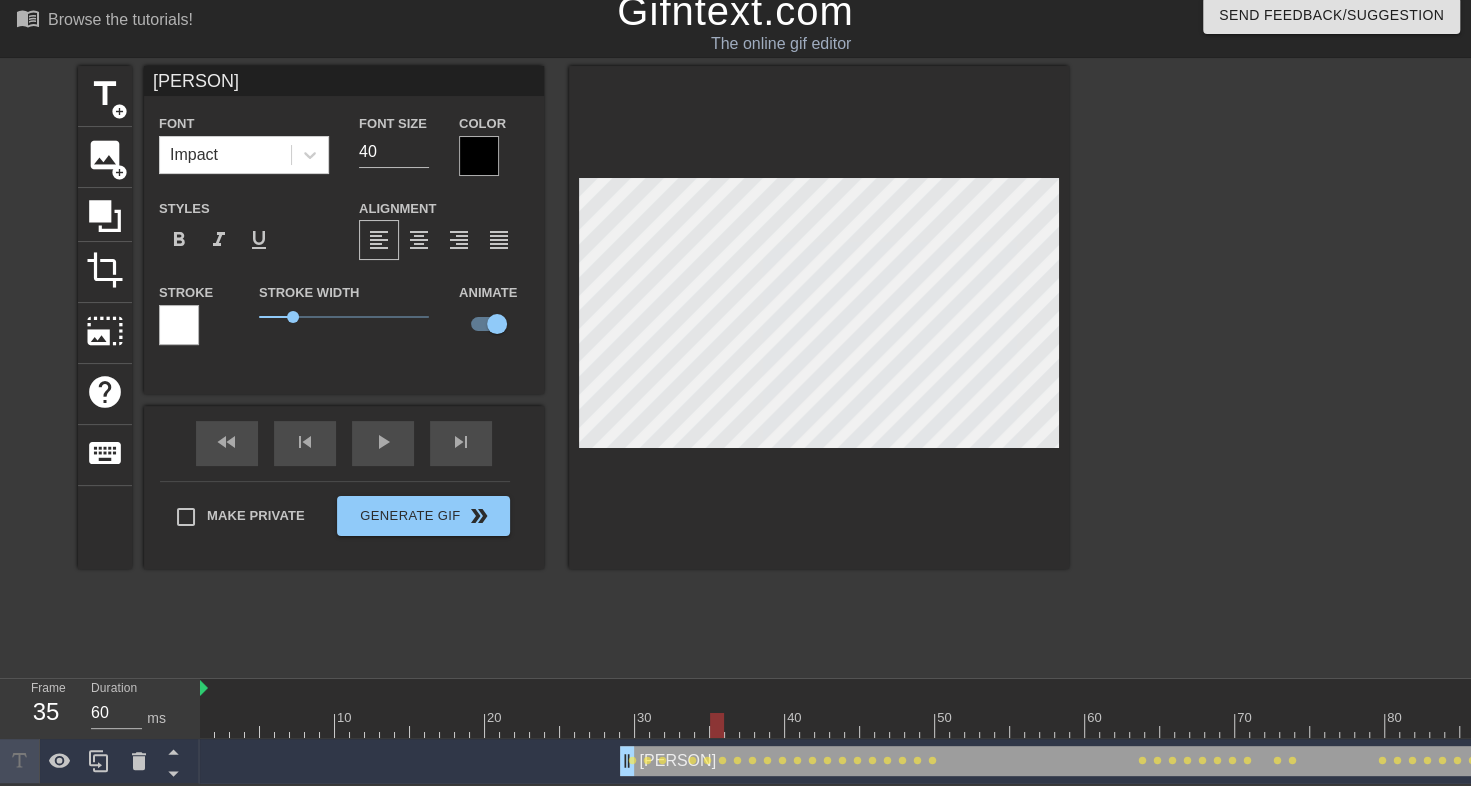 drag, startPoint x: 700, startPoint y: 714, endPoint x: 711, endPoint y: 708, distance: 12.529964 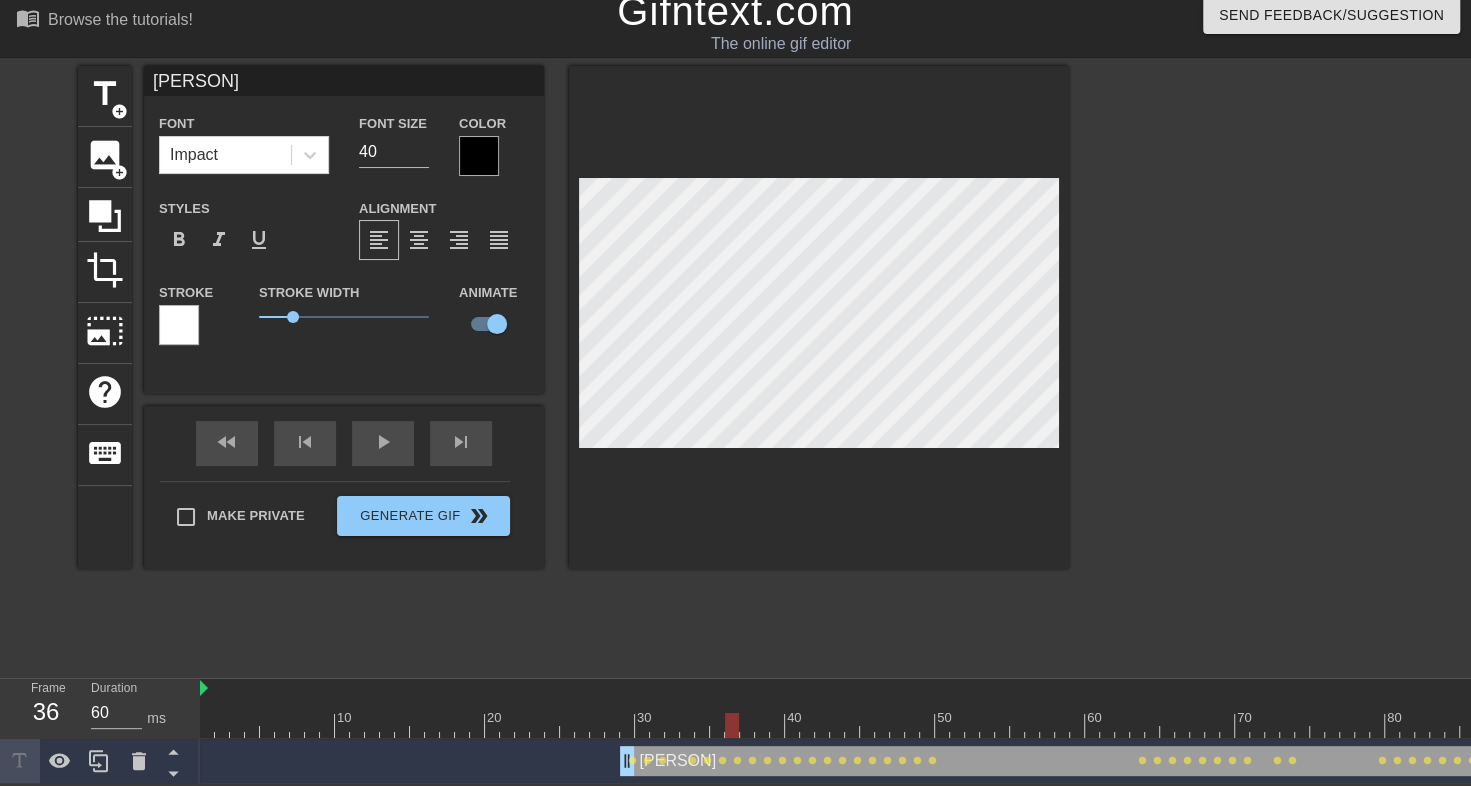 drag, startPoint x: 717, startPoint y: 707, endPoint x: 730, endPoint y: 706, distance: 13.038404 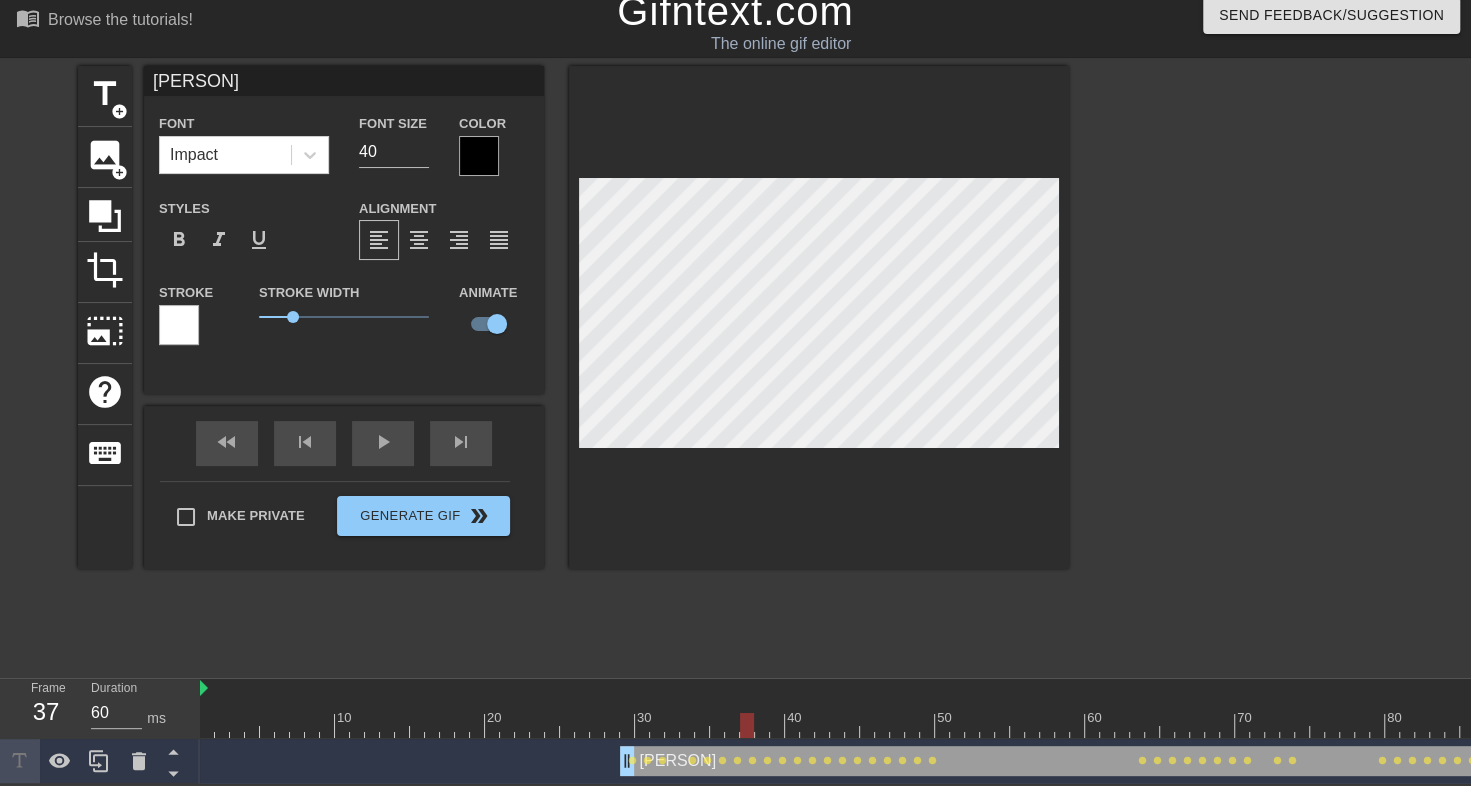 drag, startPoint x: 733, startPoint y: 714, endPoint x: 746, endPoint y: 713, distance: 13.038404 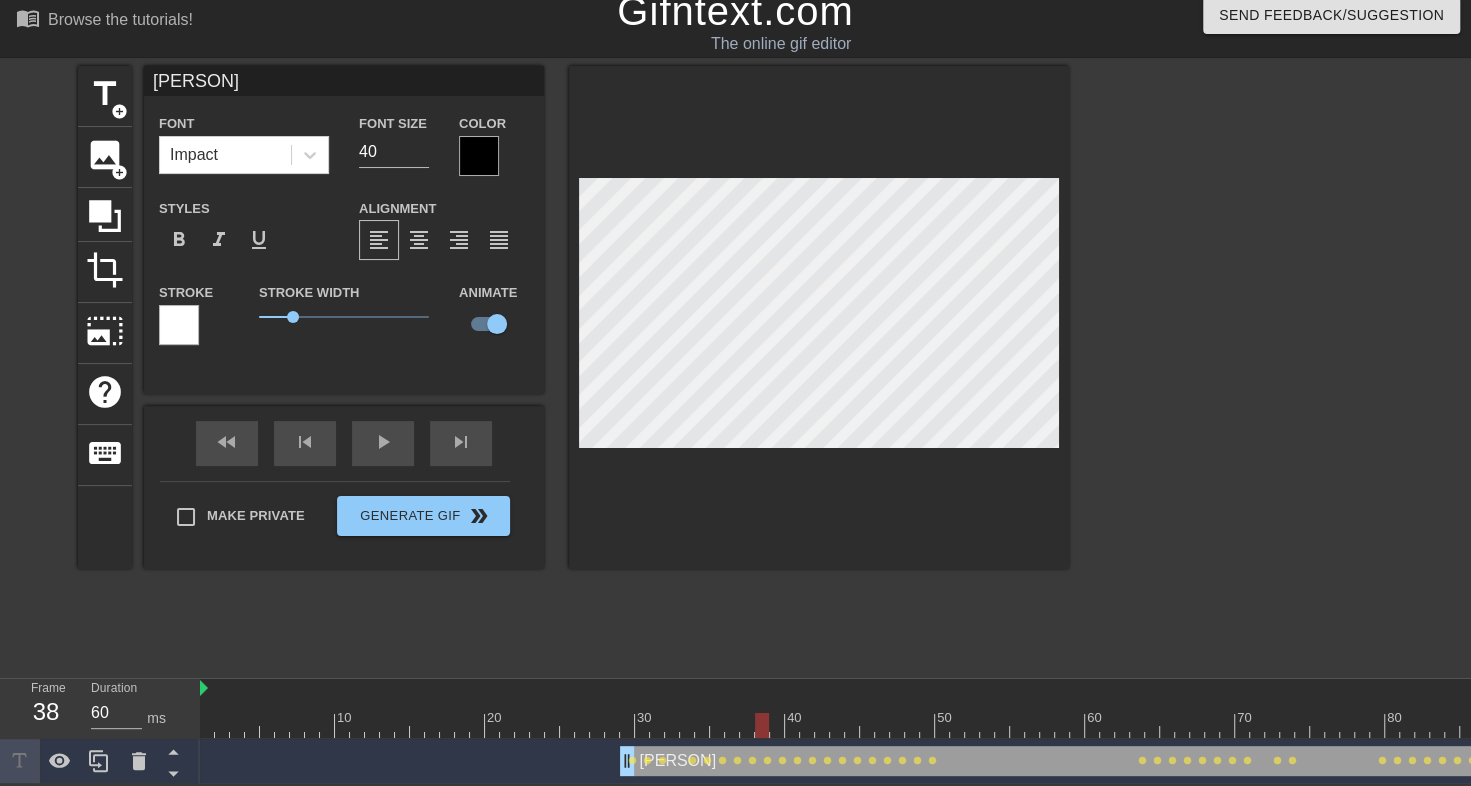 drag, startPoint x: 748, startPoint y: 711, endPoint x: 761, endPoint y: 711, distance: 13 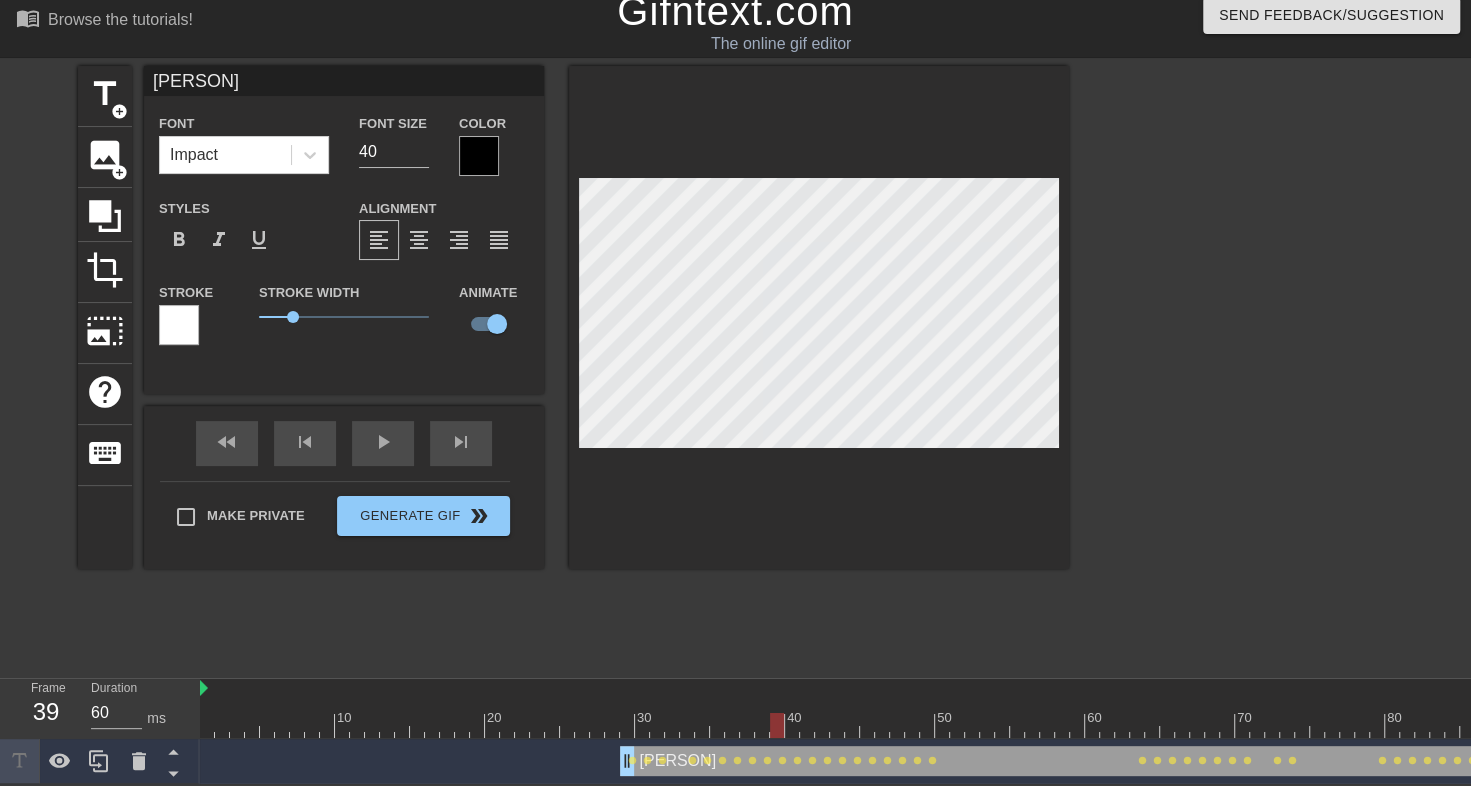 drag, startPoint x: 758, startPoint y: 715, endPoint x: 776, endPoint y: 713, distance: 18.110771 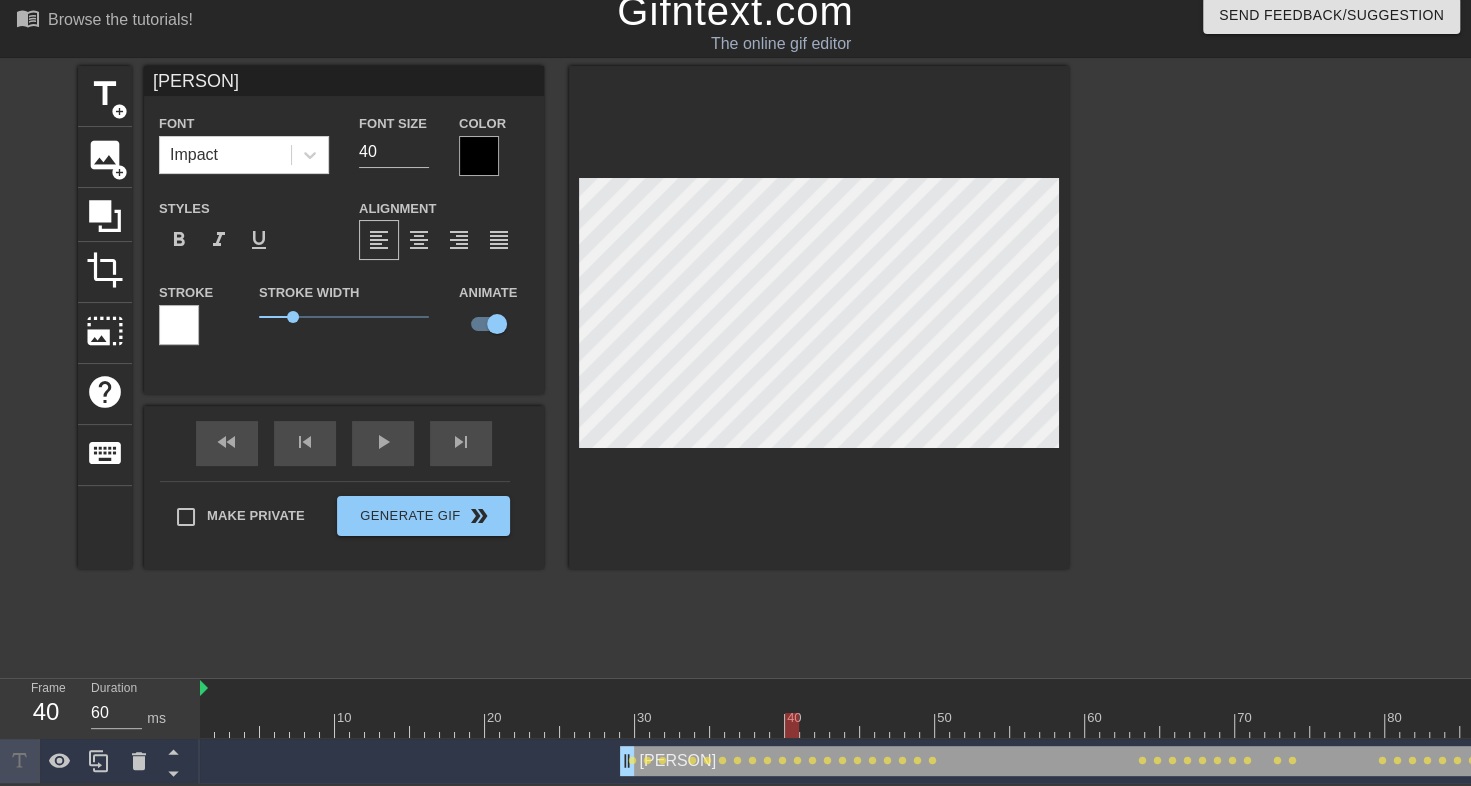 drag, startPoint x: 777, startPoint y: 716, endPoint x: 790, endPoint y: 716, distance: 13 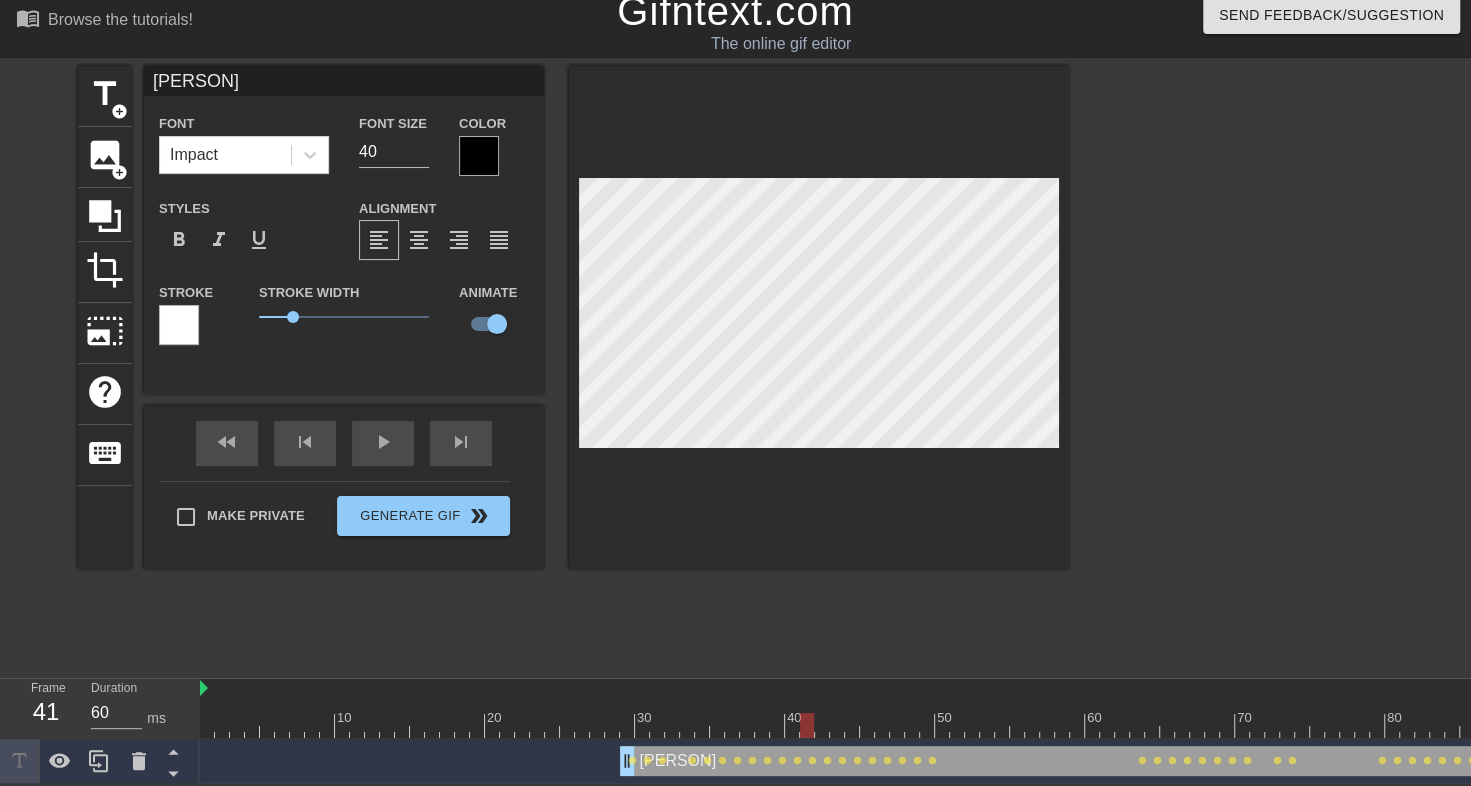 drag, startPoint x: 790, startPoint y: 709, endPoint x: 802, endPoint y: 709, distance: 12 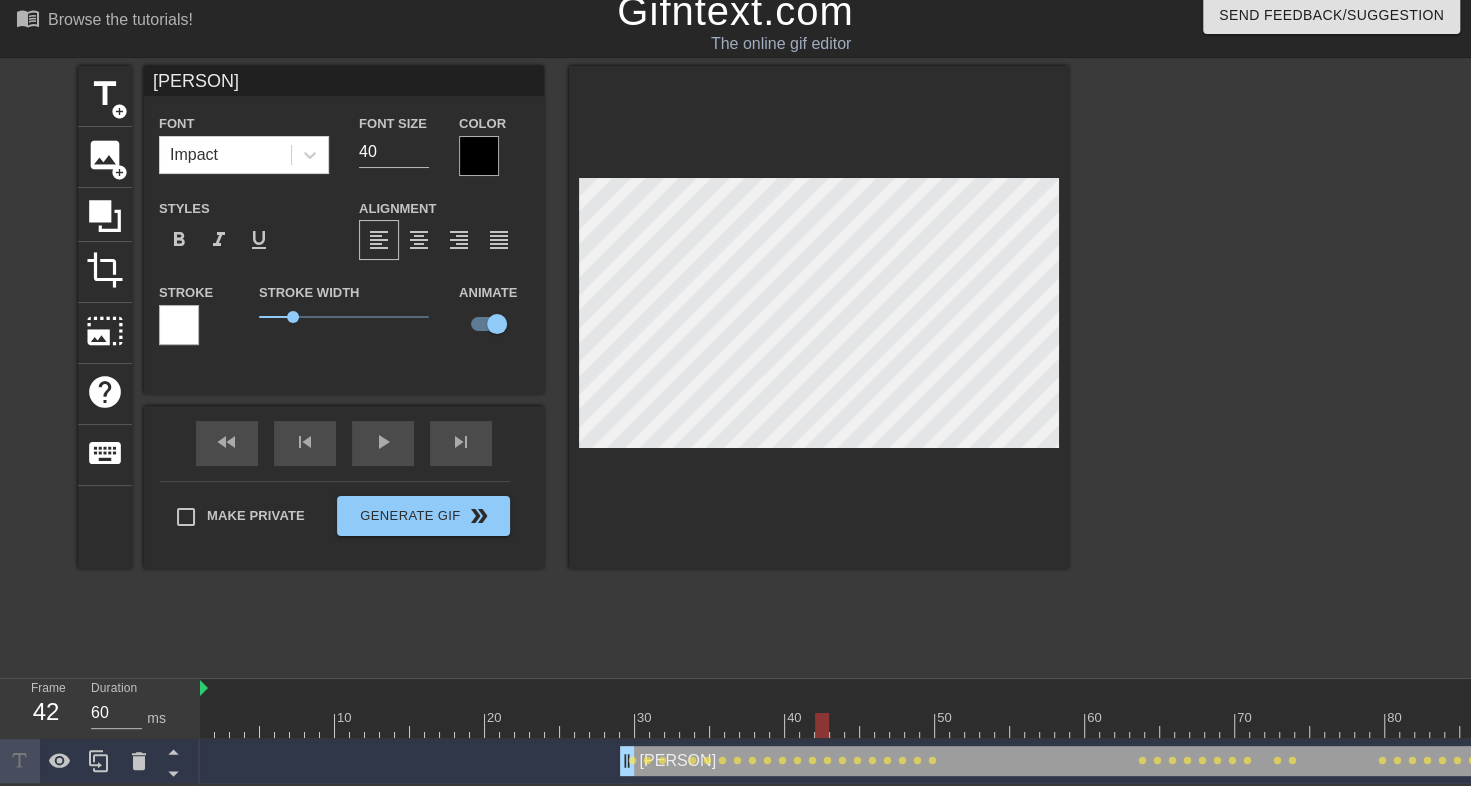 drag, startPoint x: 808, startPoint y: 711, endPoint x: 818, endPoint y: 705, distance: 11.661903 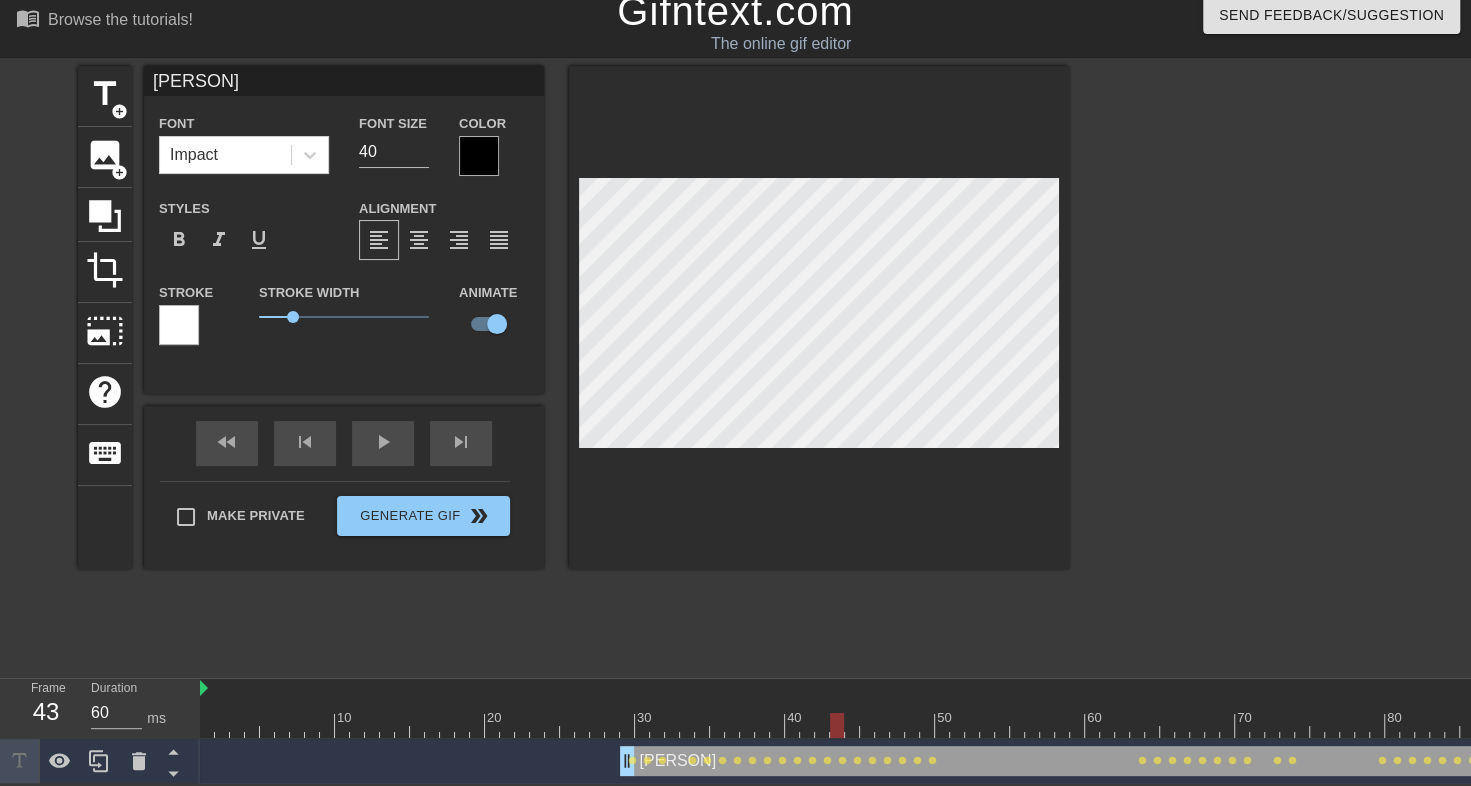 click at bounding box center [837, 725] 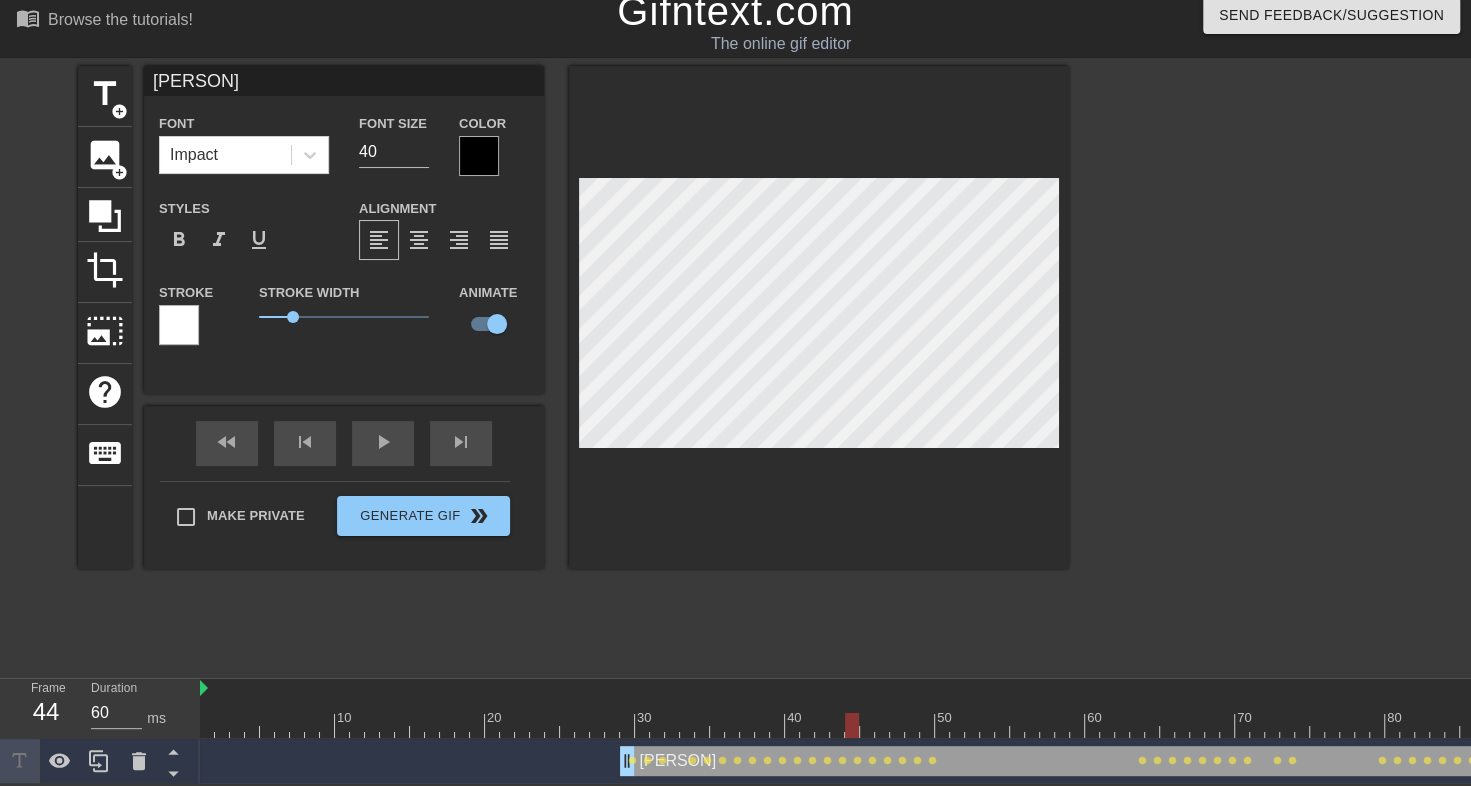 click at bounding box center (852, 725) 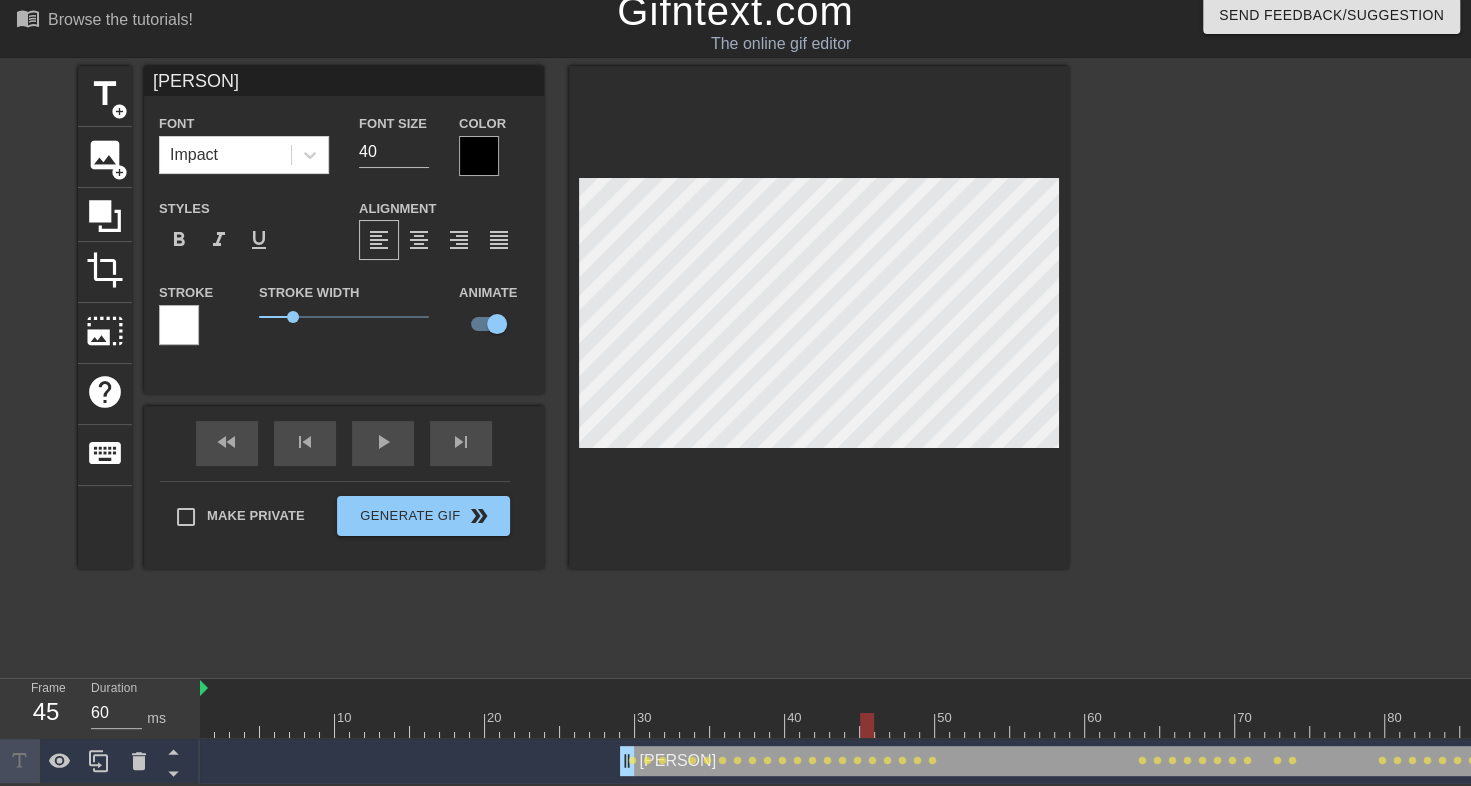 drag, startPoint x: 852, startPoint y: 716, endPoint x: 863, endPoint y: 715, distance: 11.045361 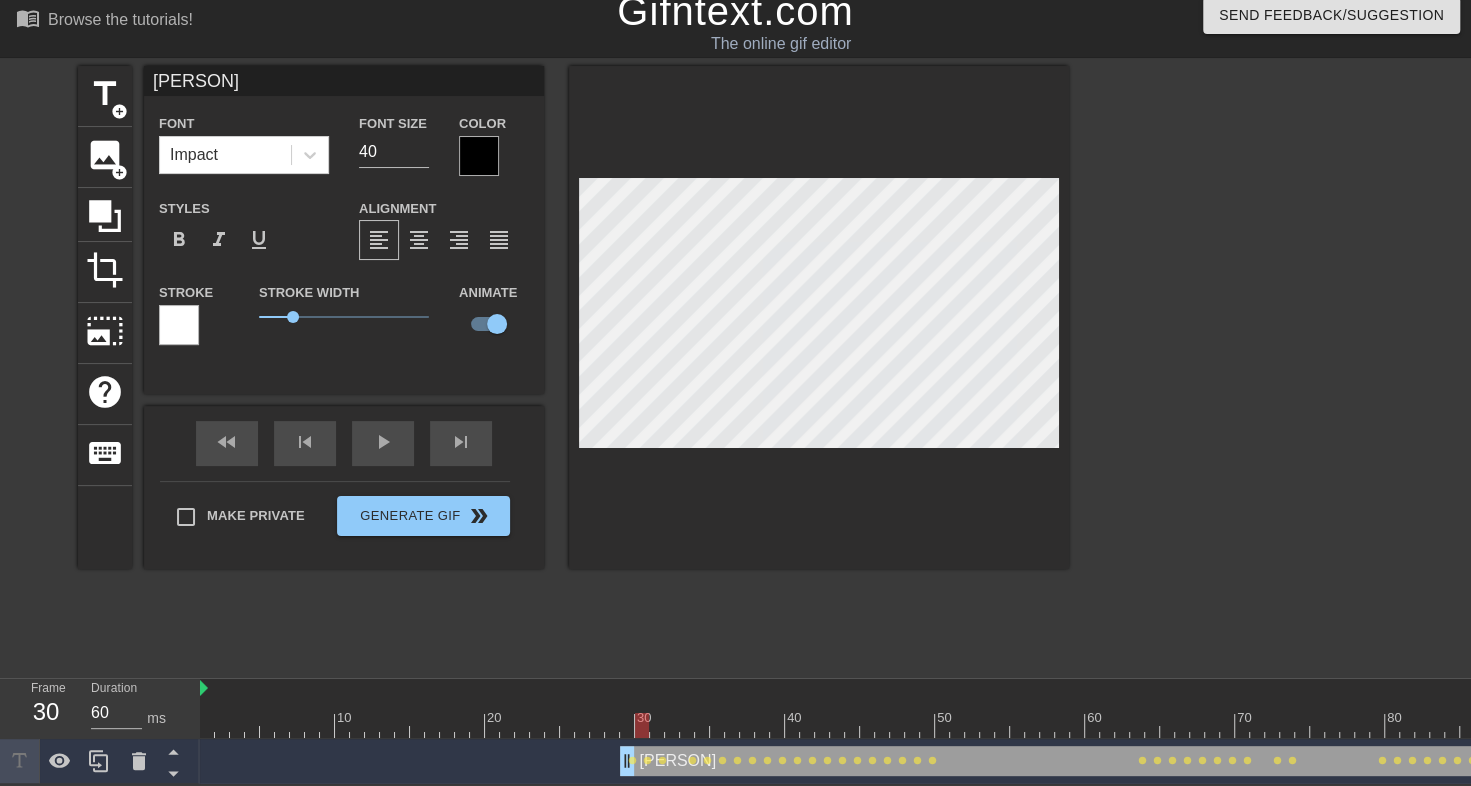 drag, startPoint x: 864, startPoint y: 713, endPoint x: 629, endPoint y: 707, distance: 235.07658 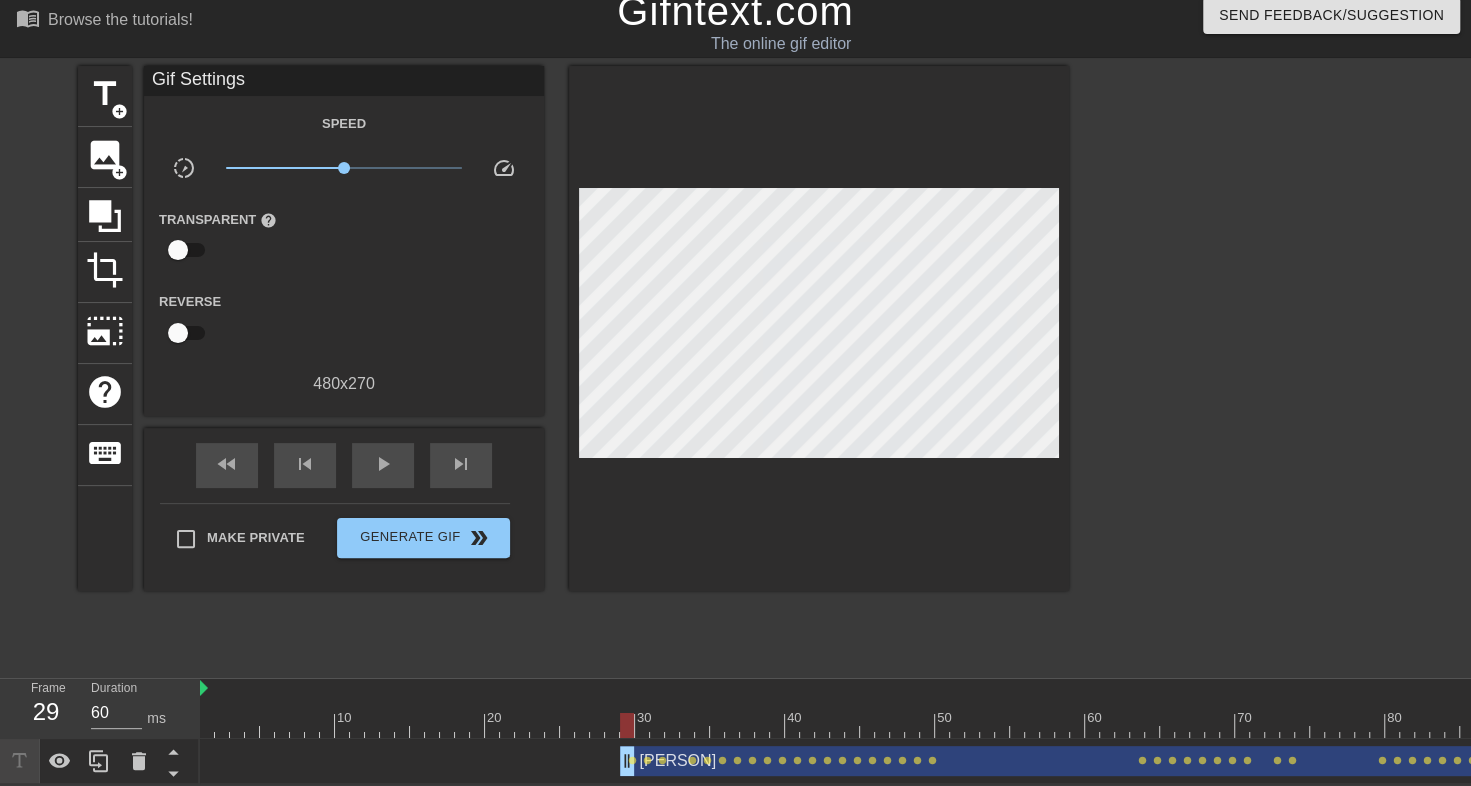 click on "fast_rewind skip_previous play_arrow skip_next" at bounding box center [344, 465] 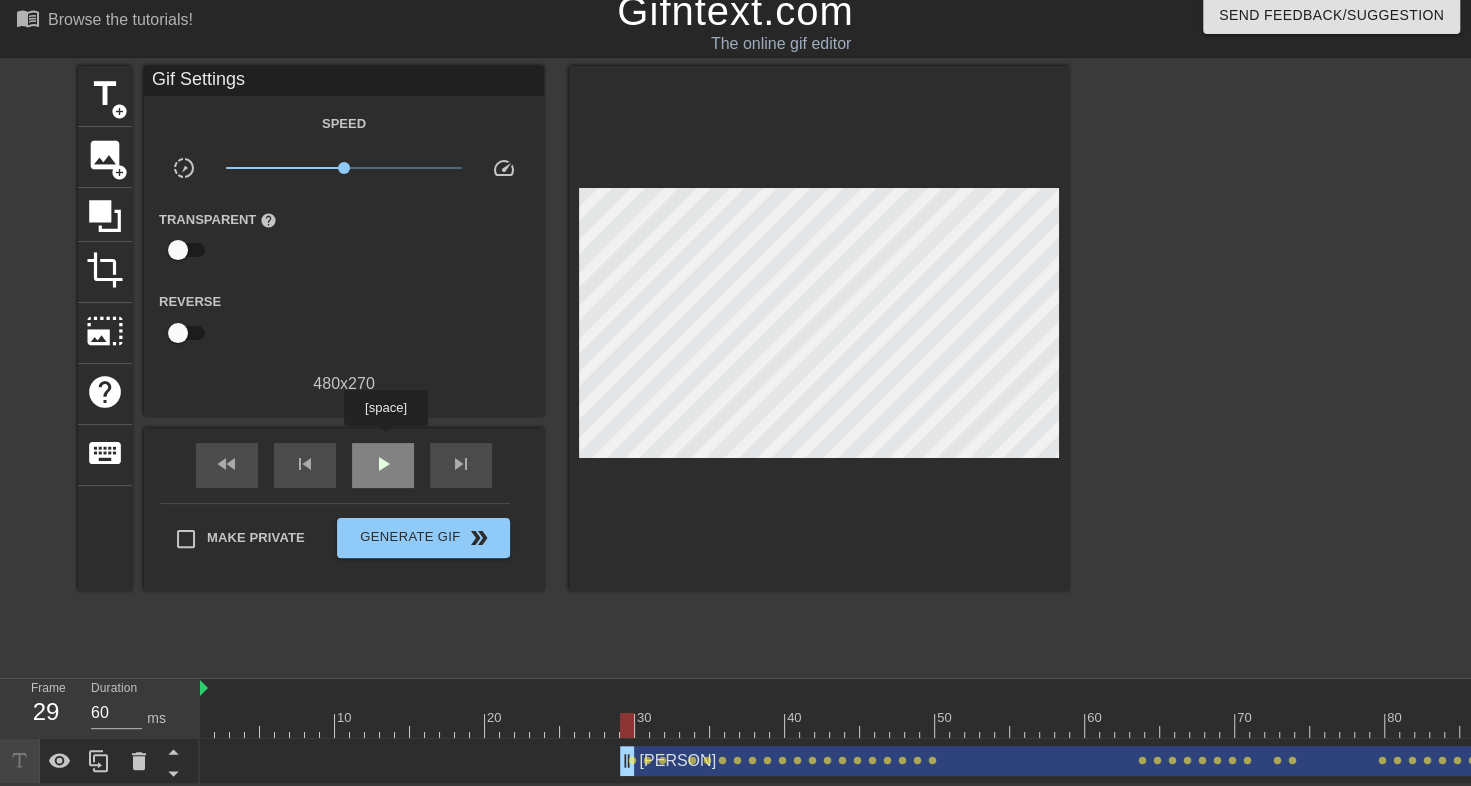 click on "play_arrow" at bounding box center (383, 464) 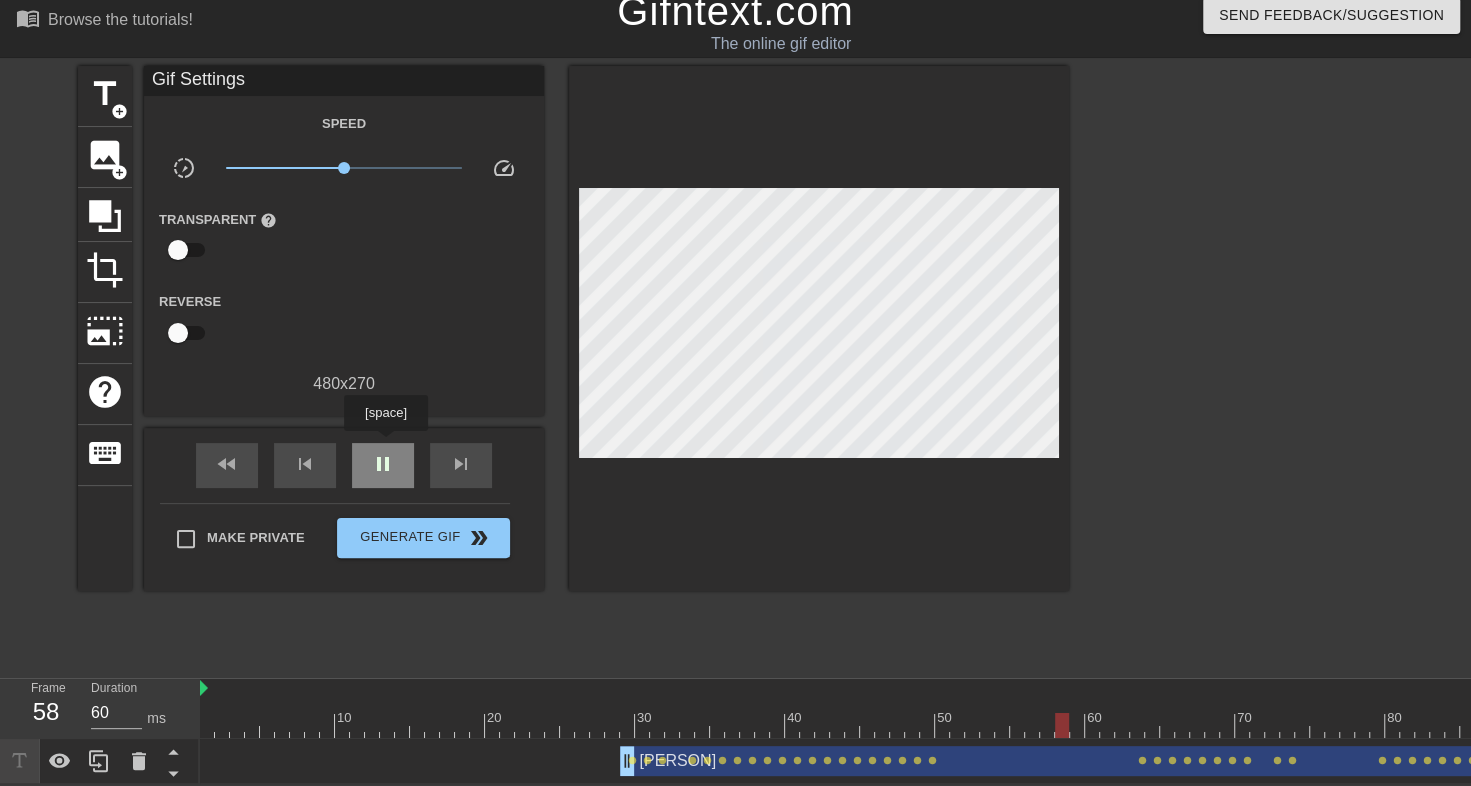 click on "pause" at bounding box center [383, 464] 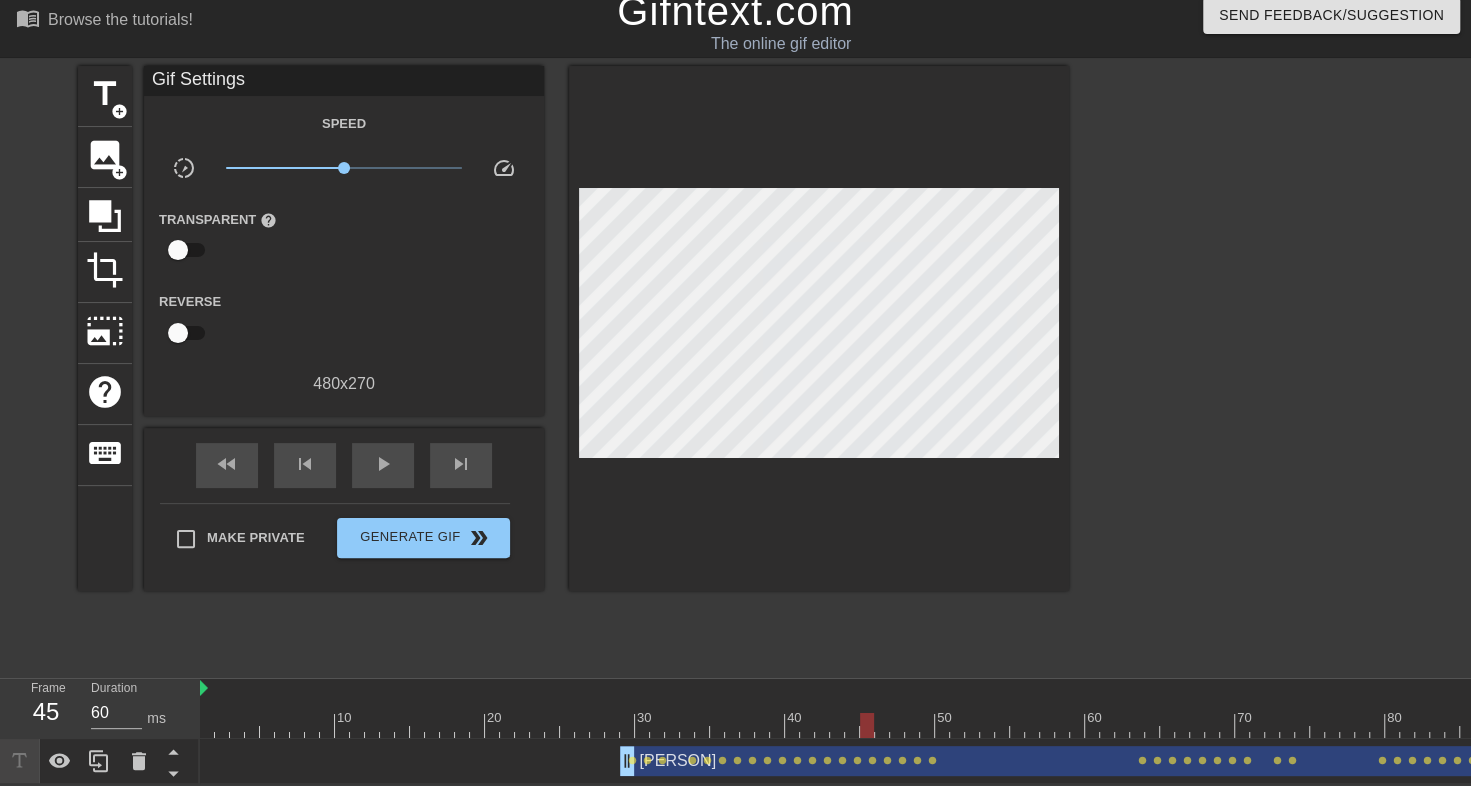 drag, startPoint x: 1093, startPoint y: 710, endPoint x: 875, endPoint y: 707, distance: 218.02065 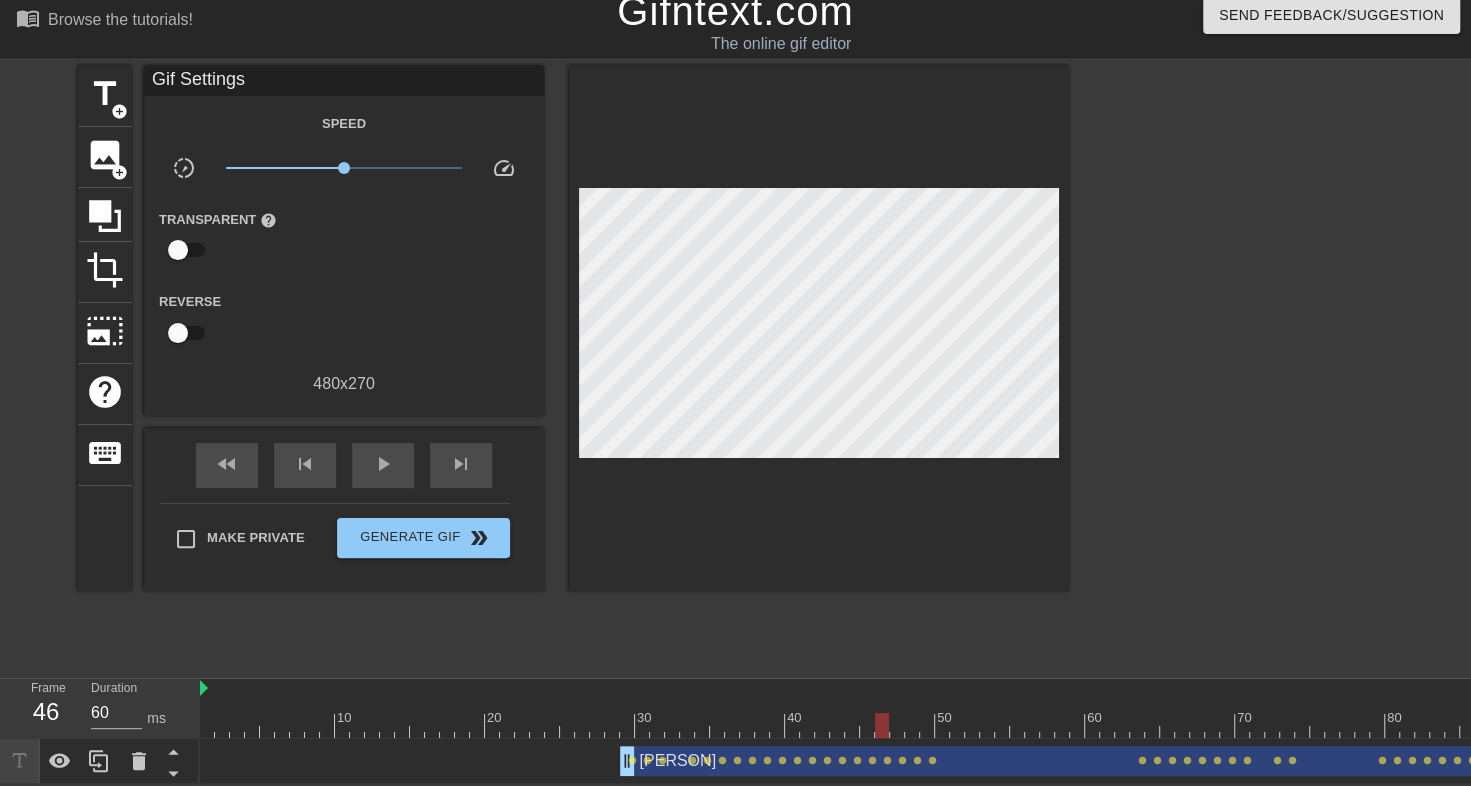 click at bounding box center [882, 725] 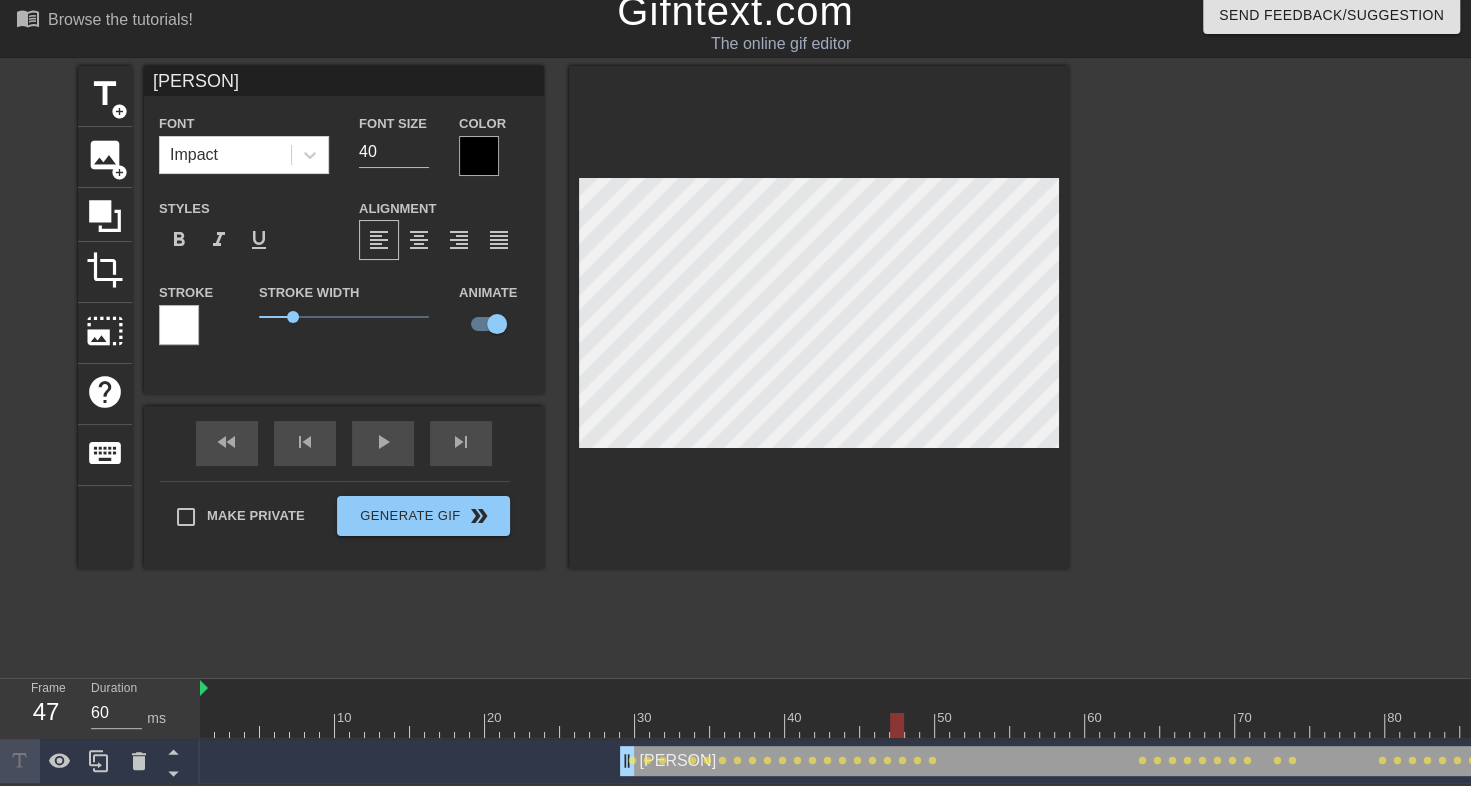 drag, startPoint x: 882, startPoint y: 712, endPoint x: 894, endPoint y: 712, distance: 12 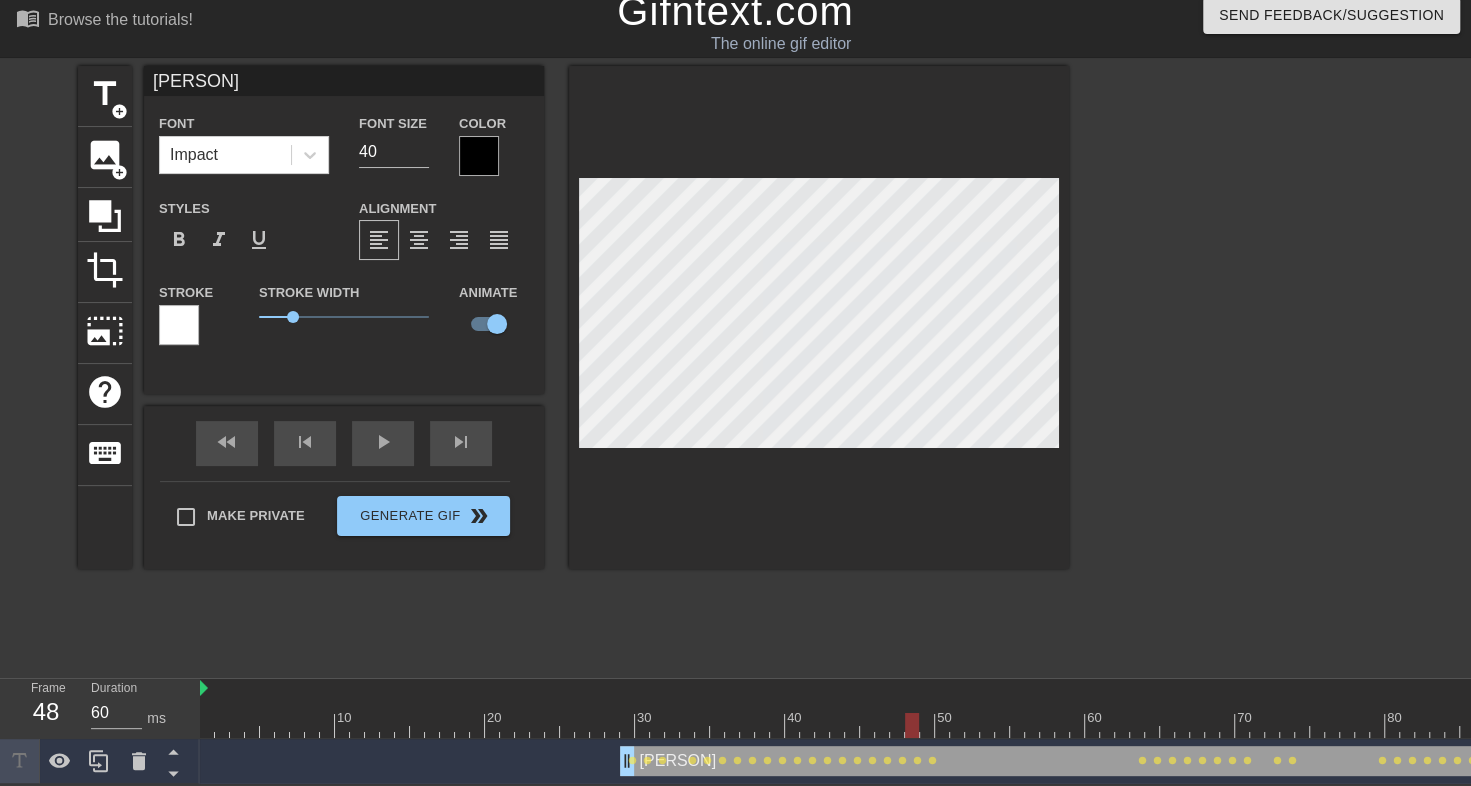 drag, startPoint x: 895, startPoint y: 707, endPoint x: 906, endPoint y: 707, distance: 11 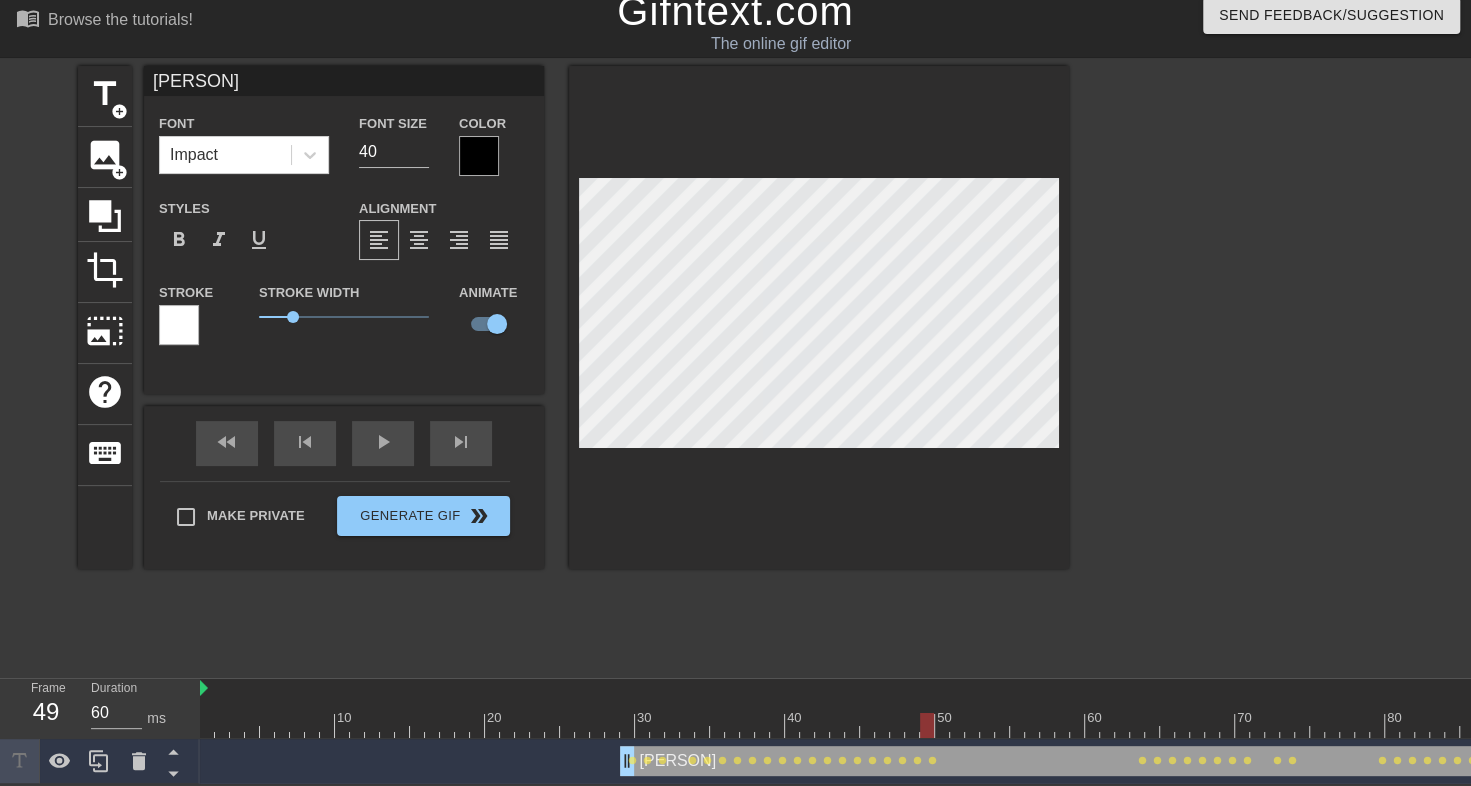 drag, startPoint x: 912, startPoint y: 723, endPoint x: 924, endPoint y: 722, distance: 12.0415945 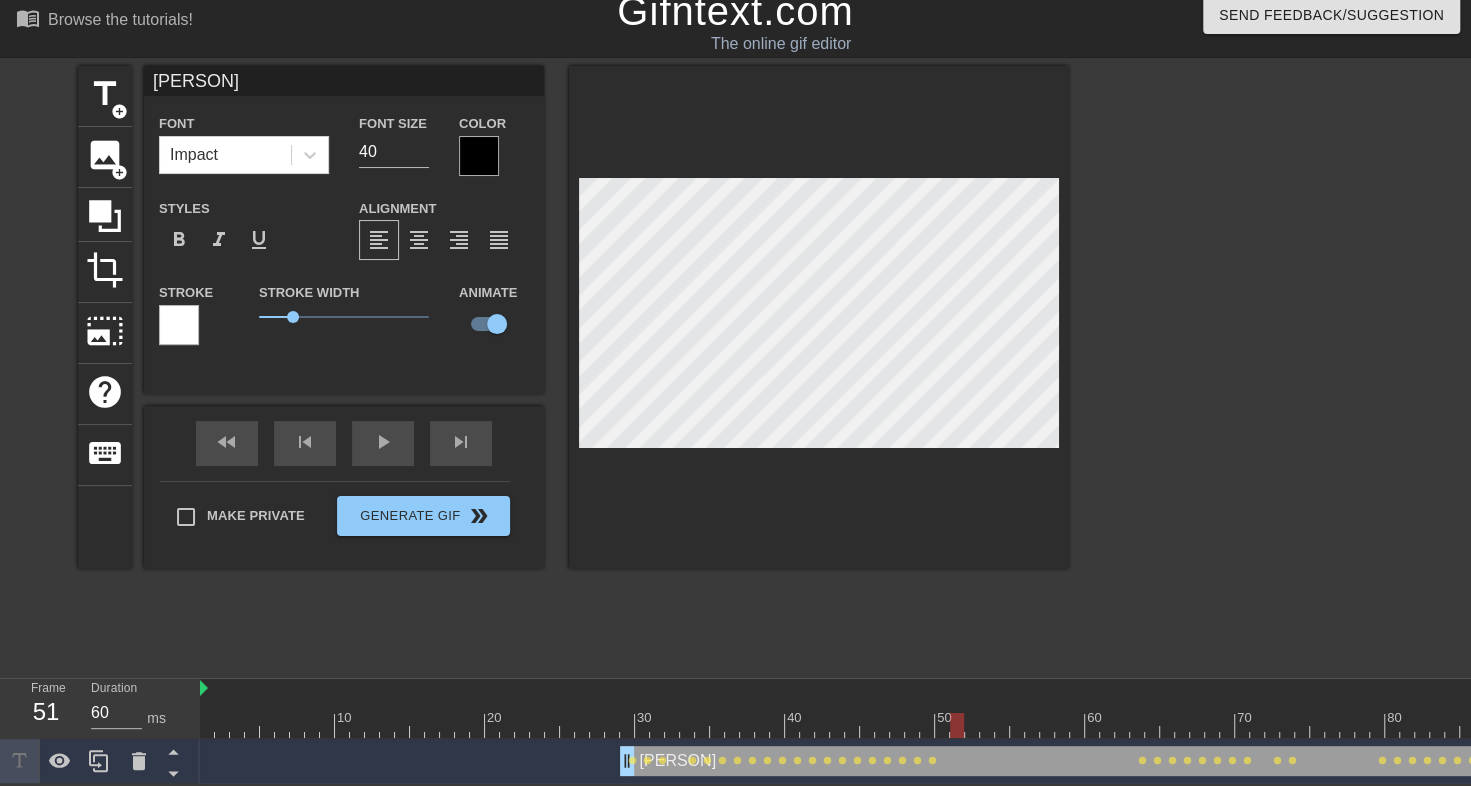 drag, startPoint x: 930, startPoint y: 712, endPoint x: 956, endPoint y: 711, distance: 26.019224 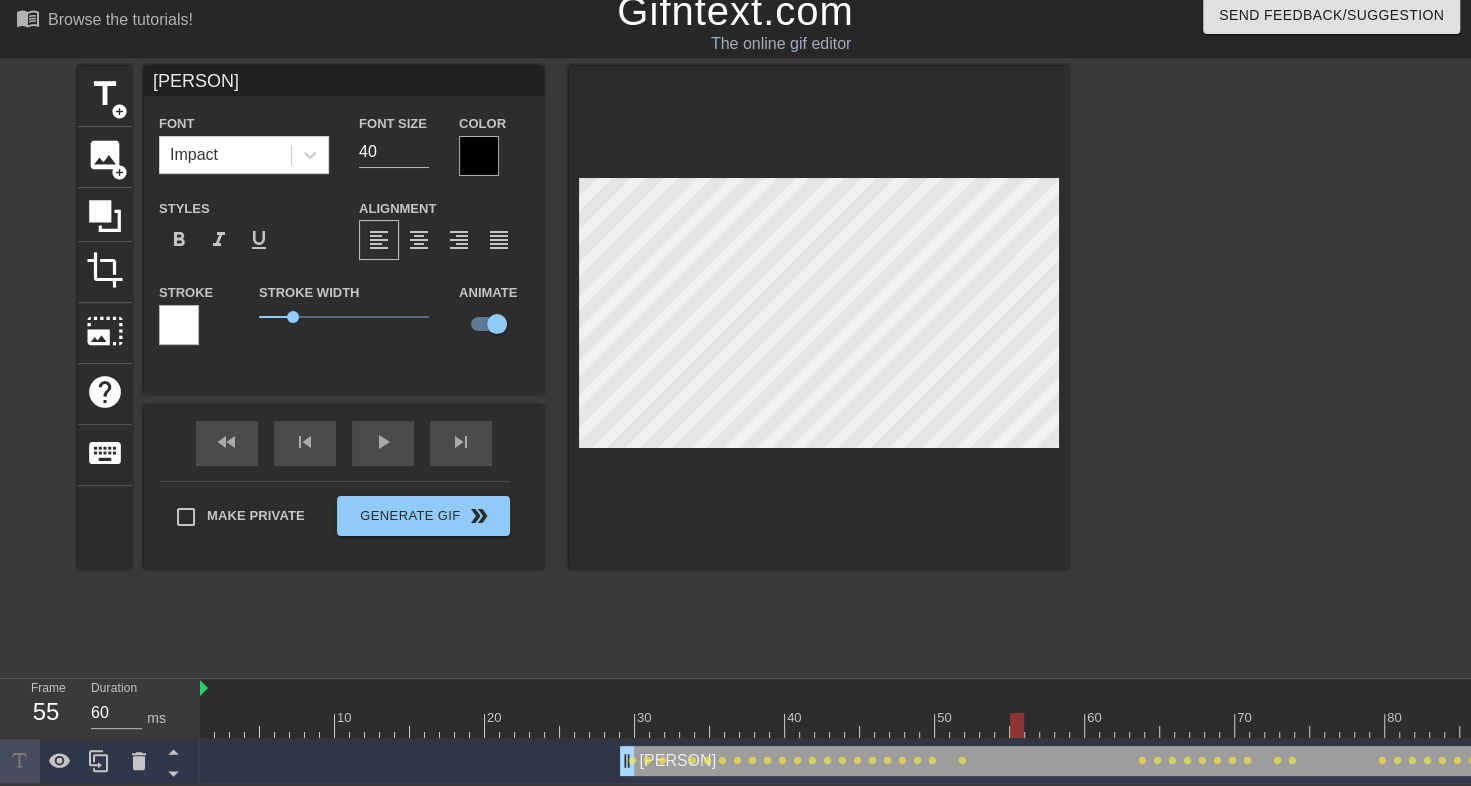 drag, startPoint x: 959, startPoint y: 708, endPoint x: 1023, endPoint y: 705, distance: 64.070274 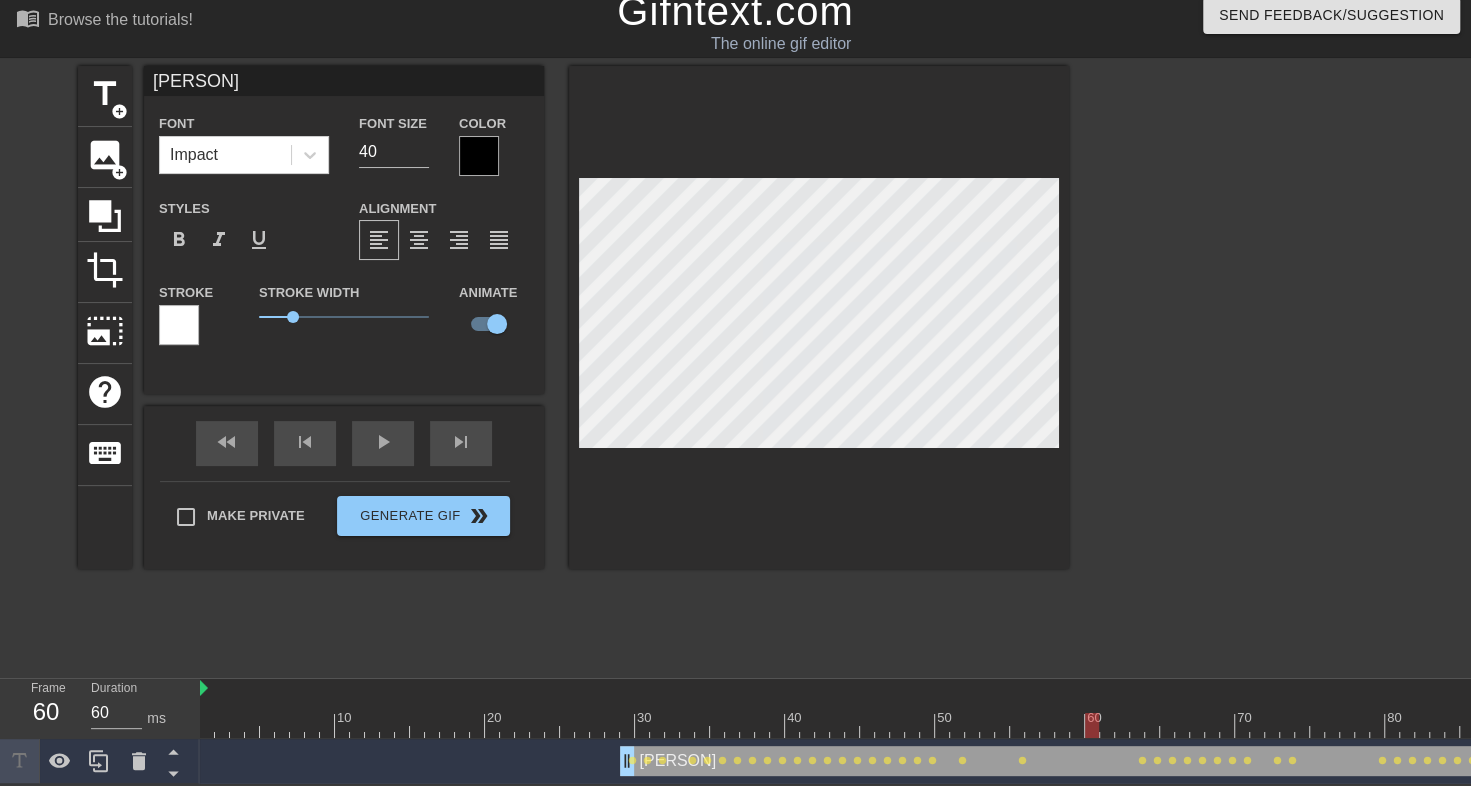drag, startPoint x: 1016, startPoint y: 708, endPoint x: 1090, endPoint y: 709, distance: 74.00676 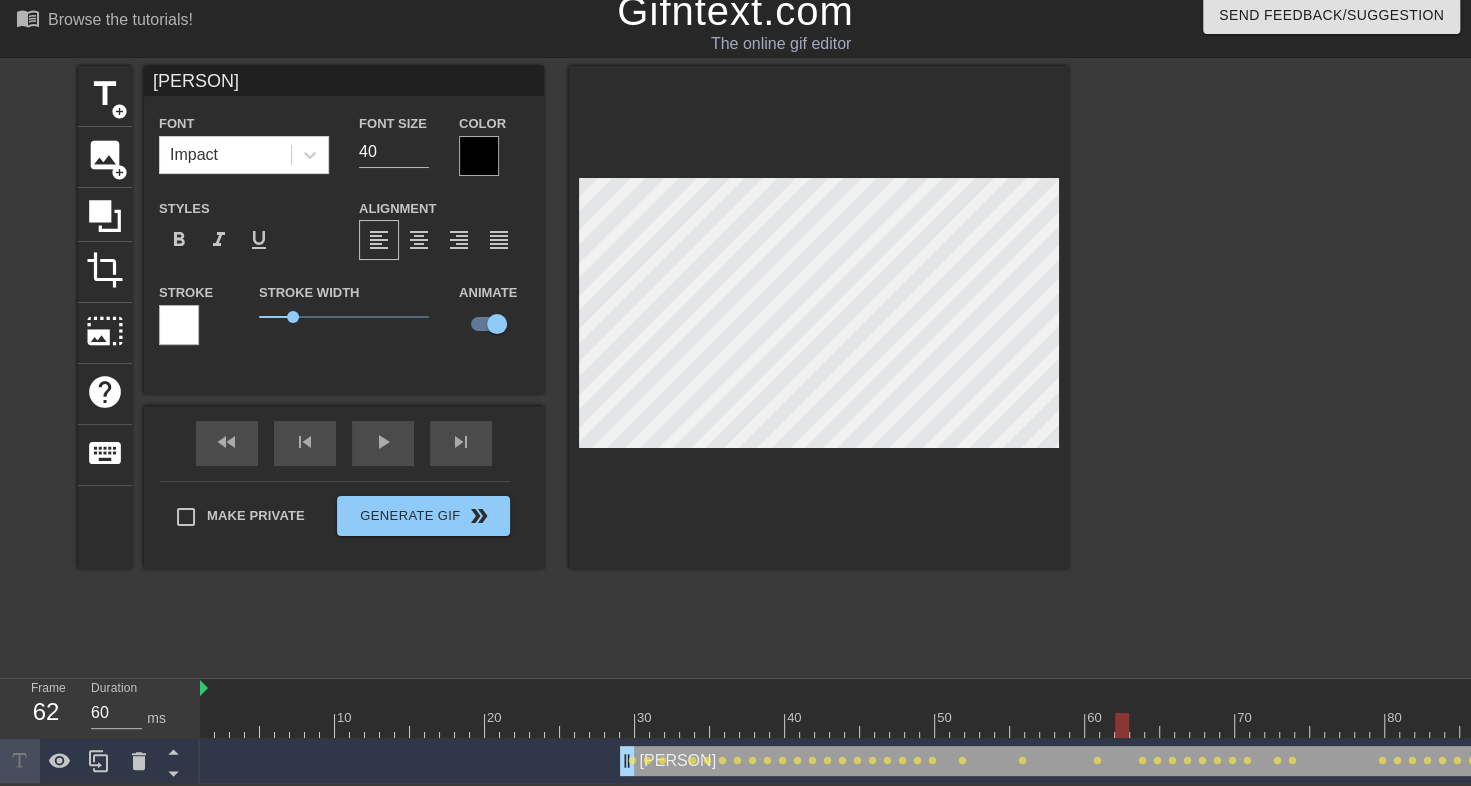 drag, startPoint x: 1084, startPoint y: 715, endPoint x: 1126, endPoint y: 711, distance: 42.190044 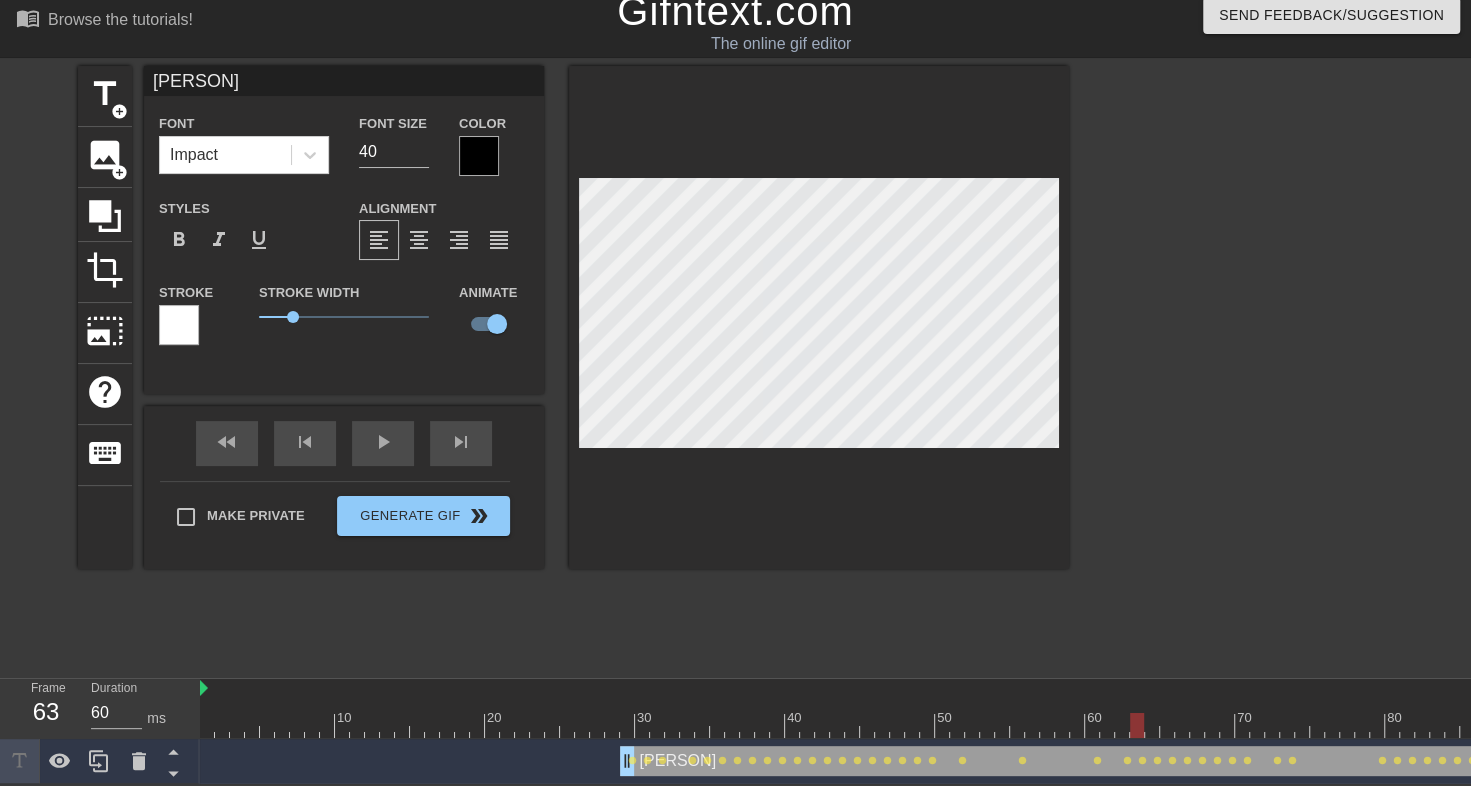 click at bounding box center (1137, 725) 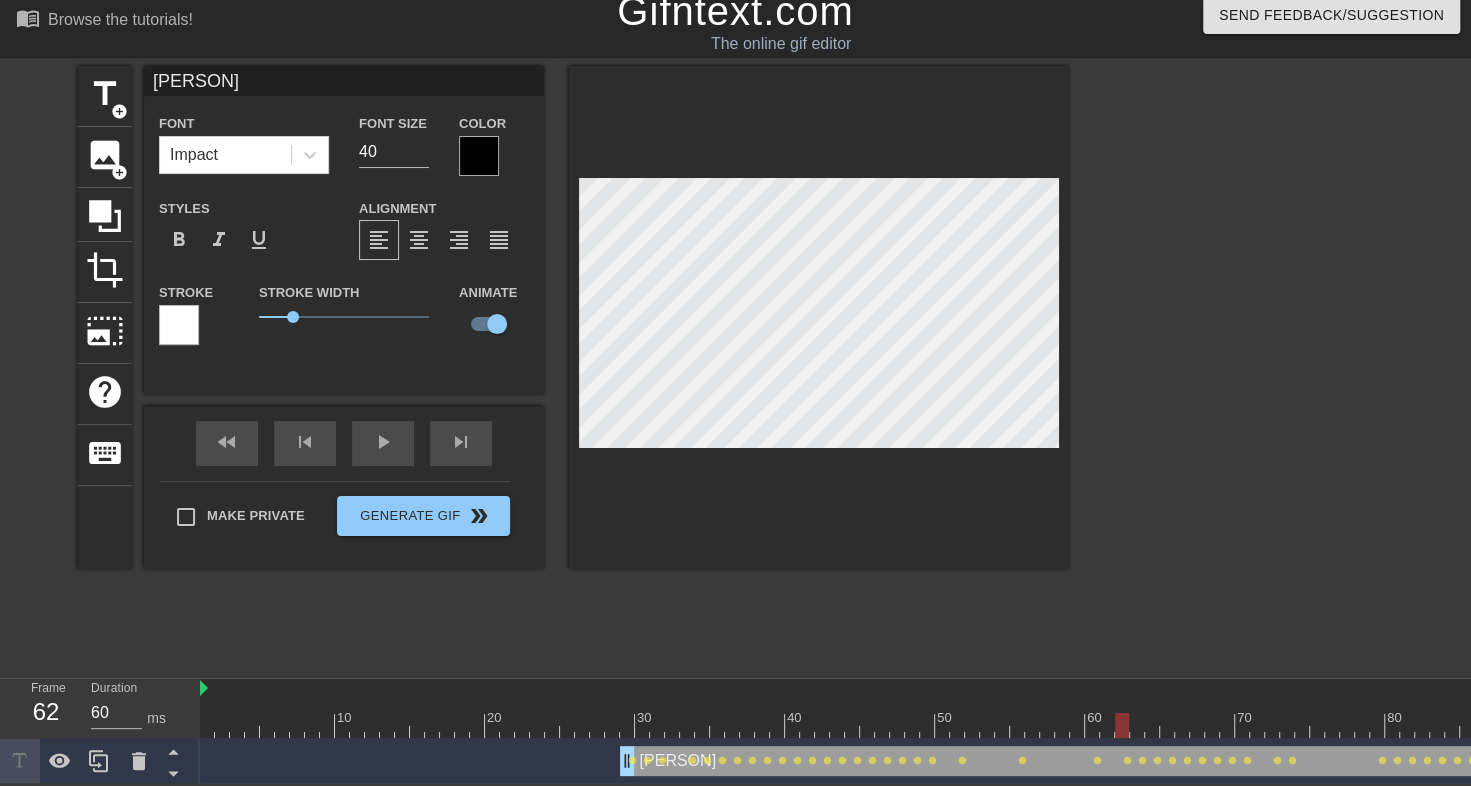 click at bounding box center (1122, 725) 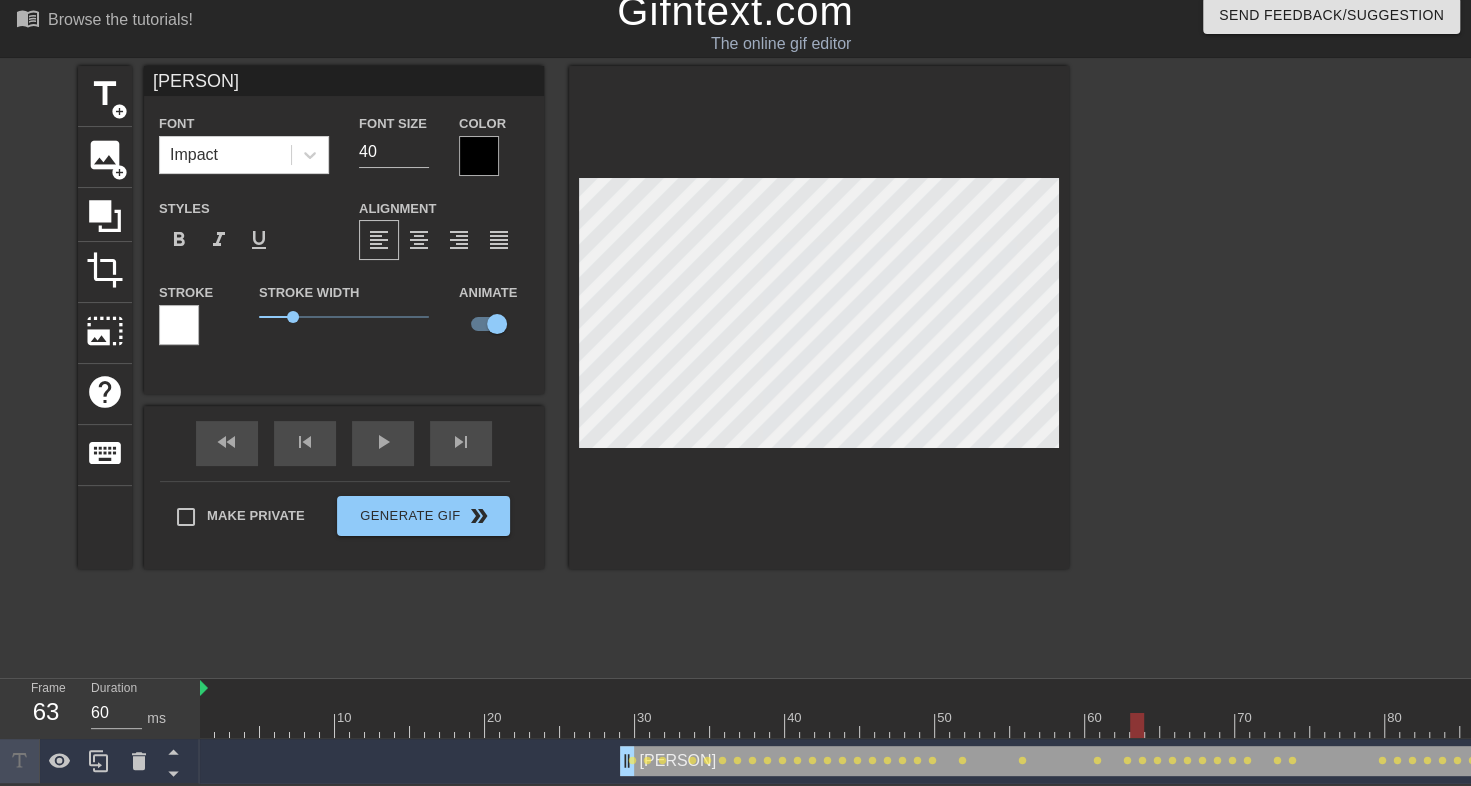 click at bounding box center (1137, 725) 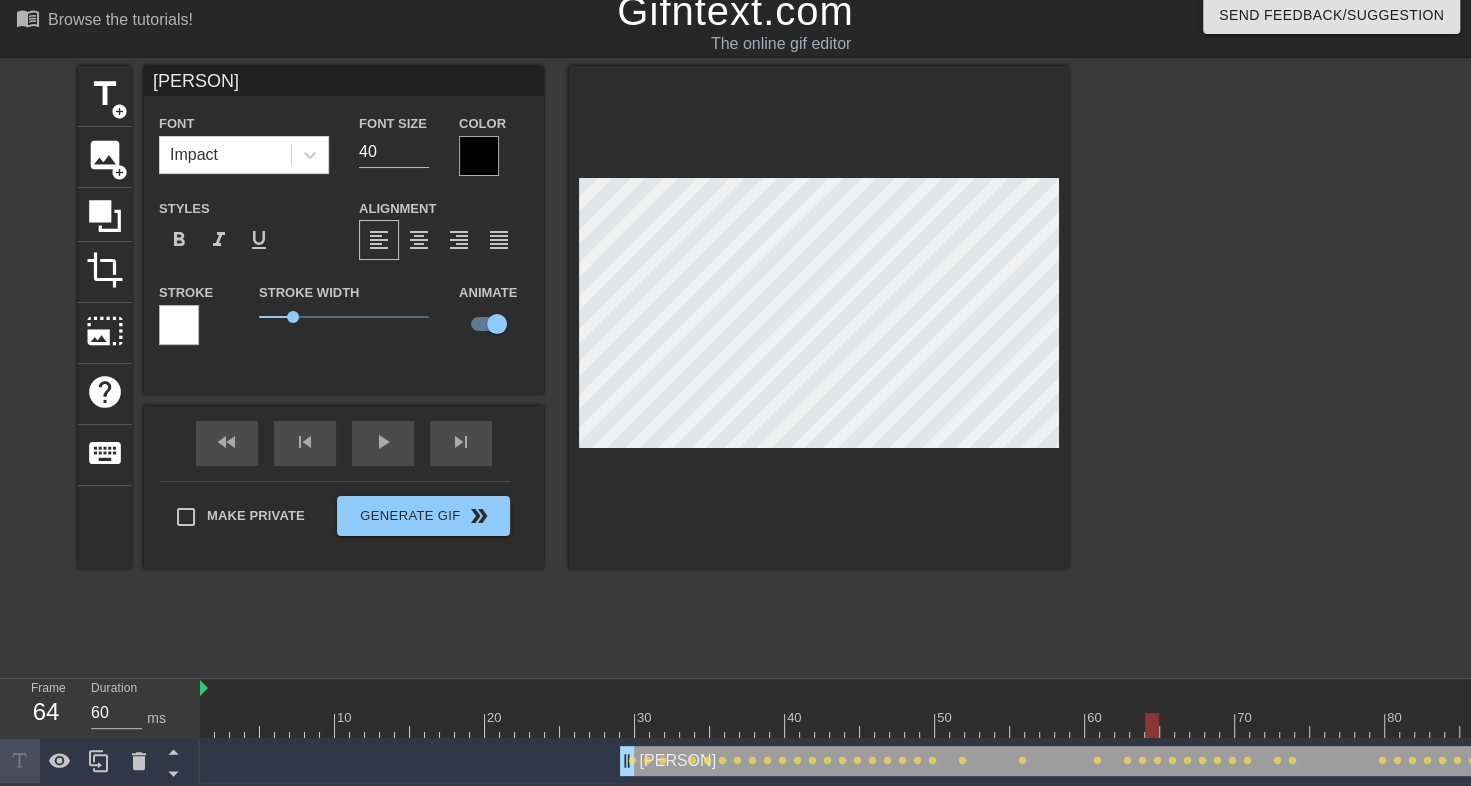 drag, startPoint x: 1138, startPoint y: 712, endPoint x: 1151, endPoint y: 712, distance: 13 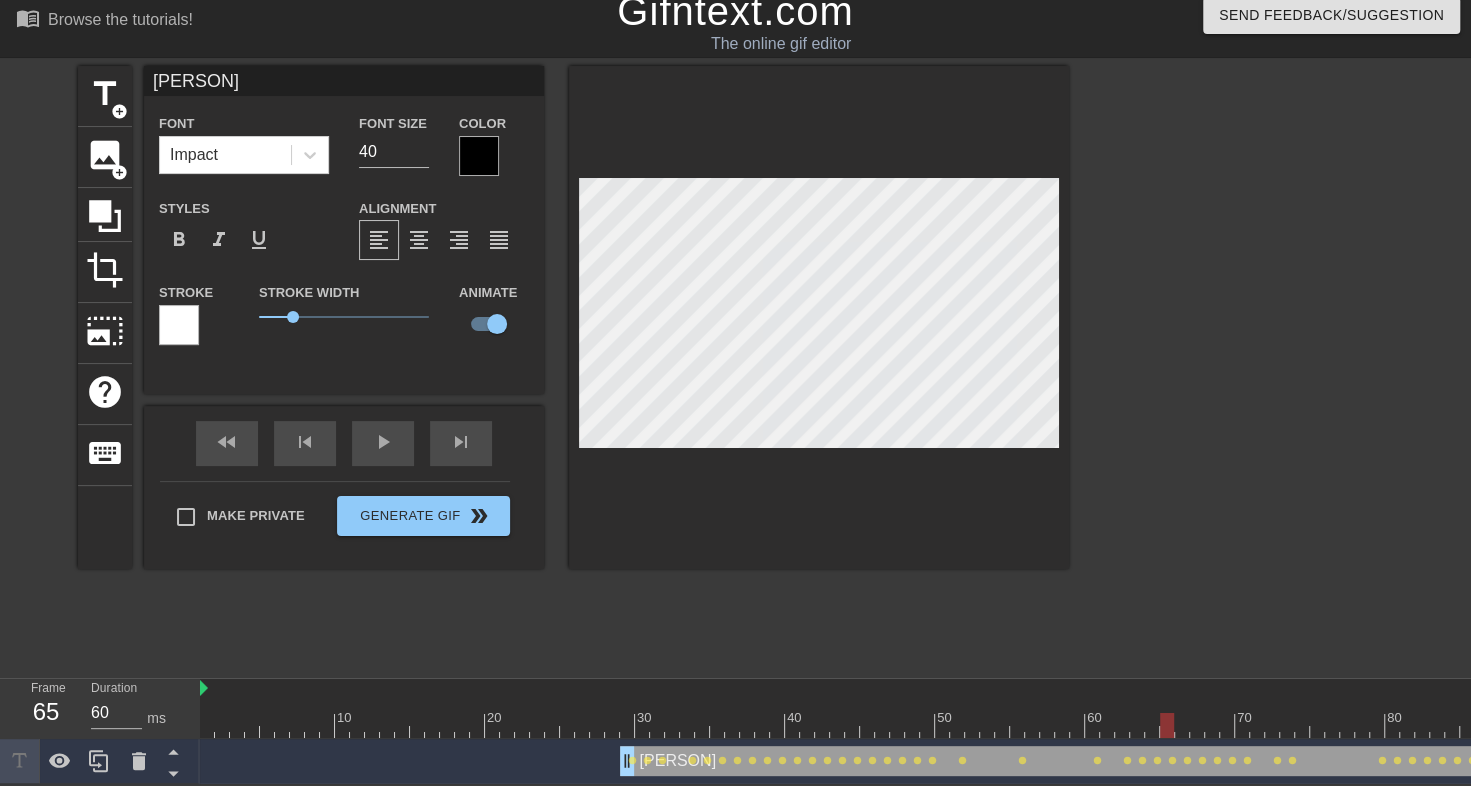 drag, startPoint x: 1149, startPoint y: 719, endPoint x: 1162, endPoint y: 715, distance: 13.601471 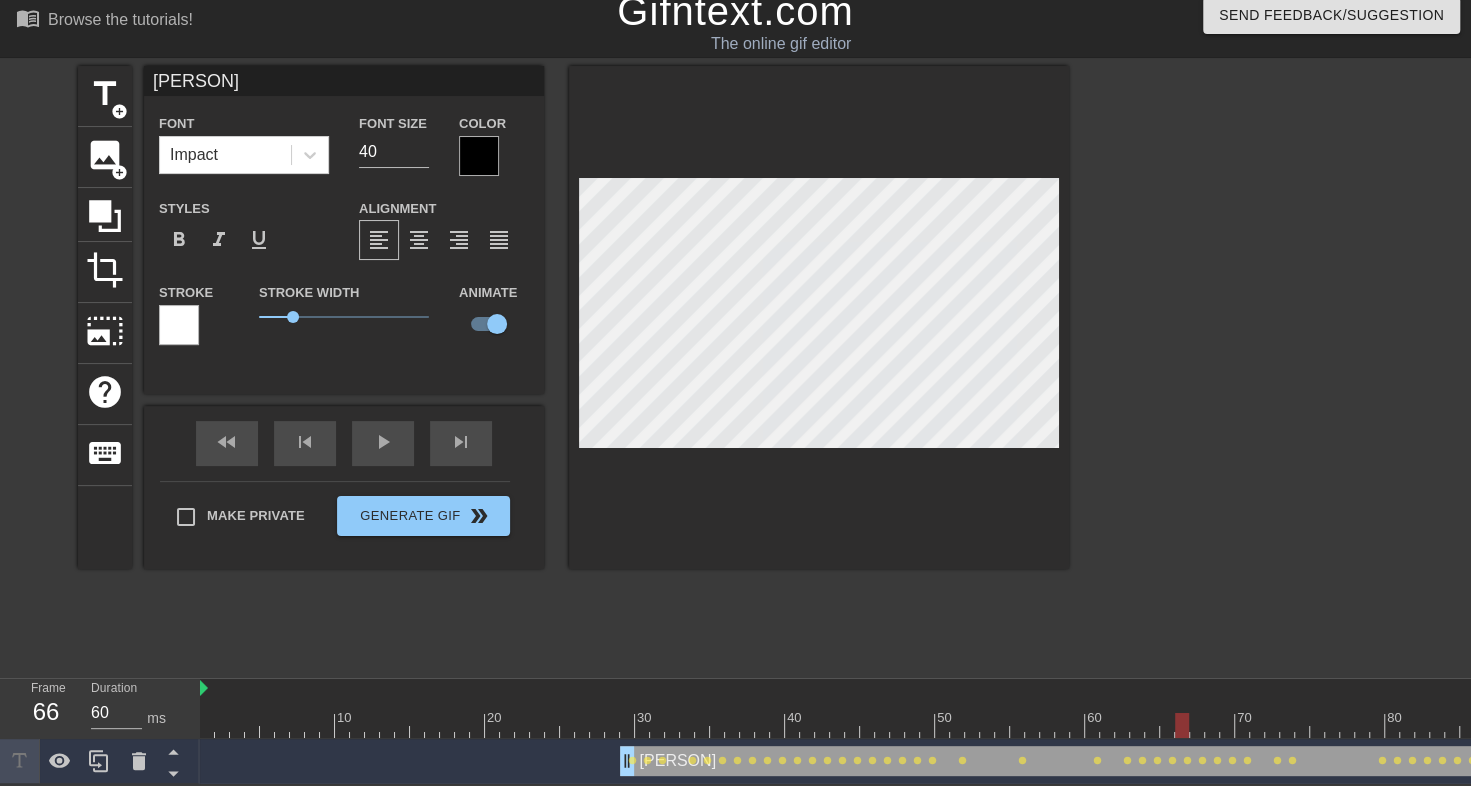 drag, startPoint x: 1165, startPoint y: 717, endPoint x: 1178, endPoint y: 717, distance: 13 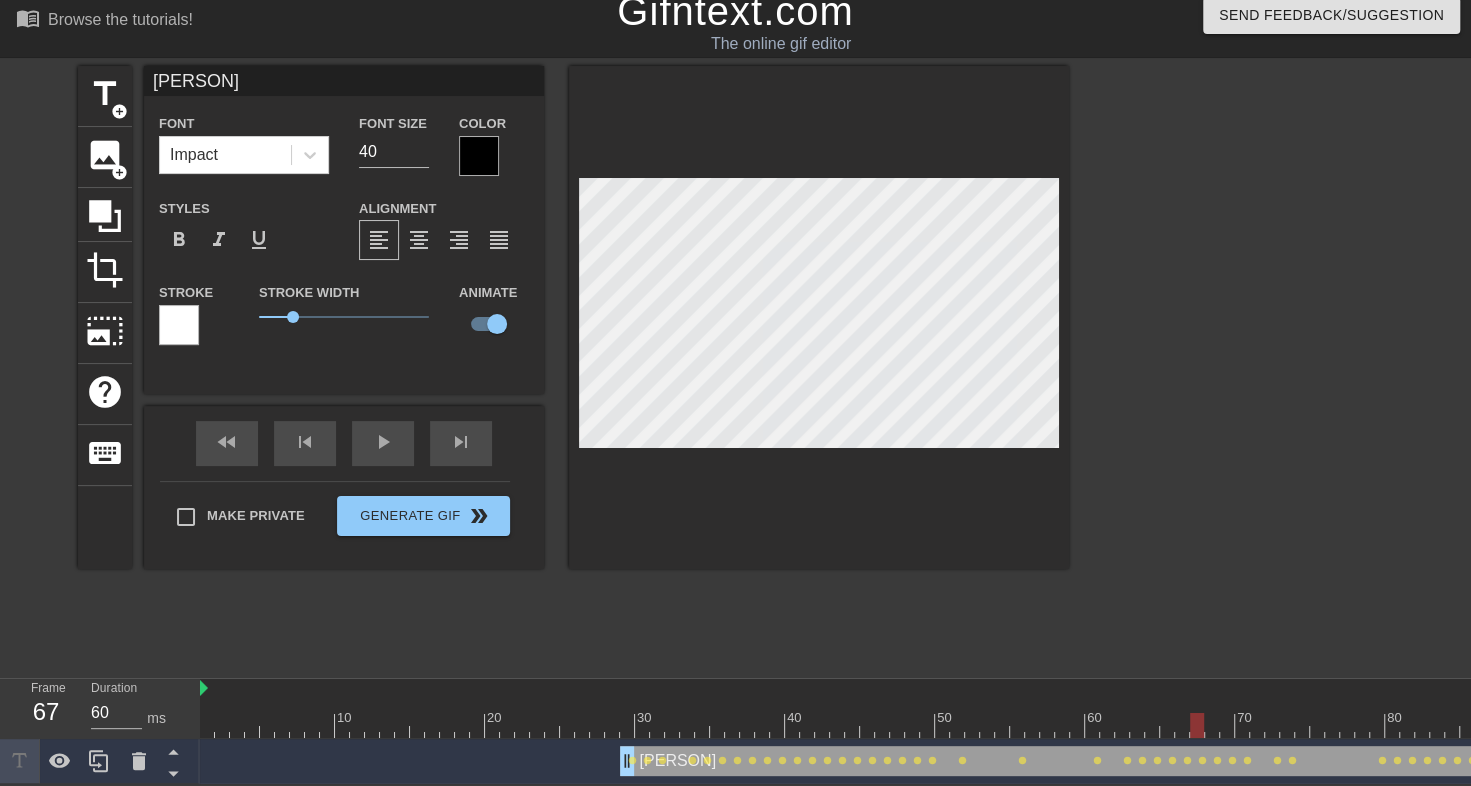 drag, startPoint x: 1183, startPoint y: 718, endPoint x: 1196, endPoint y: 717, distance: 13.038404 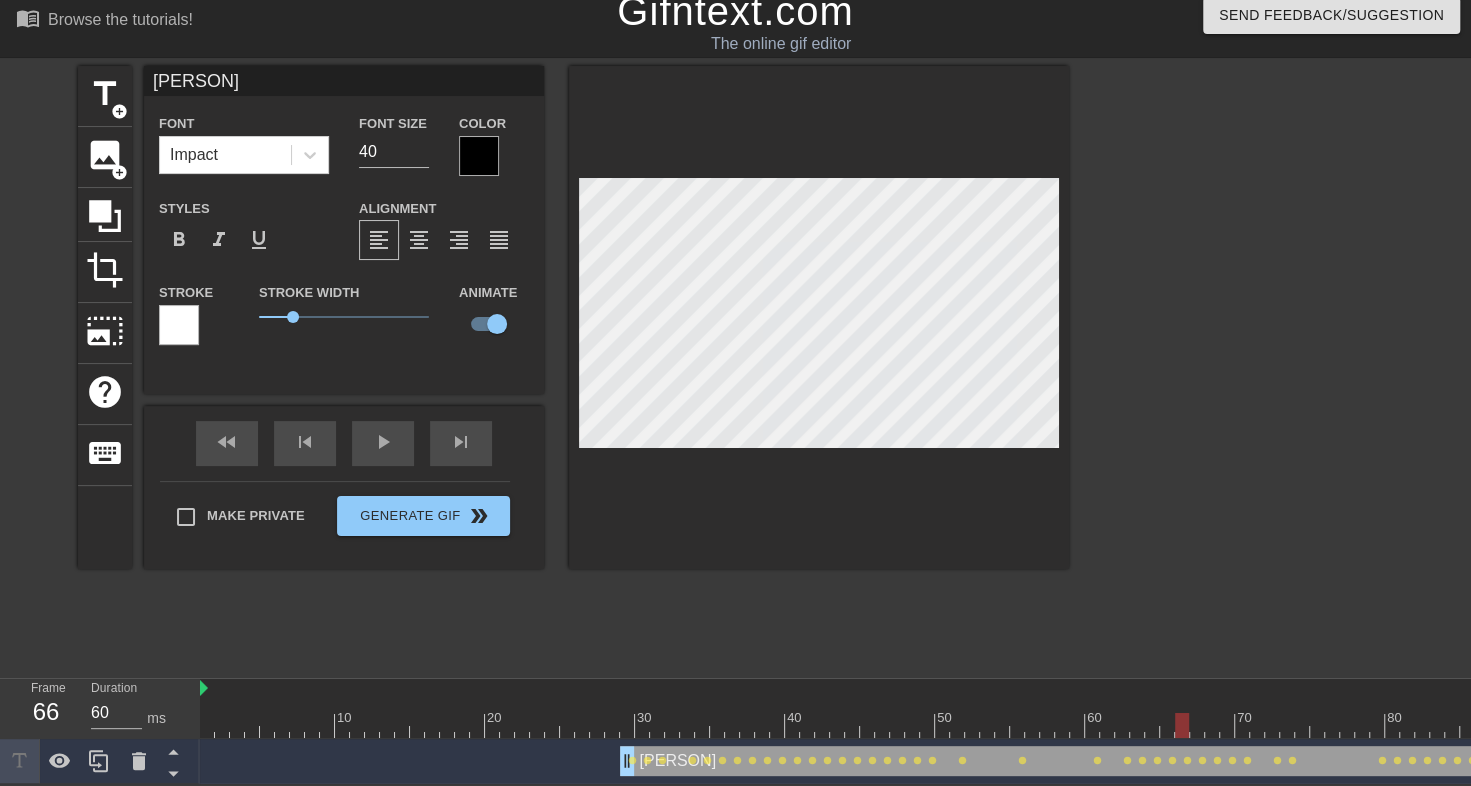 drag, startPoint x: 1198, startPoint y: 709, endPoint x: 1188, endPoint y: 717, distance: 12.806249 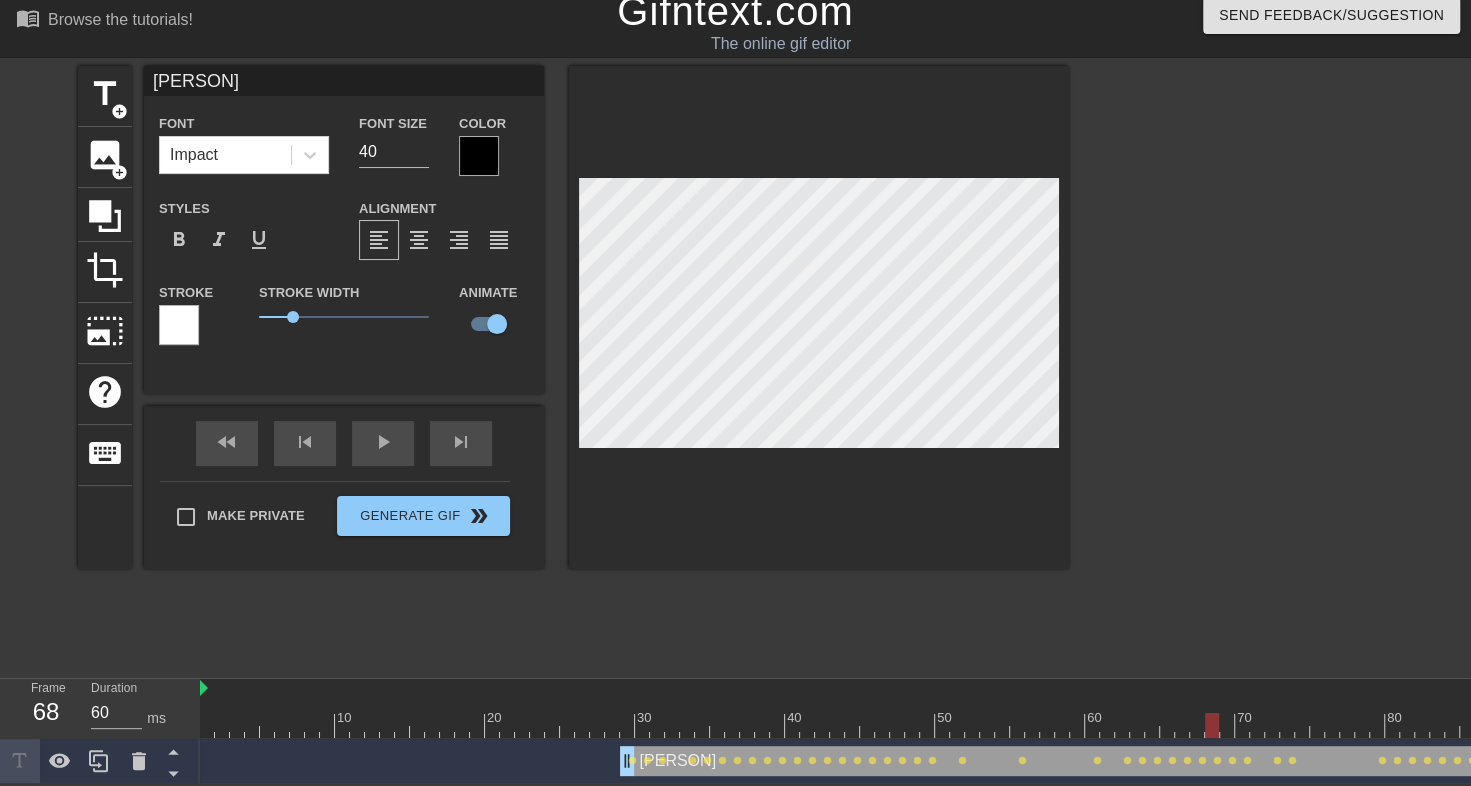 click at bounding box center [882, 725] 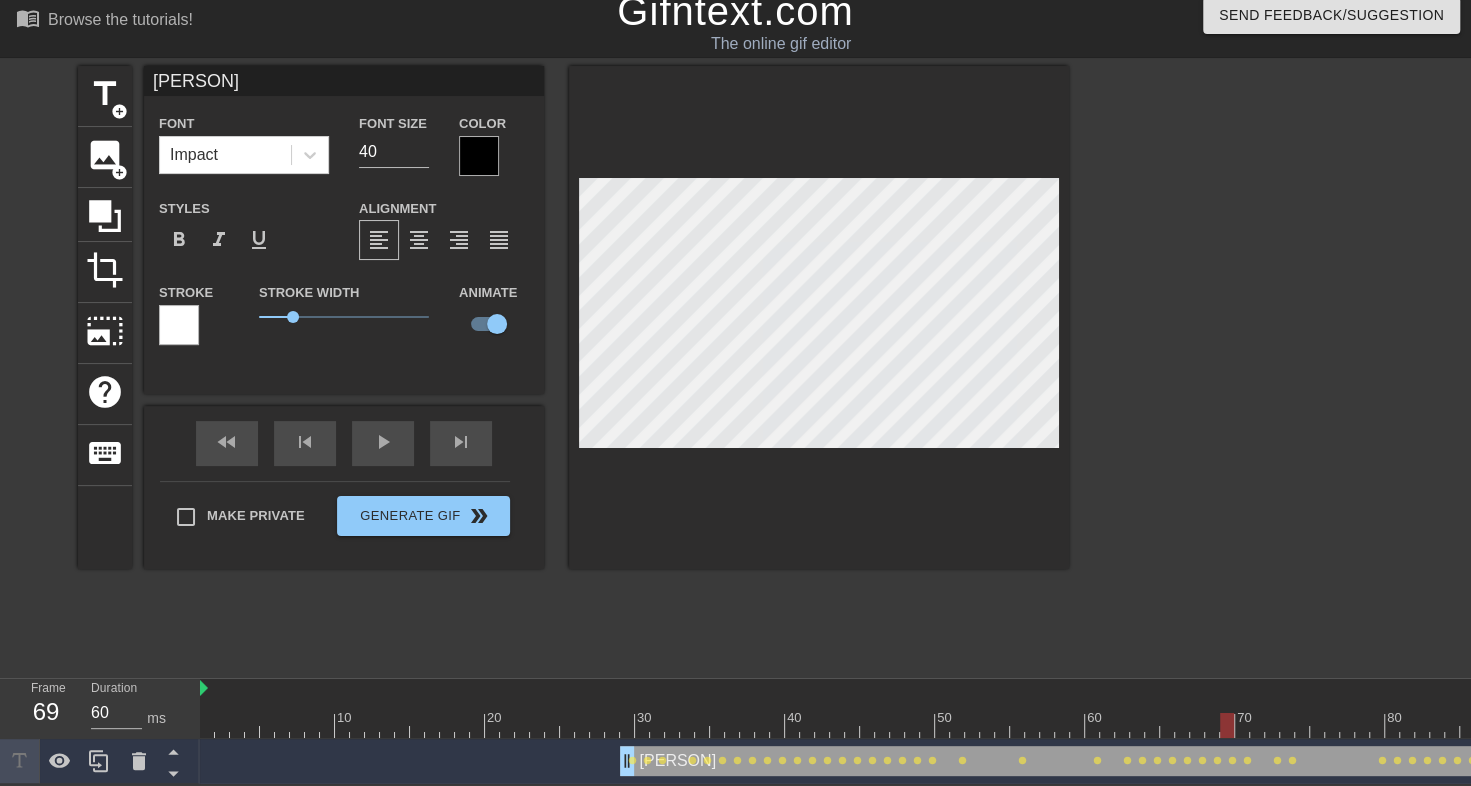 drag, startPoint x: 1209, startPoint y: 721, endPoint x: 1222, endPoint y: 720, distance: 13.038404 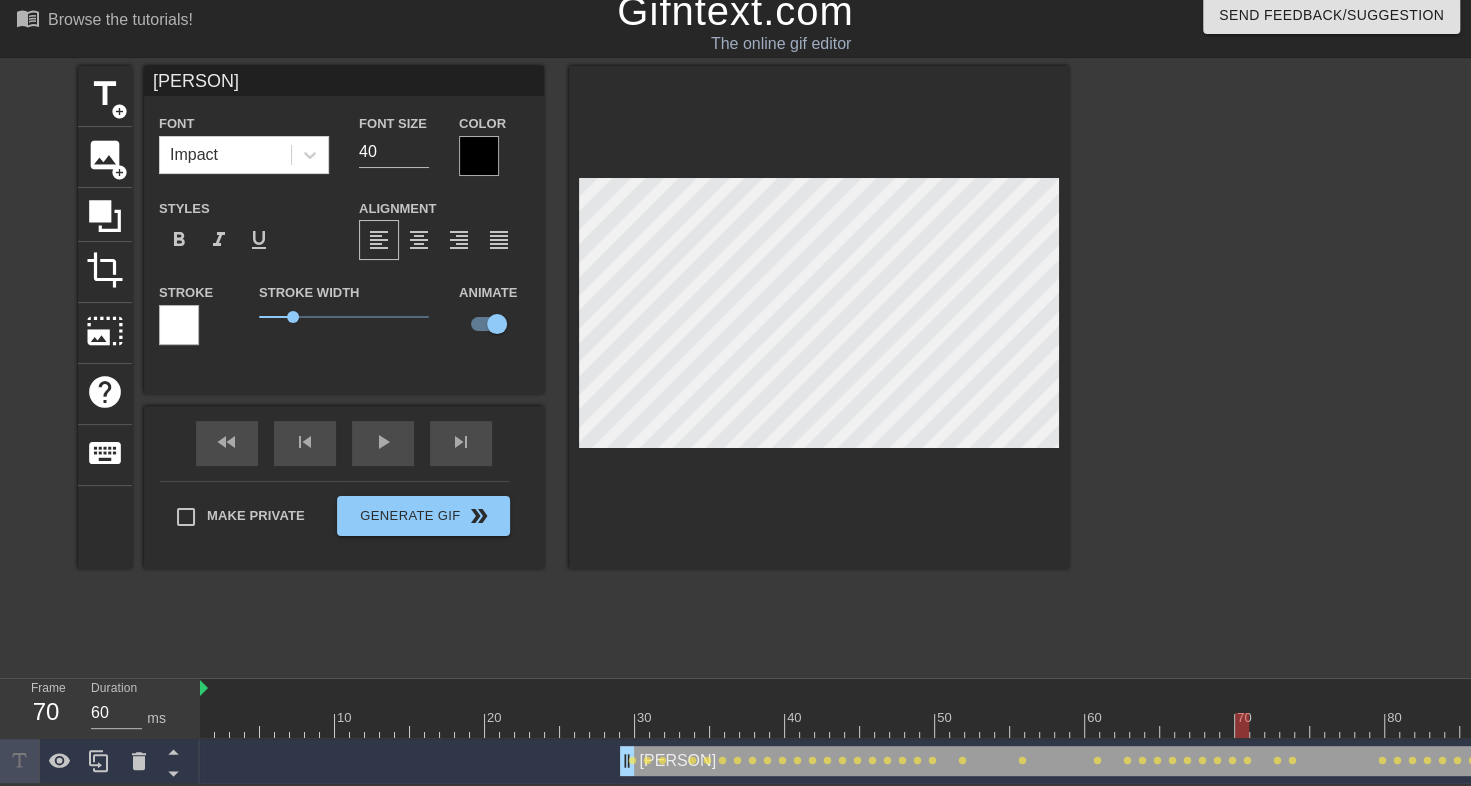 drag, startPoint x: 1231, startPoint y: 715, endPoint x: 1244, endPoint y: 714, distance: 13.038404 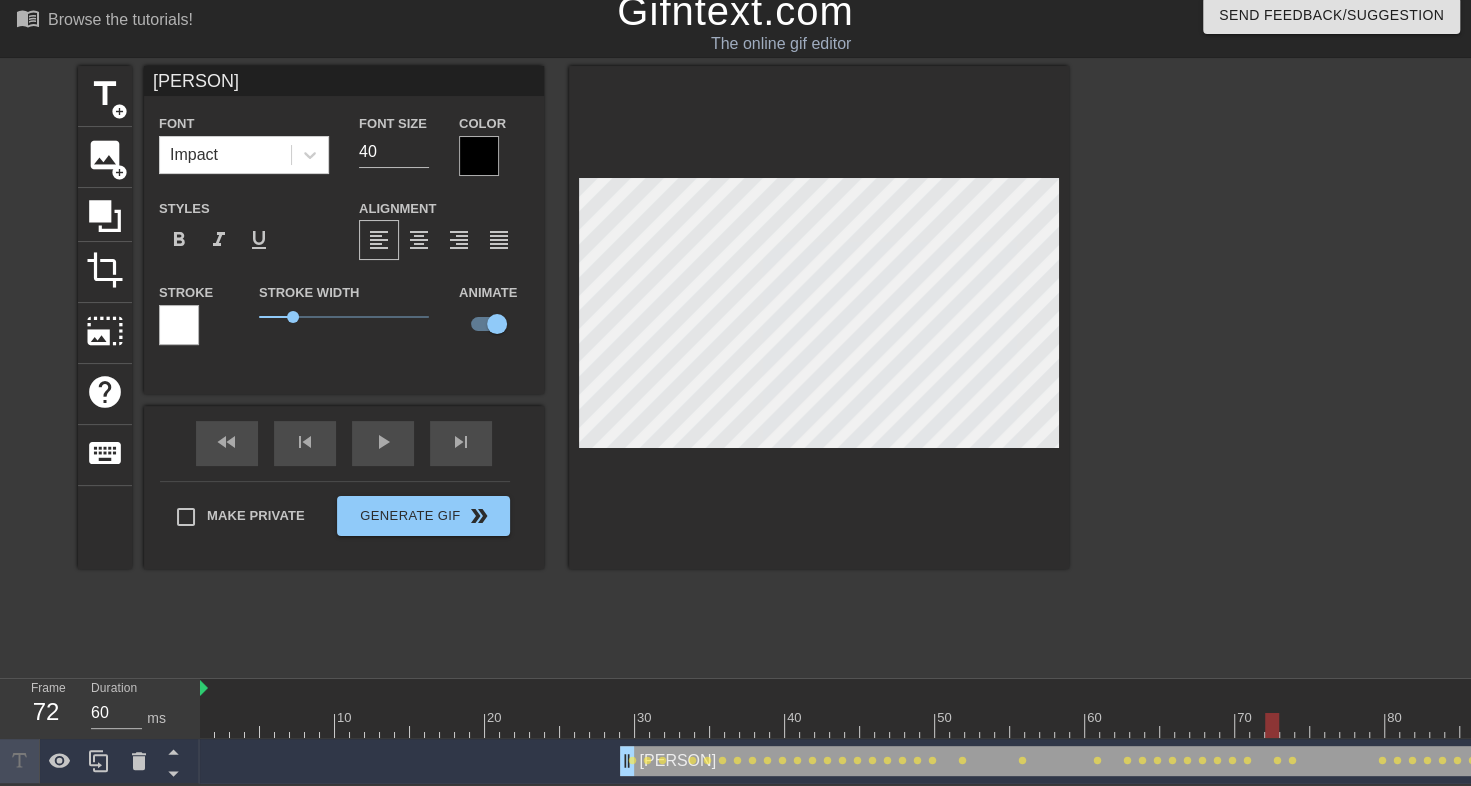 drag, startPoint x: 1236, startPoint y: 717, endPoint x: 1272, endPoint y: 717, distance: 36 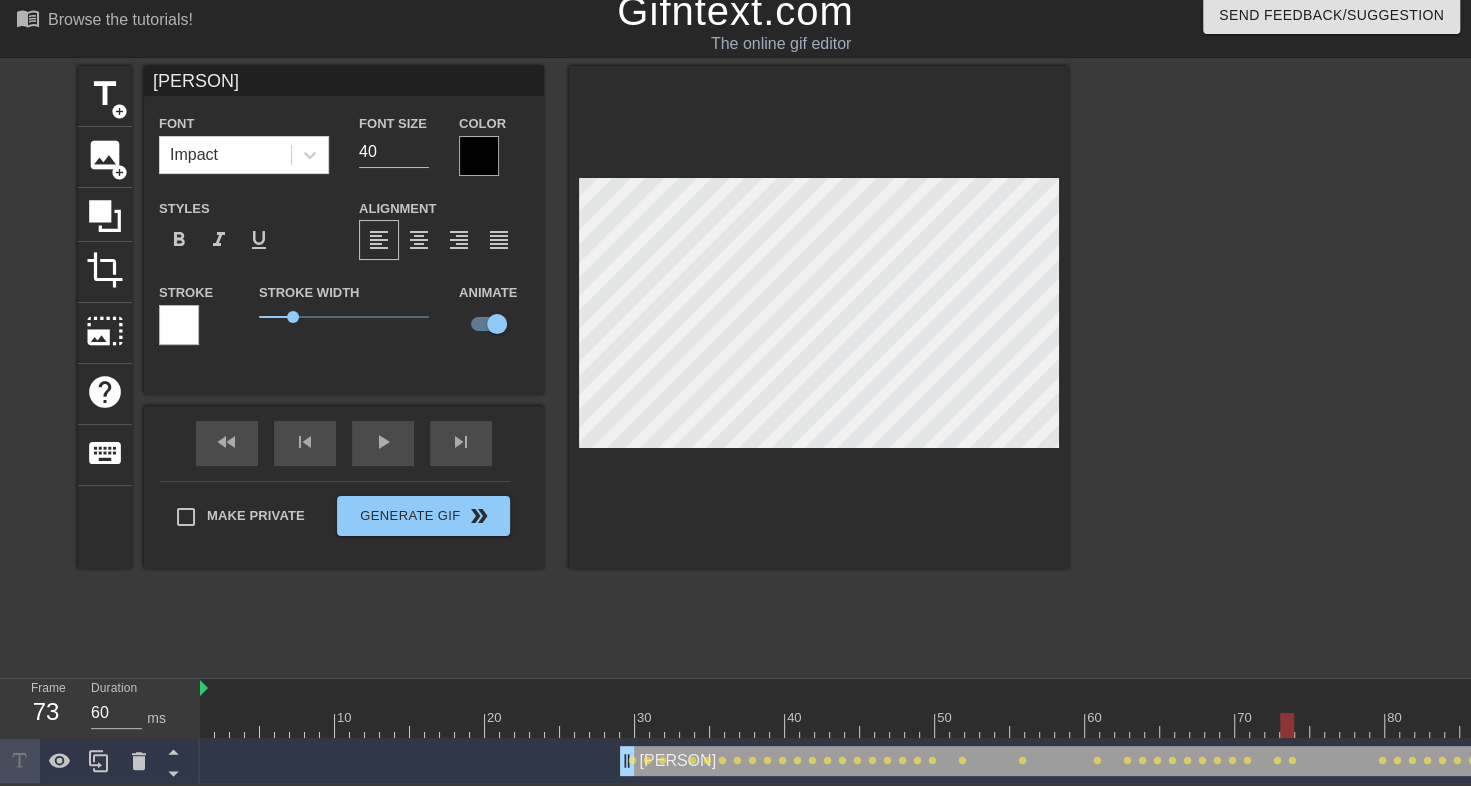 drag, startPoint x: 1270, startPoint y: 718, endPoint x: 1284, endPoint y: 717, distance: 14.035668 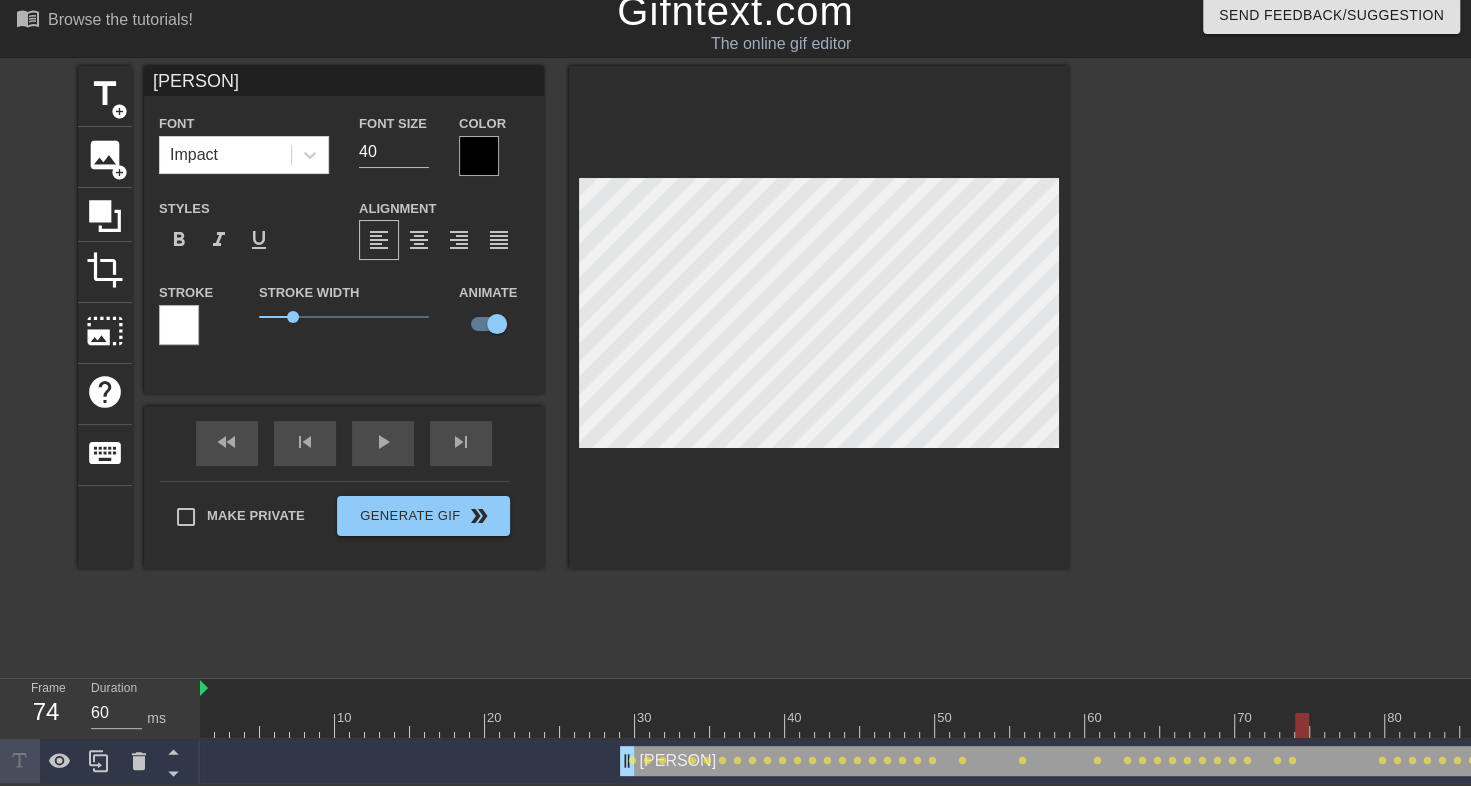 drag, startPoint x: 1285, startPoint y: 715, endPoint x: 1304, endPoint y: 715, distance: 19 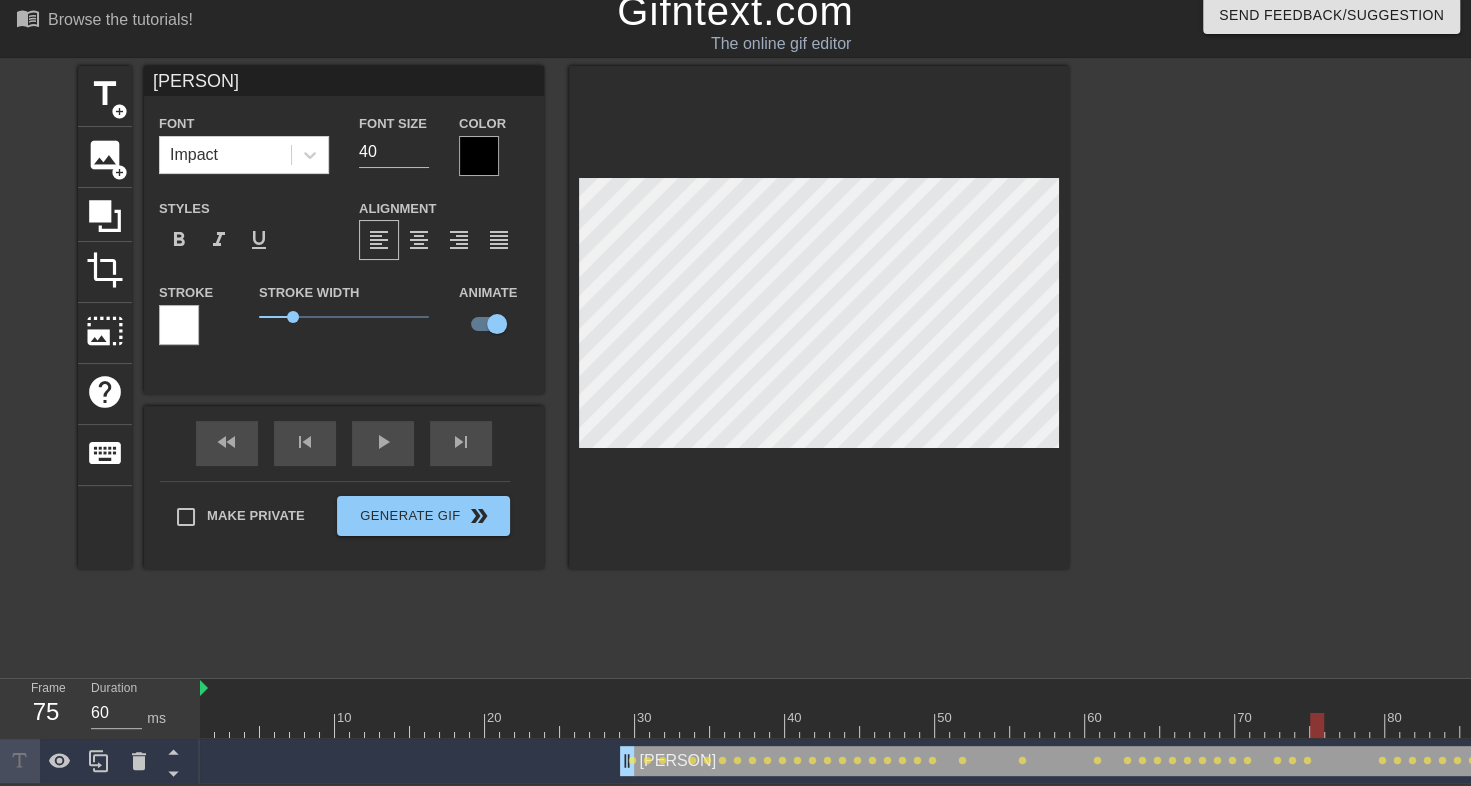 drag, startPoint x: 1300, startPoint y: 716, endPoint x: 1320, endPoint y: 717, distance: 20.024984 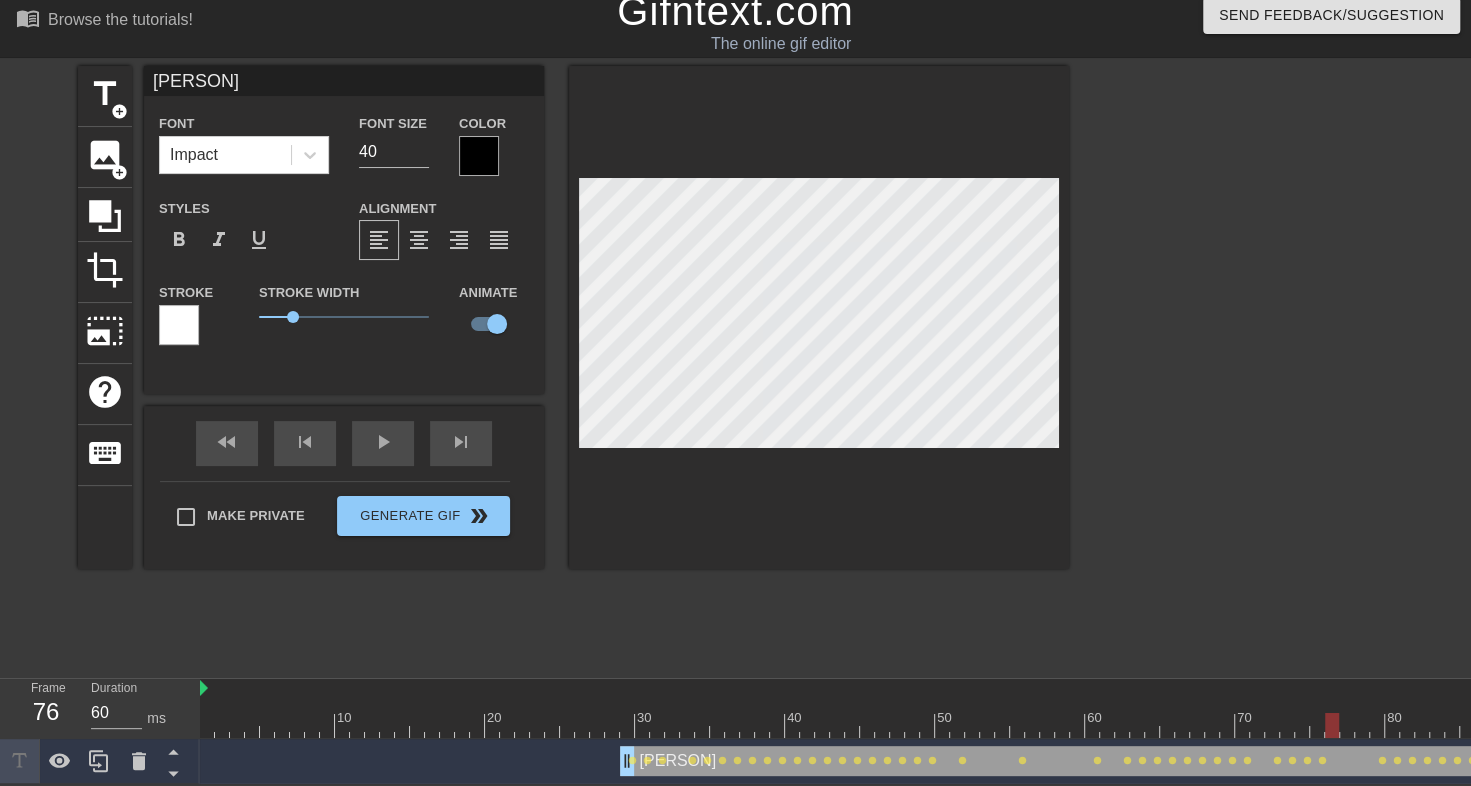 drag, startPoint x: 1319, startPoint y: 717, endPoint x: 1336, endPoint y: 717, distance: 17 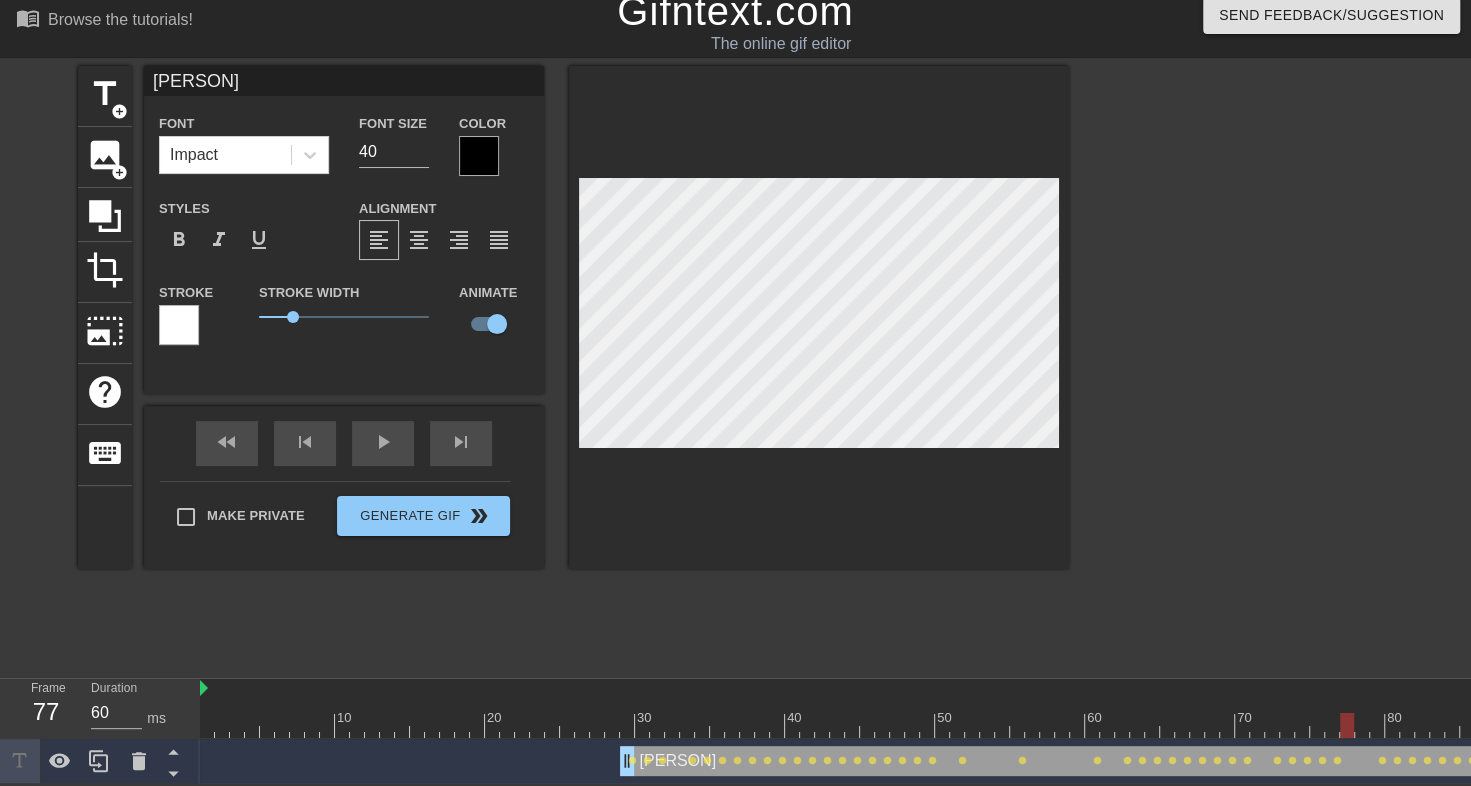 drag, startPoint x: 1336, startPoint y: 719, endPoint x: 1348, endPoint y: 717, distance: 12.165525 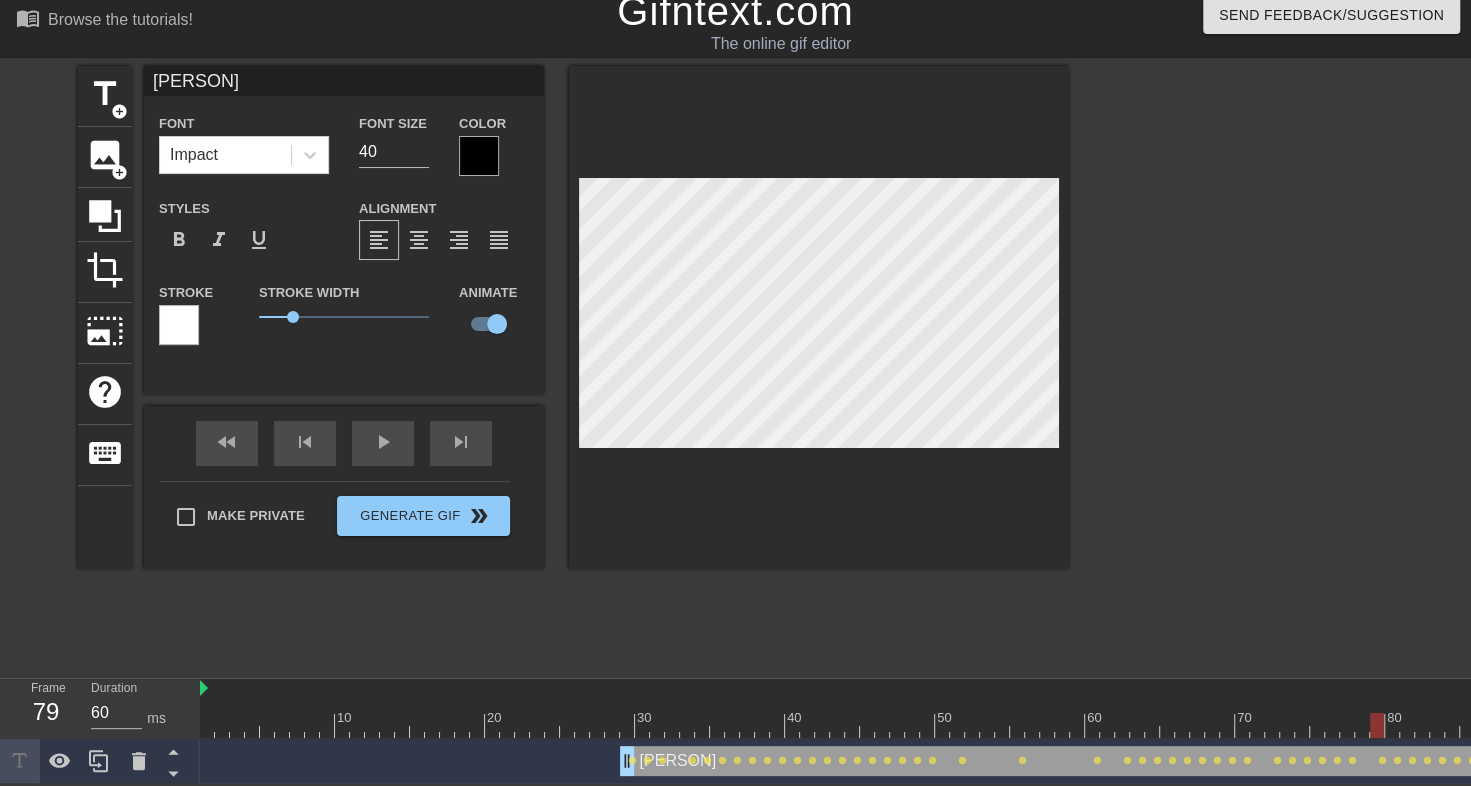 drag, startPoint x: 1347, startPoint y: 710, endPoint x: 1376, endPoint y: 710, distance: 29 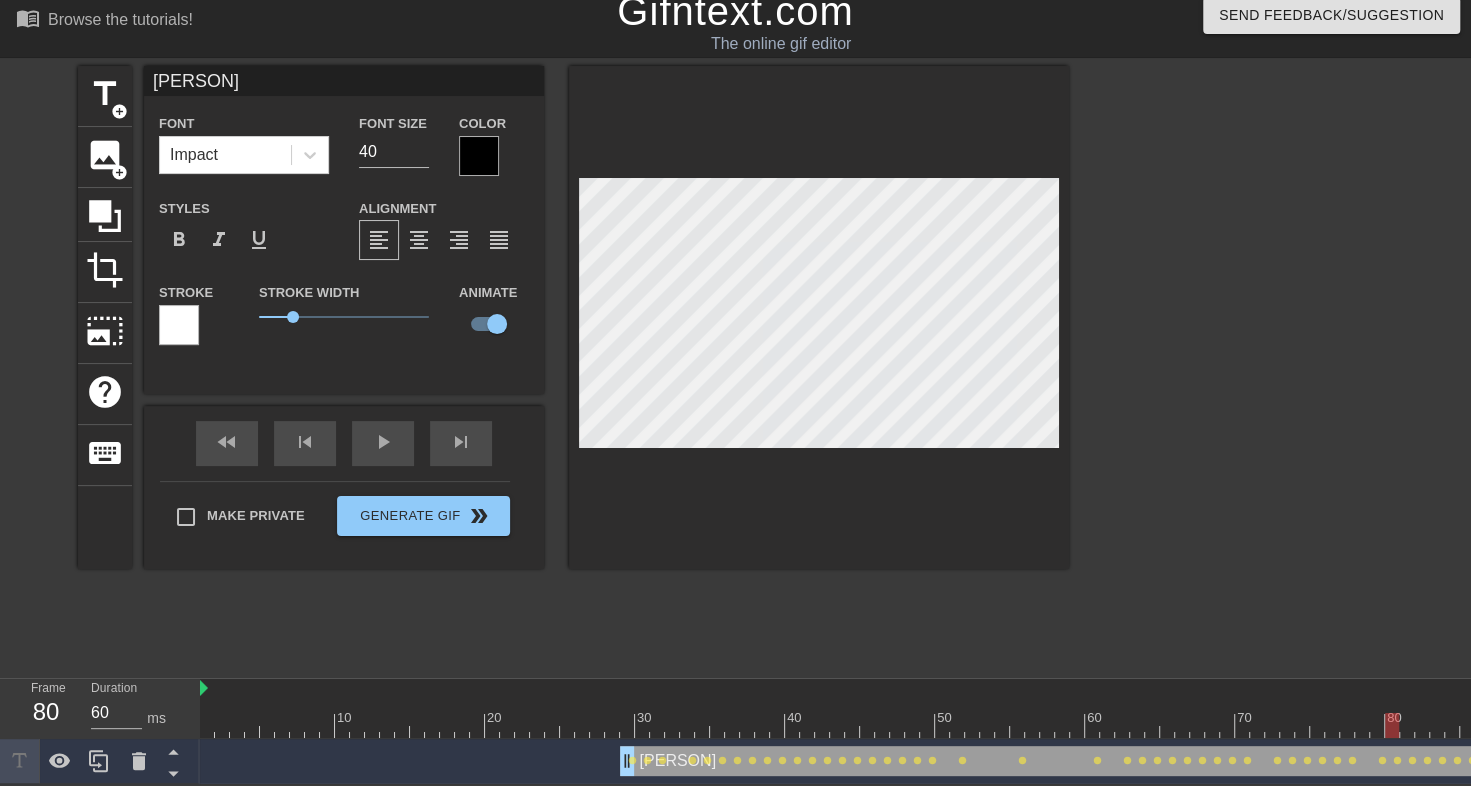click at bounding box center (1392, 725) 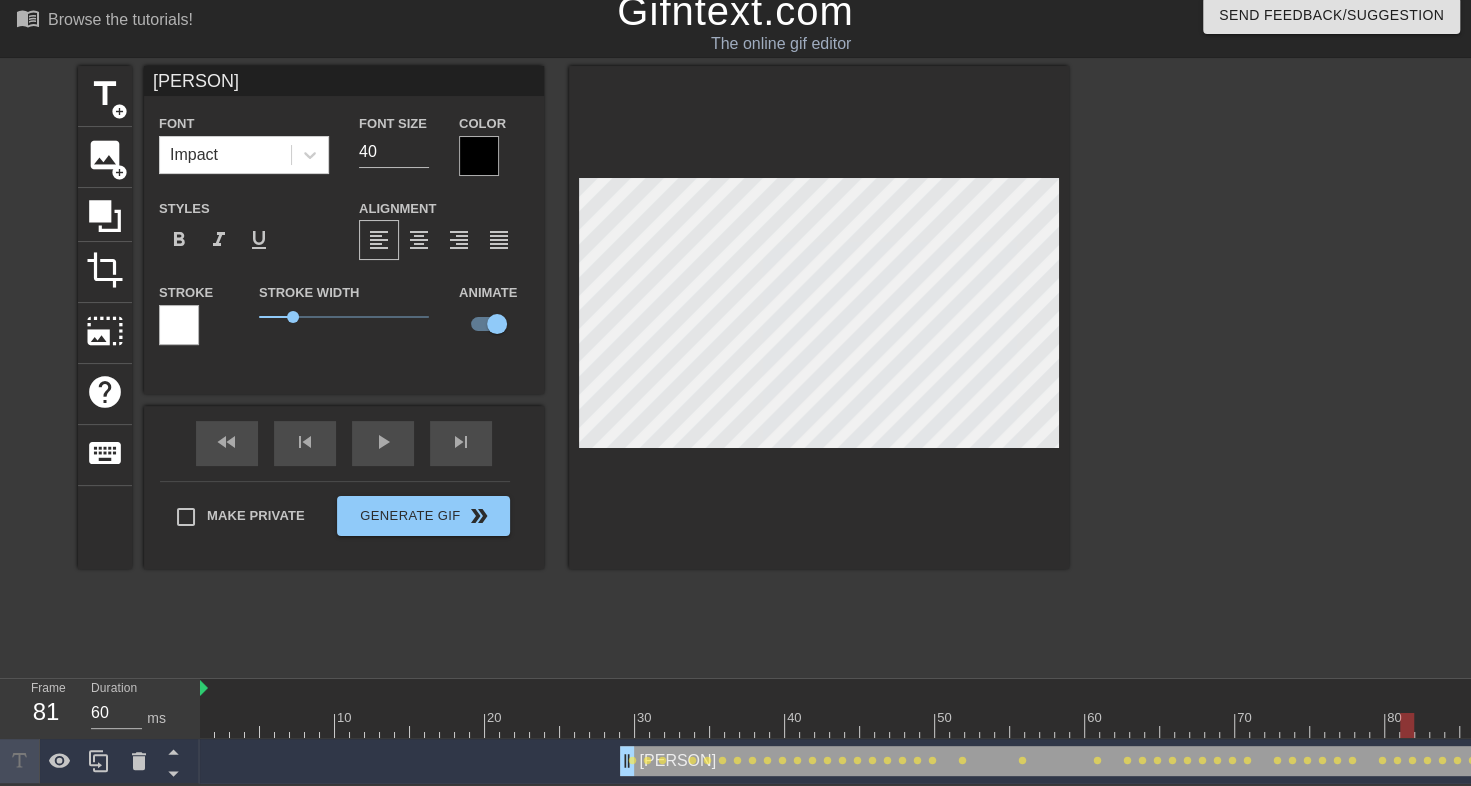 drag, startPoint x: 1388, startPoint y: 711, endPoint x: 1400, endPoint y: 711, distance: 12 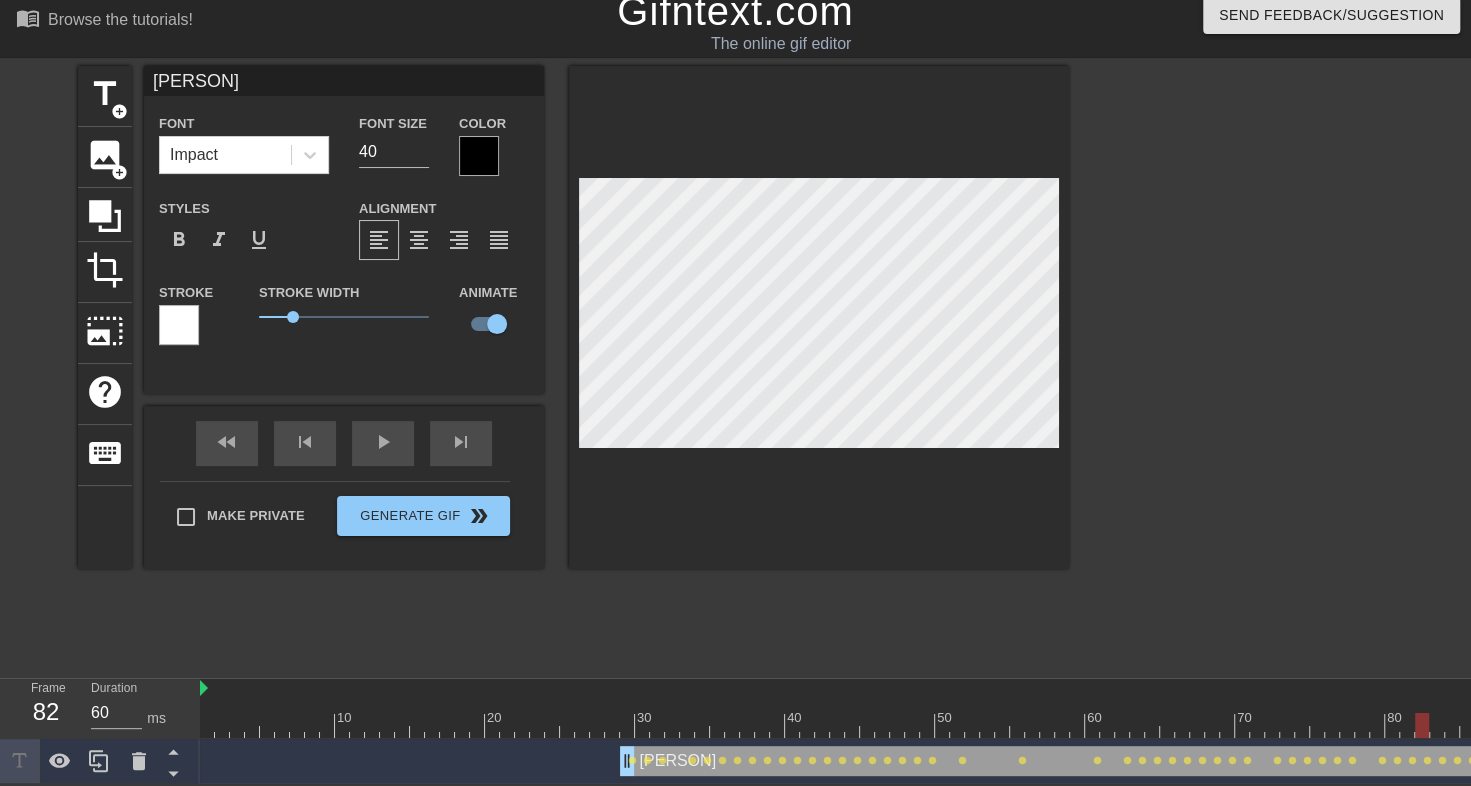 drag, startPoint x: 1402, startPoint y: 711, endPoint x: 1420, endPoint y: 712, distance: 18.027756 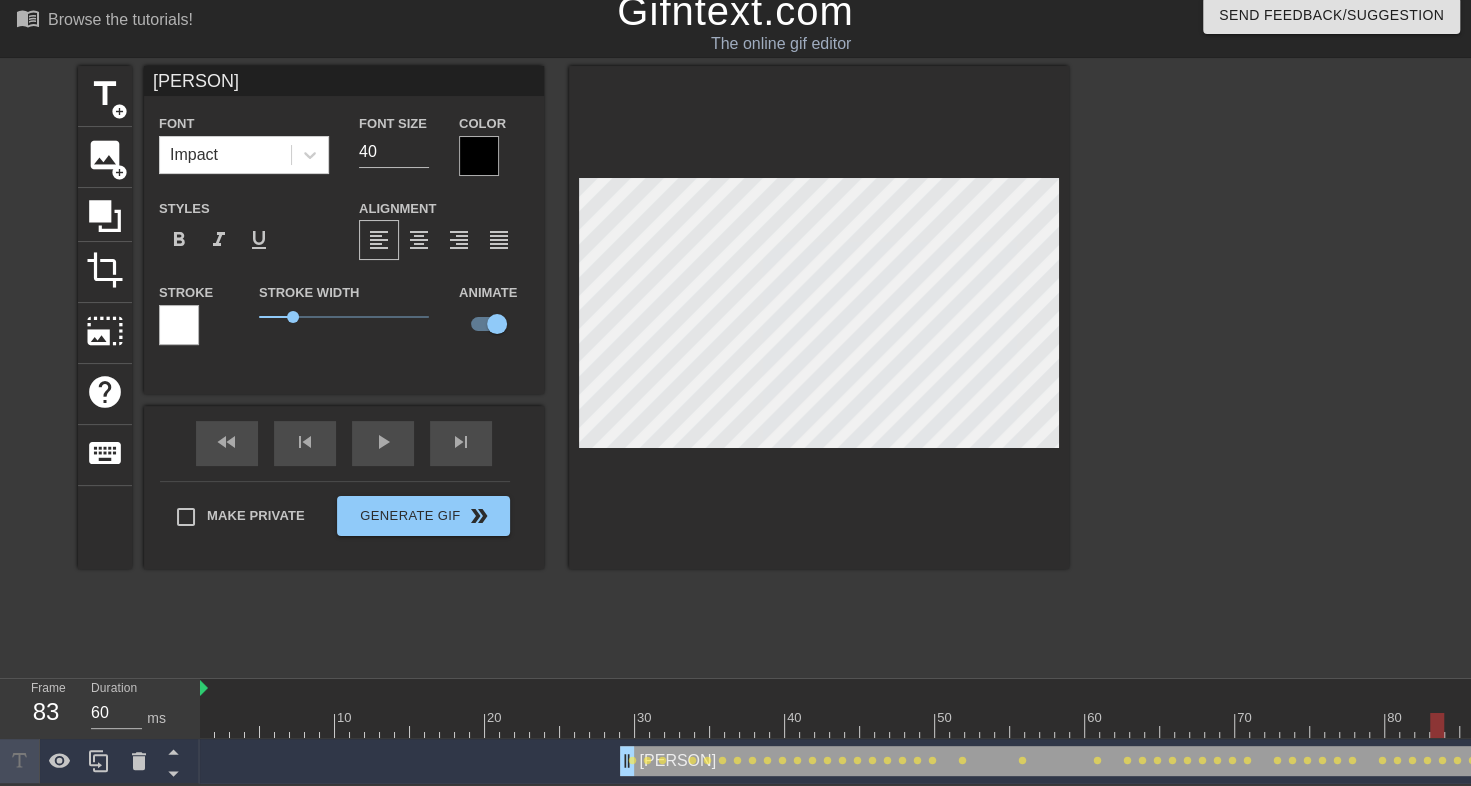 drag, startPoint x: 1424, startPoint y: 713, endPoint x: 1437, endPoint y: 712, distance: 13.038404 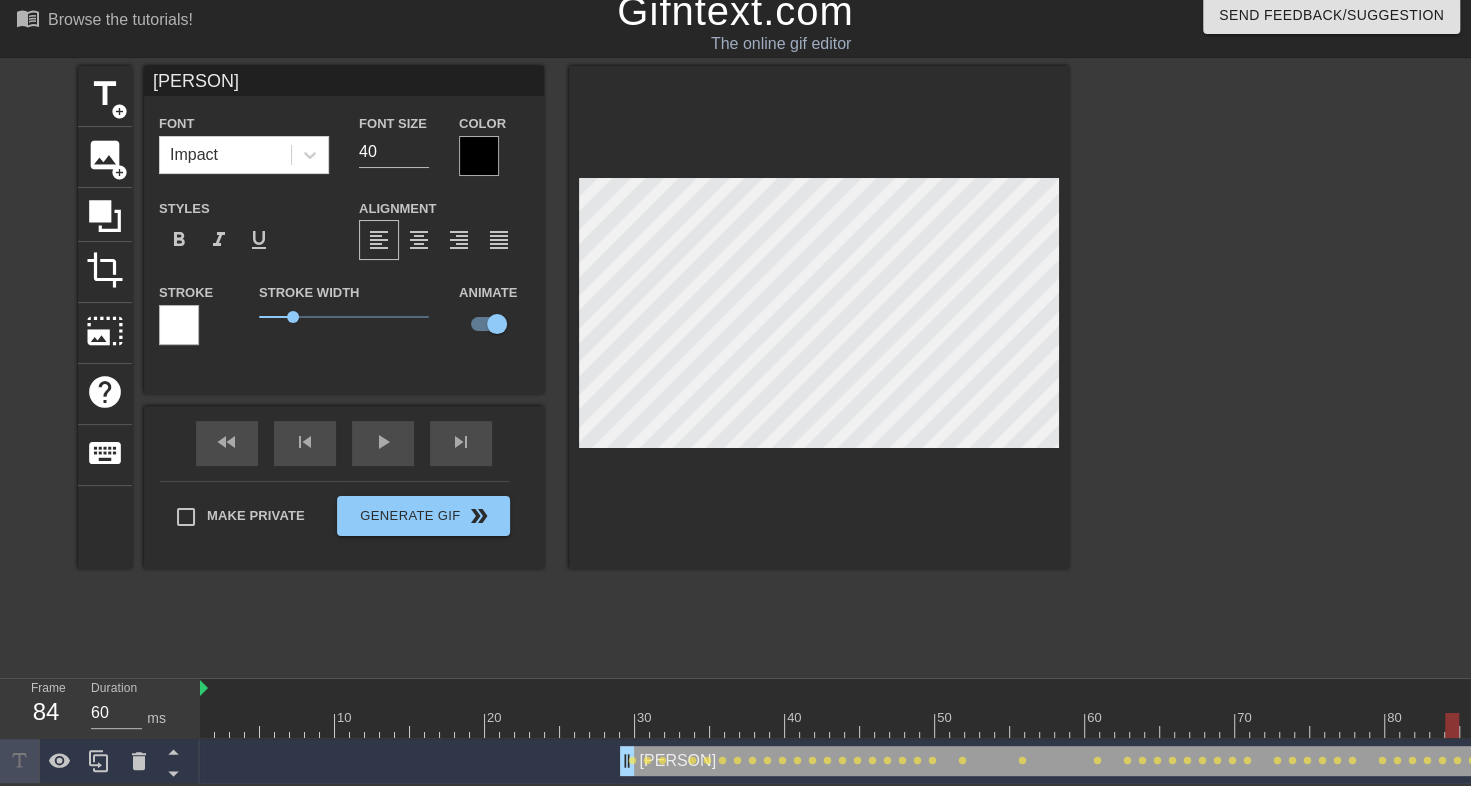 drag, startPoint x: 1443, startPoint y: 709, endPoint x: 1455, endPoint y: 710, distance: 12.0415945 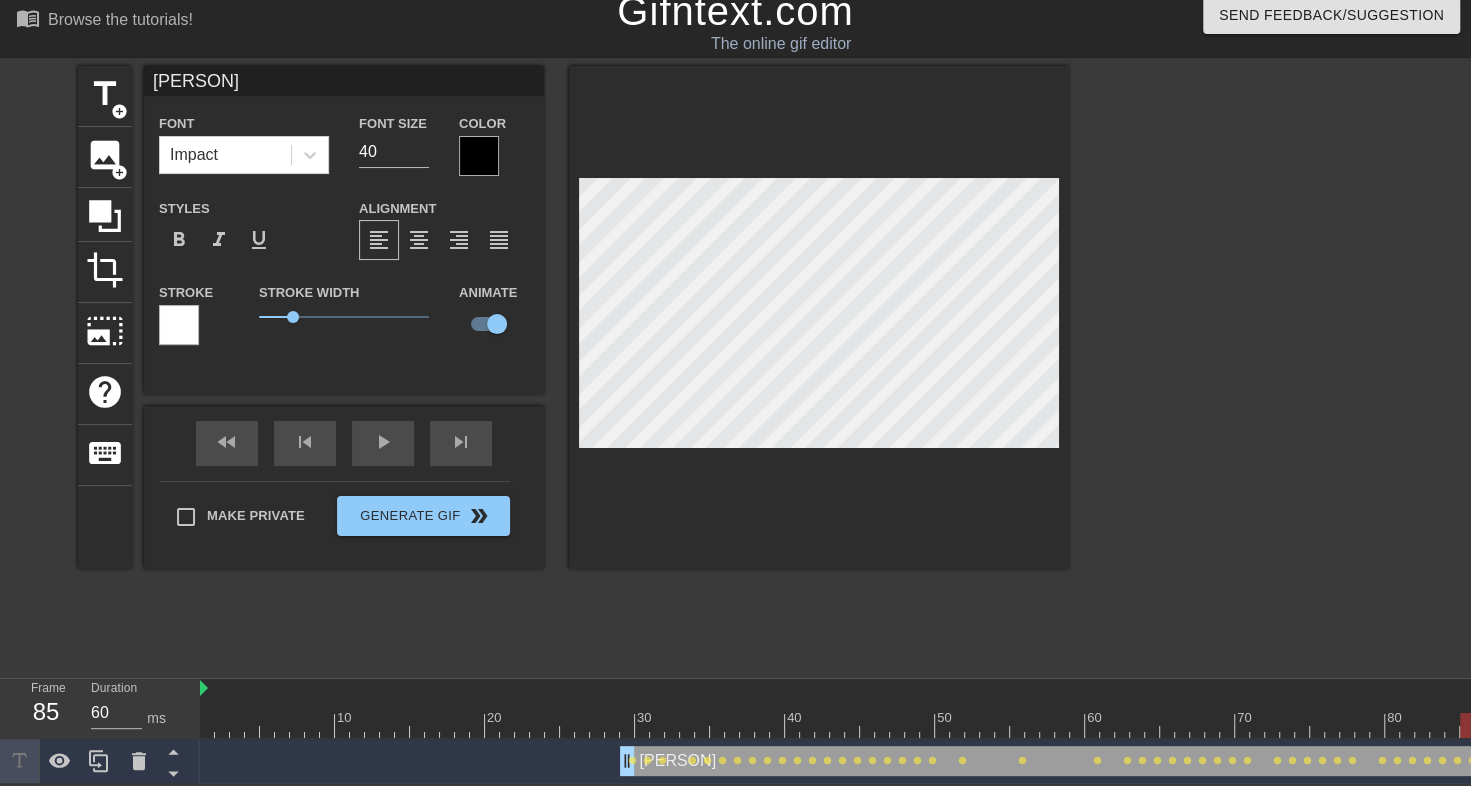 drag, startPoint x: 1453, startPoint y: 717, endPoint x: 1469, endPoint y: 715, distance: 16.124516 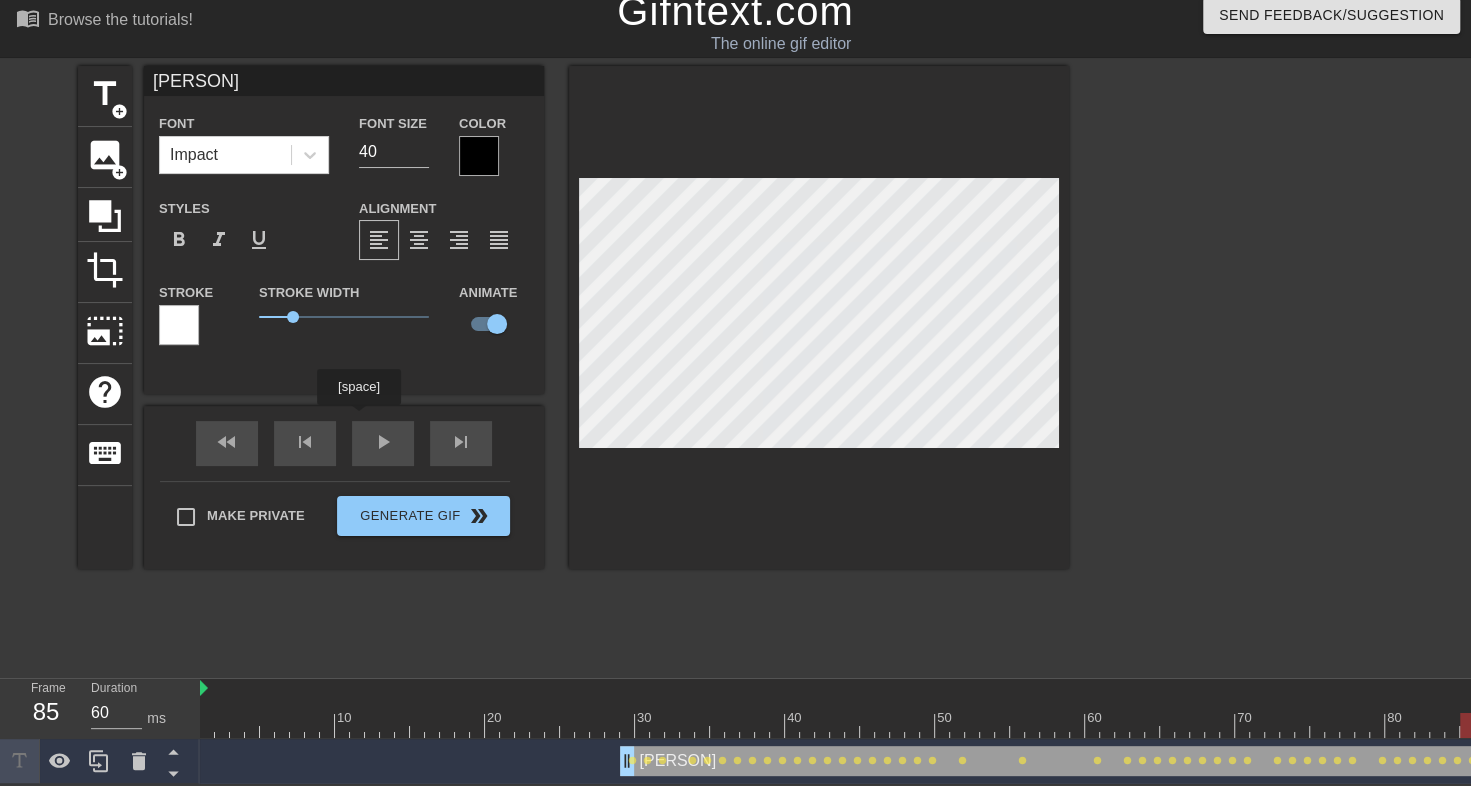 click on "fast_rewind skip_previous play_arrow skip_next" at bounding box center (344, 443) 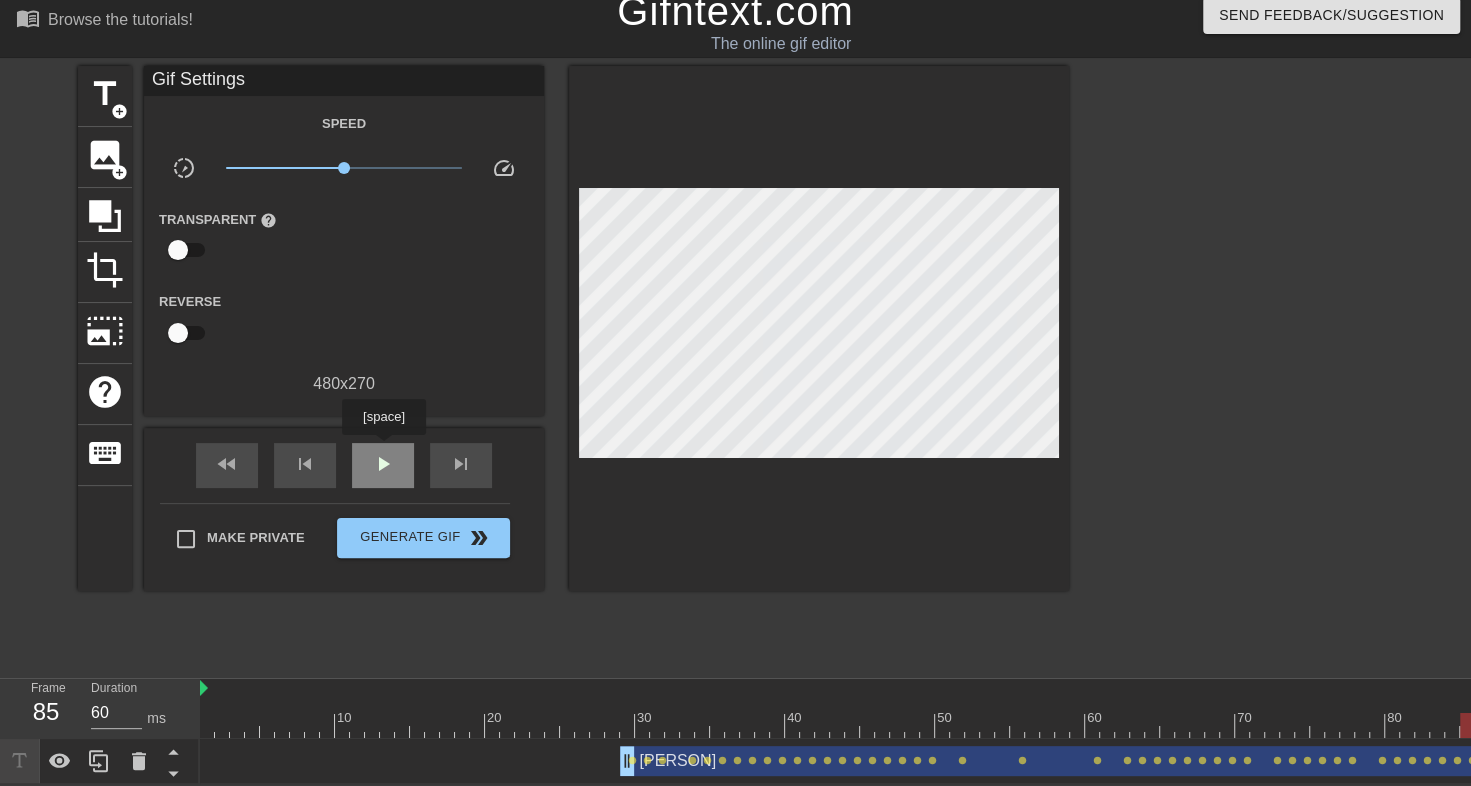click on "play_arrow" at bounding box center [383, 464] 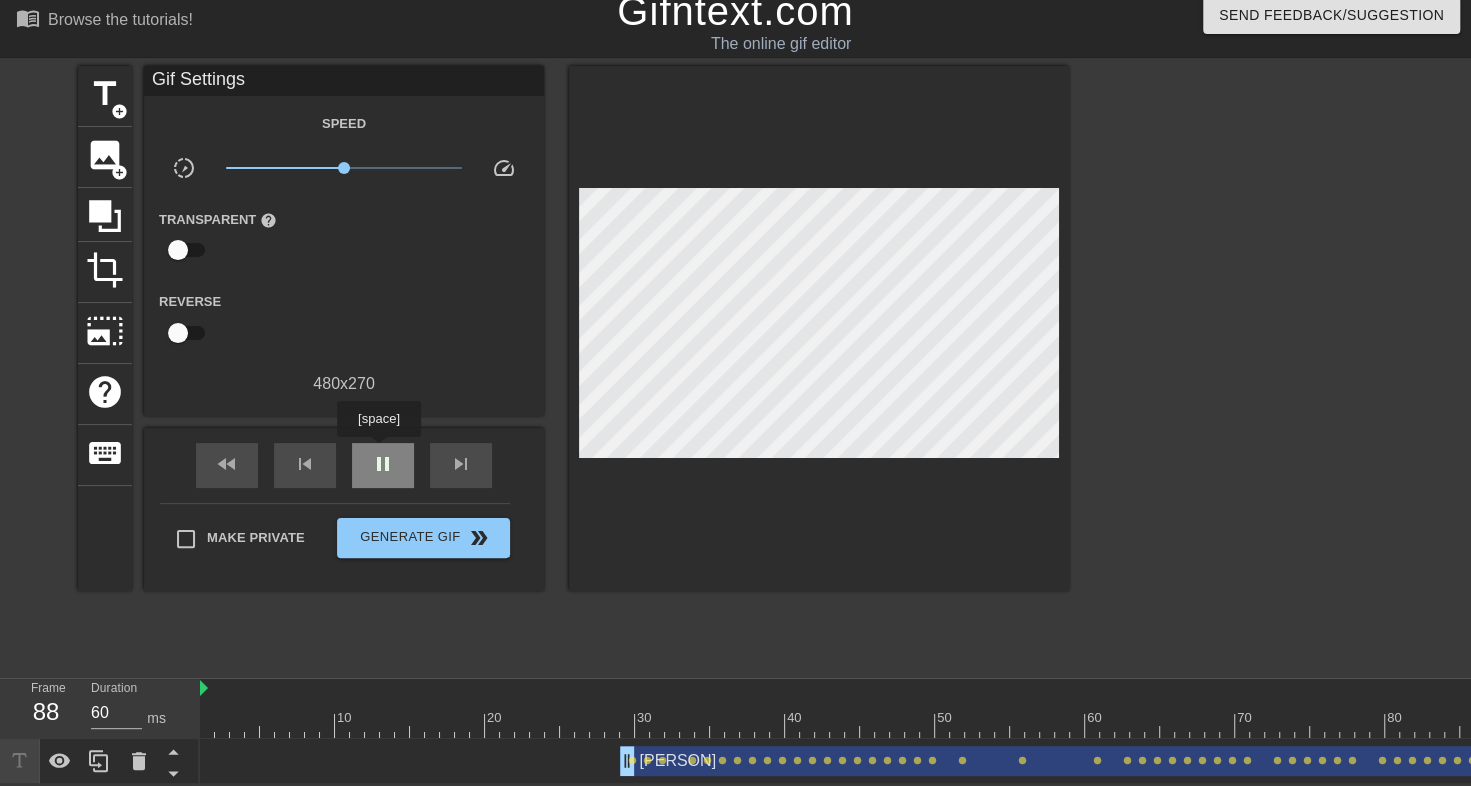click on "pause" at bounding box center [383, 464] 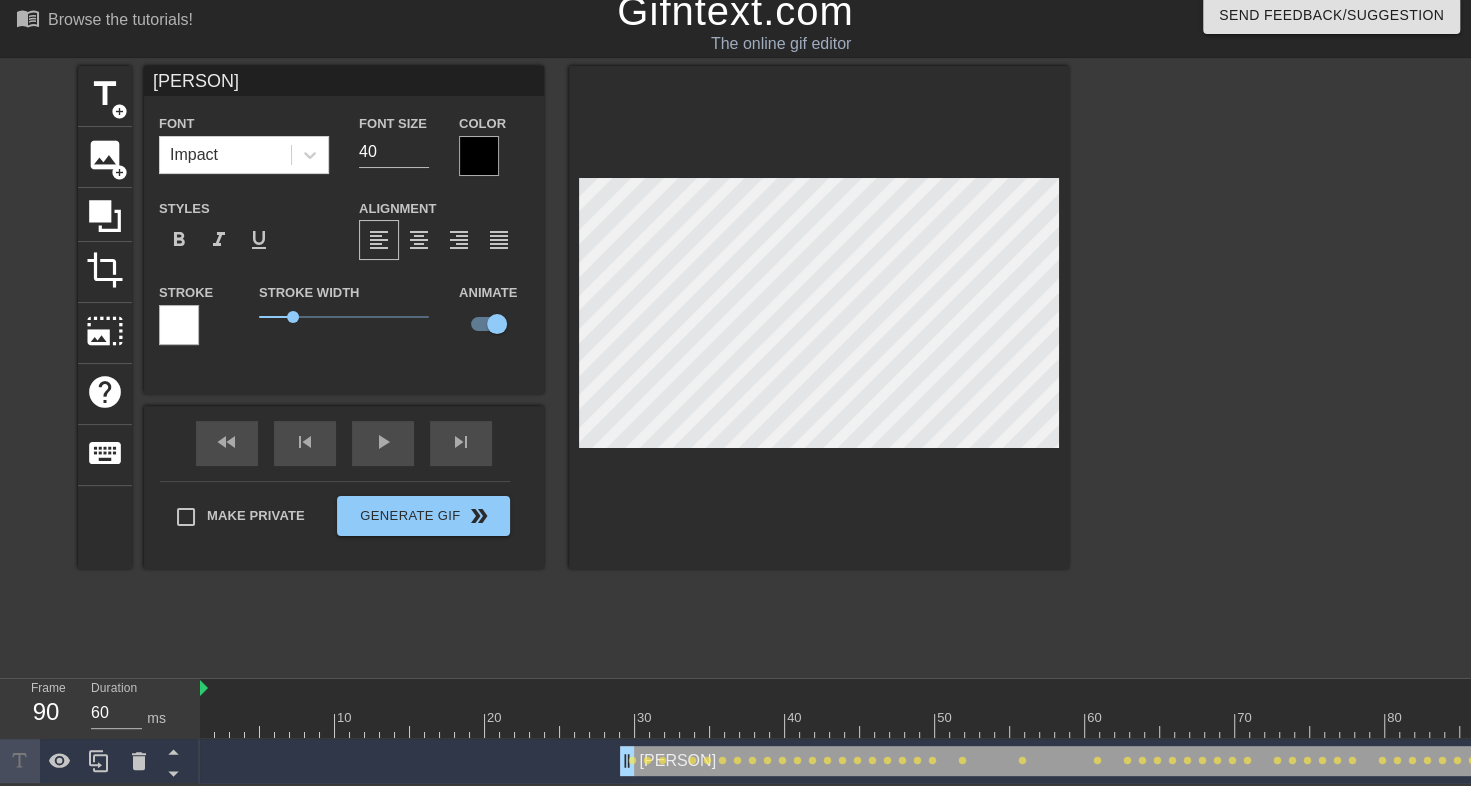 click at bounding box center [819, 317] 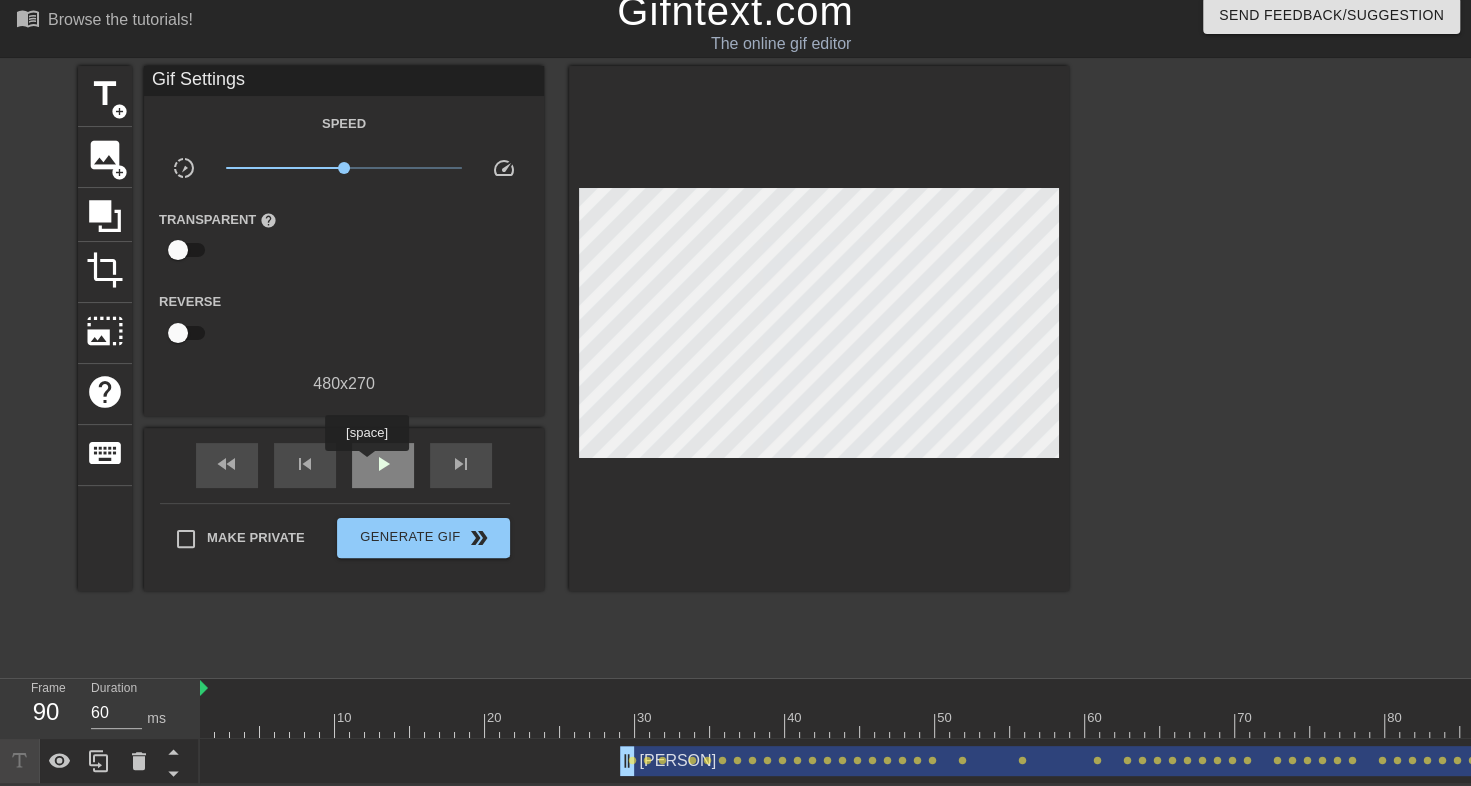 click on "play_arrow" at bounding box center [383, 465] 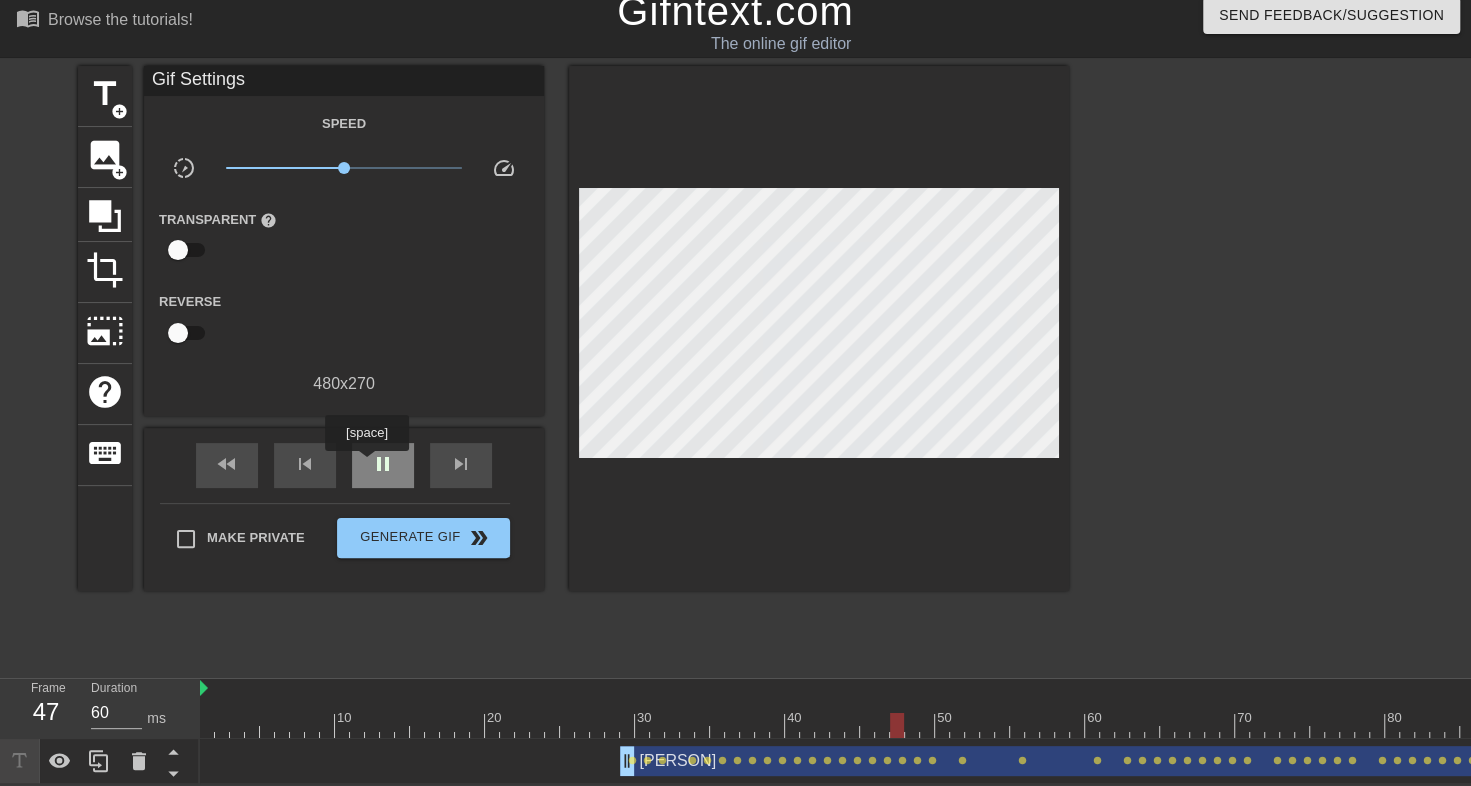 click on "pause" at bounding box center (383, 465) 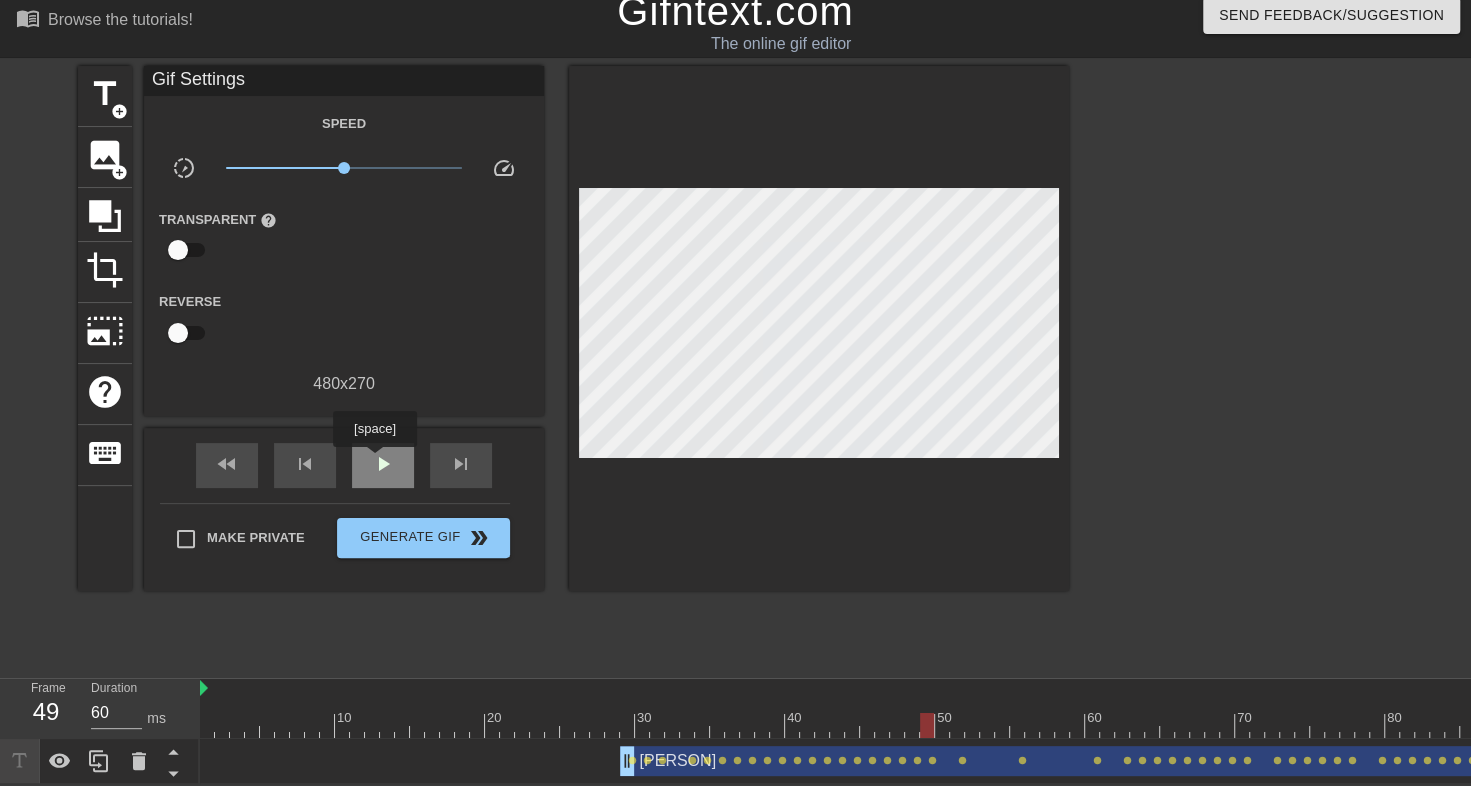 click on "play_arrow" at bounding box center (383, 464) 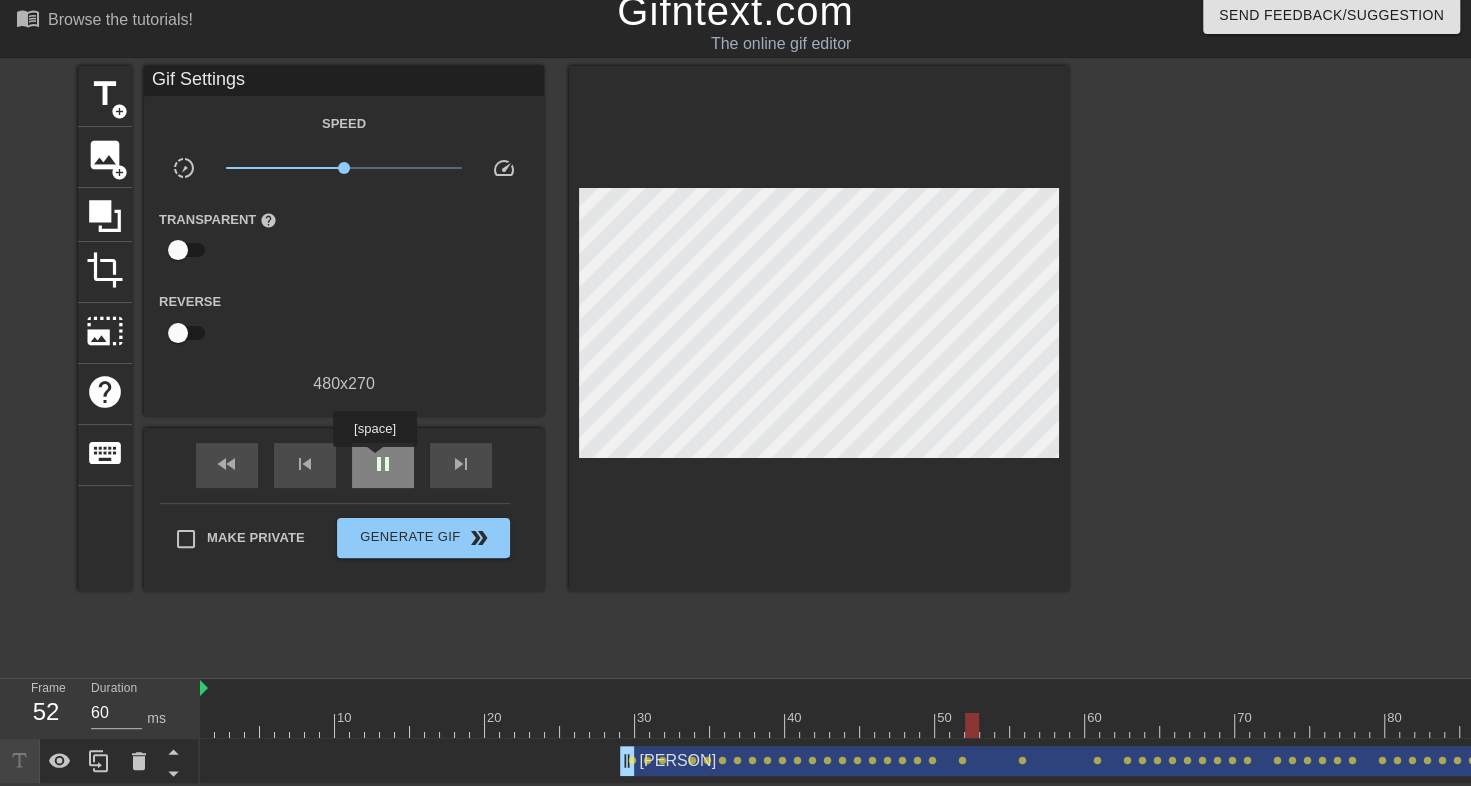 click on "pause" at bounding box center [383, 464] 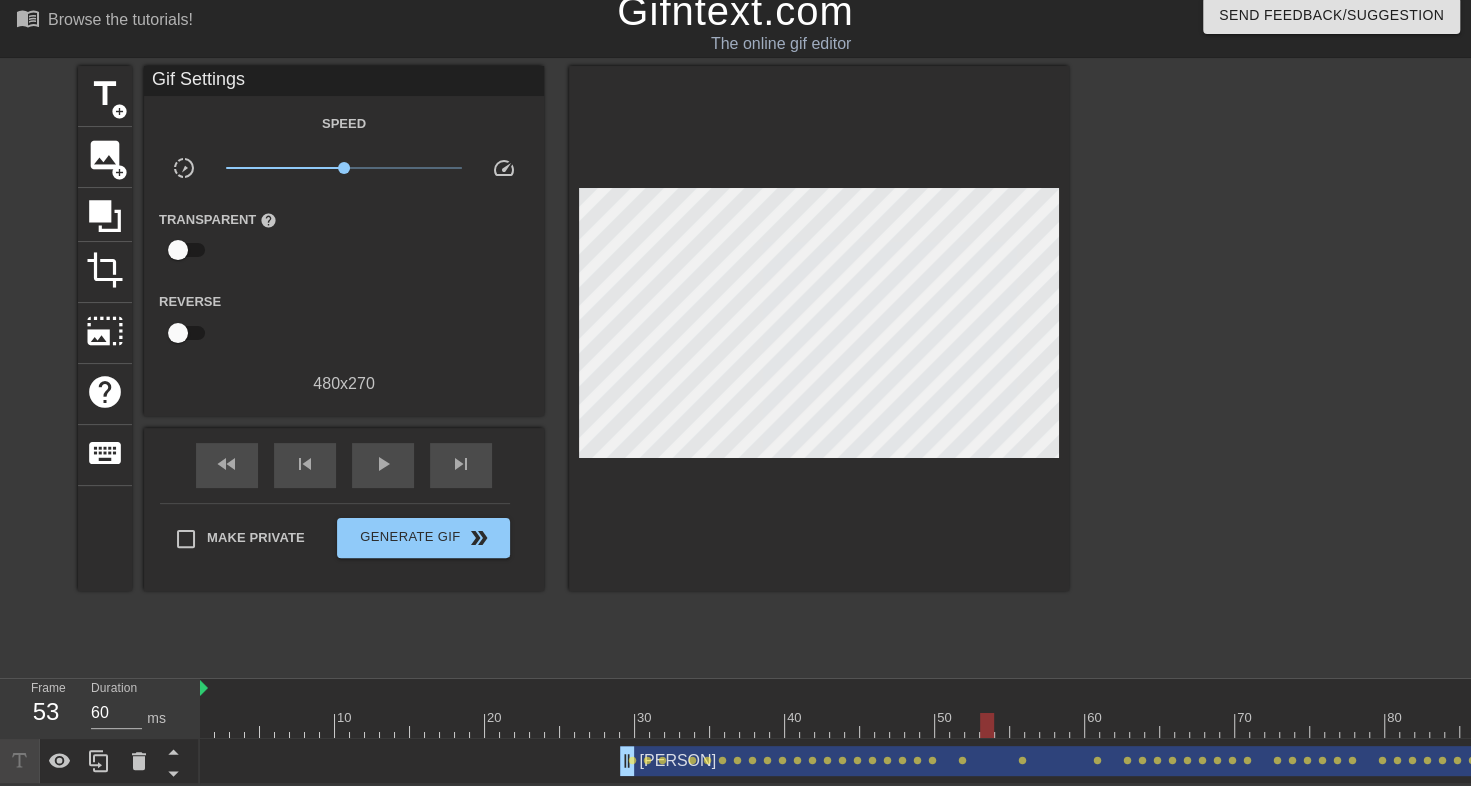 drag, startPoint x: 1029, startPoint y: 711, endPoint x: 985, endPoint y: 712, distance: 44.011364 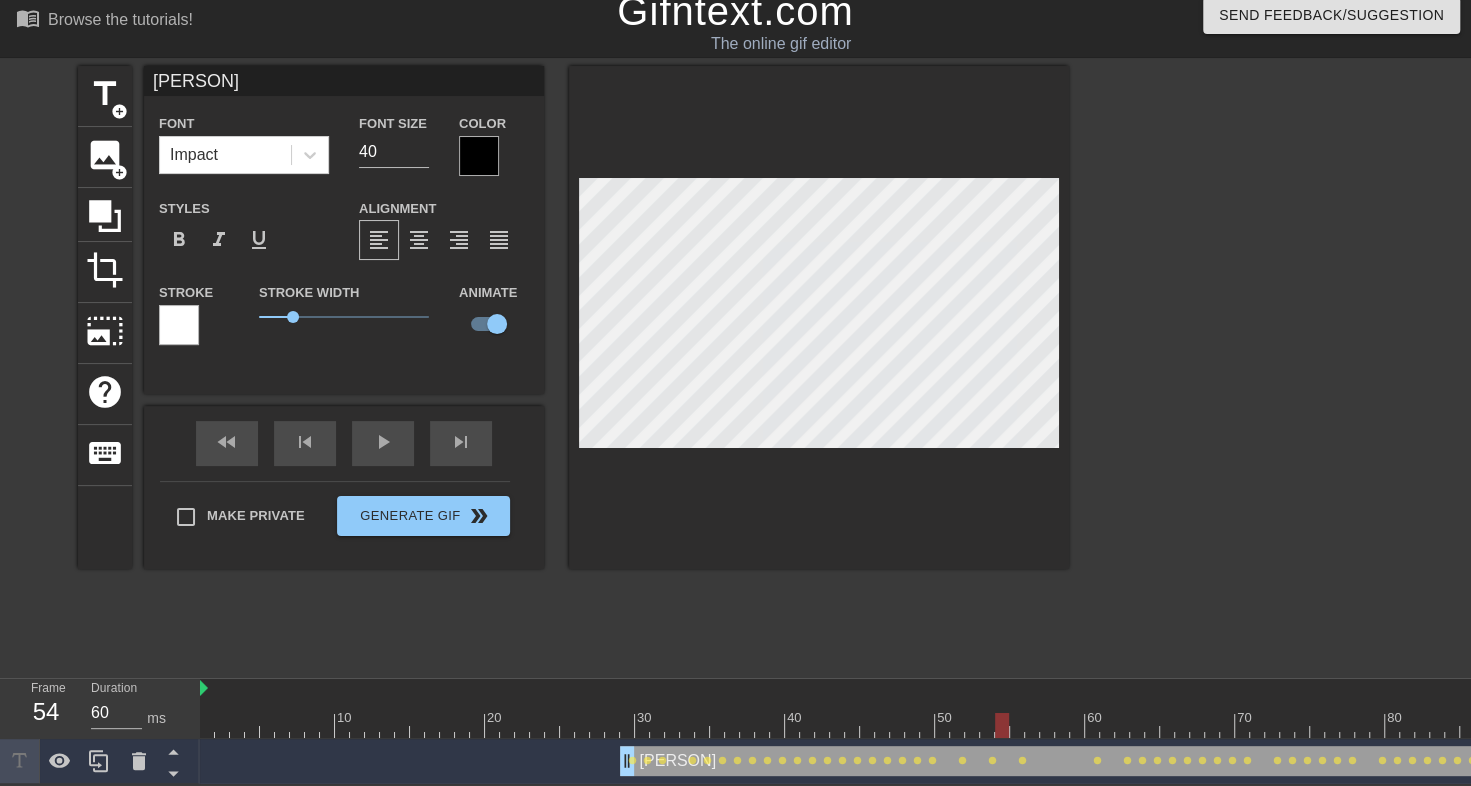 drag, startPoint x: 986, startPoint y: 711, endPoint x: 1003, endPoint y: 710, distance: 17.029387 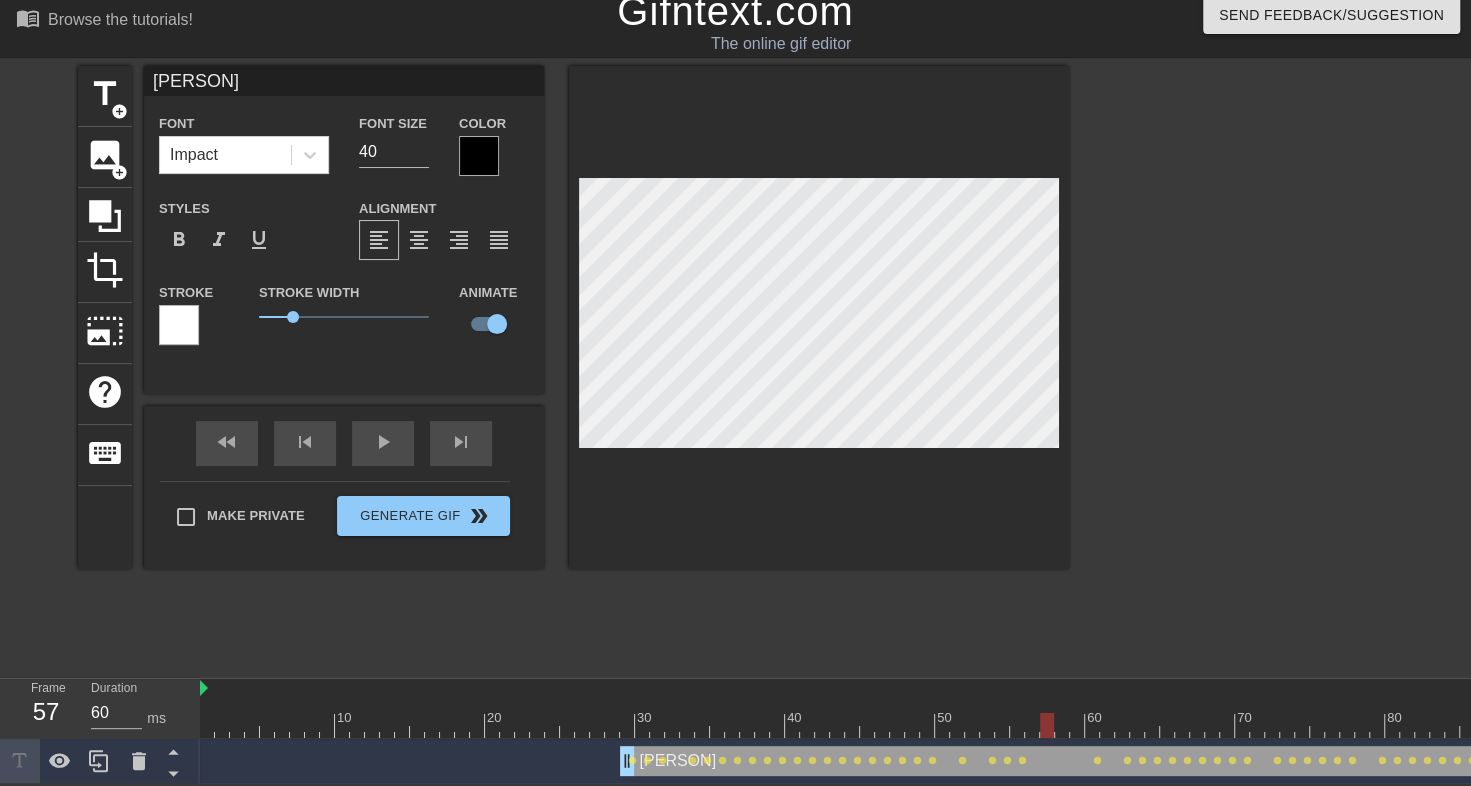 drag, startPoint x: 1000, startPoint y: 715, endPoint x: 1050, endPoint y: 715, distance: 50 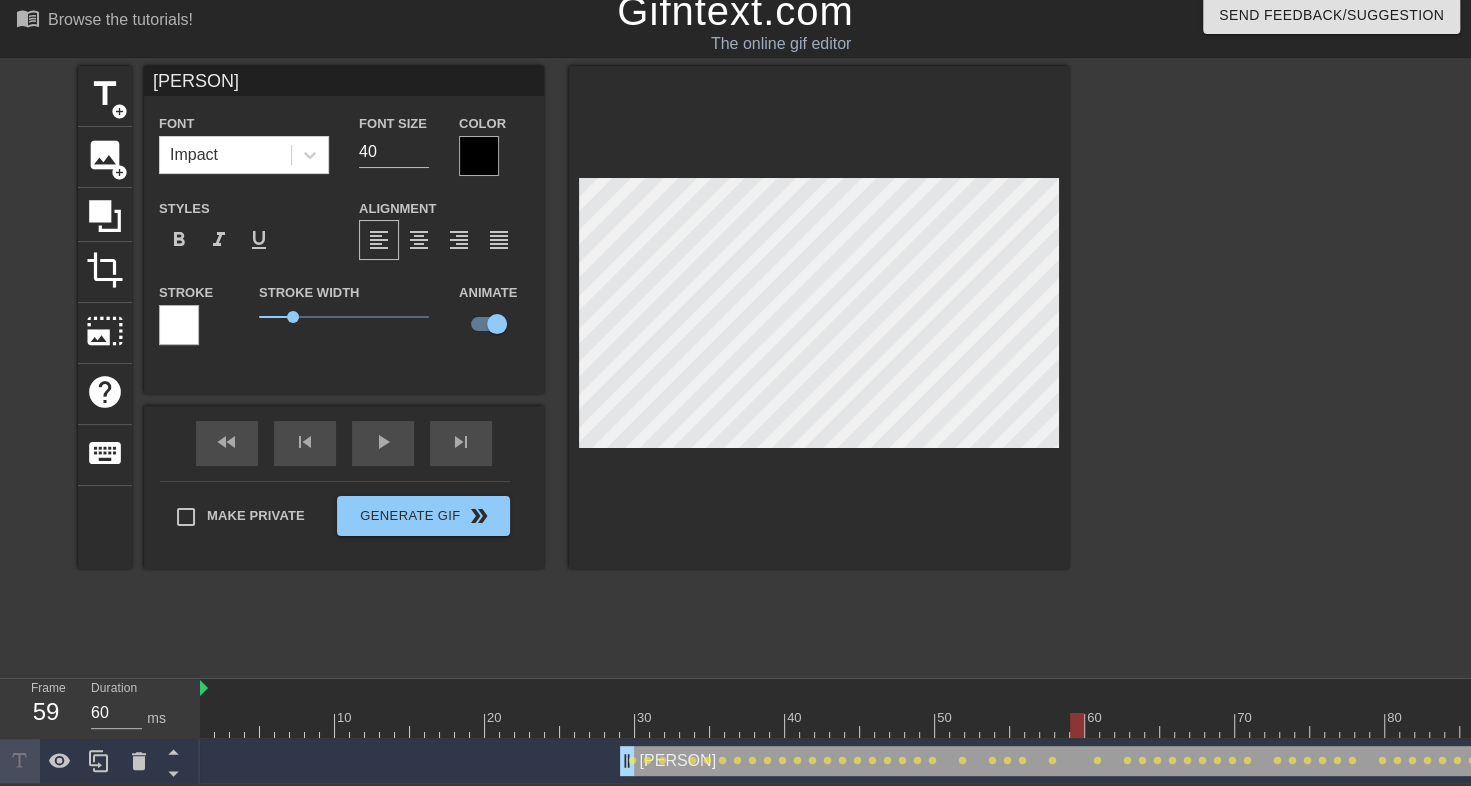 drag, startPoint x: 1047, startPoint y: 716, endPoint x: 1074, endPoint y: 711, distance: 27.45906 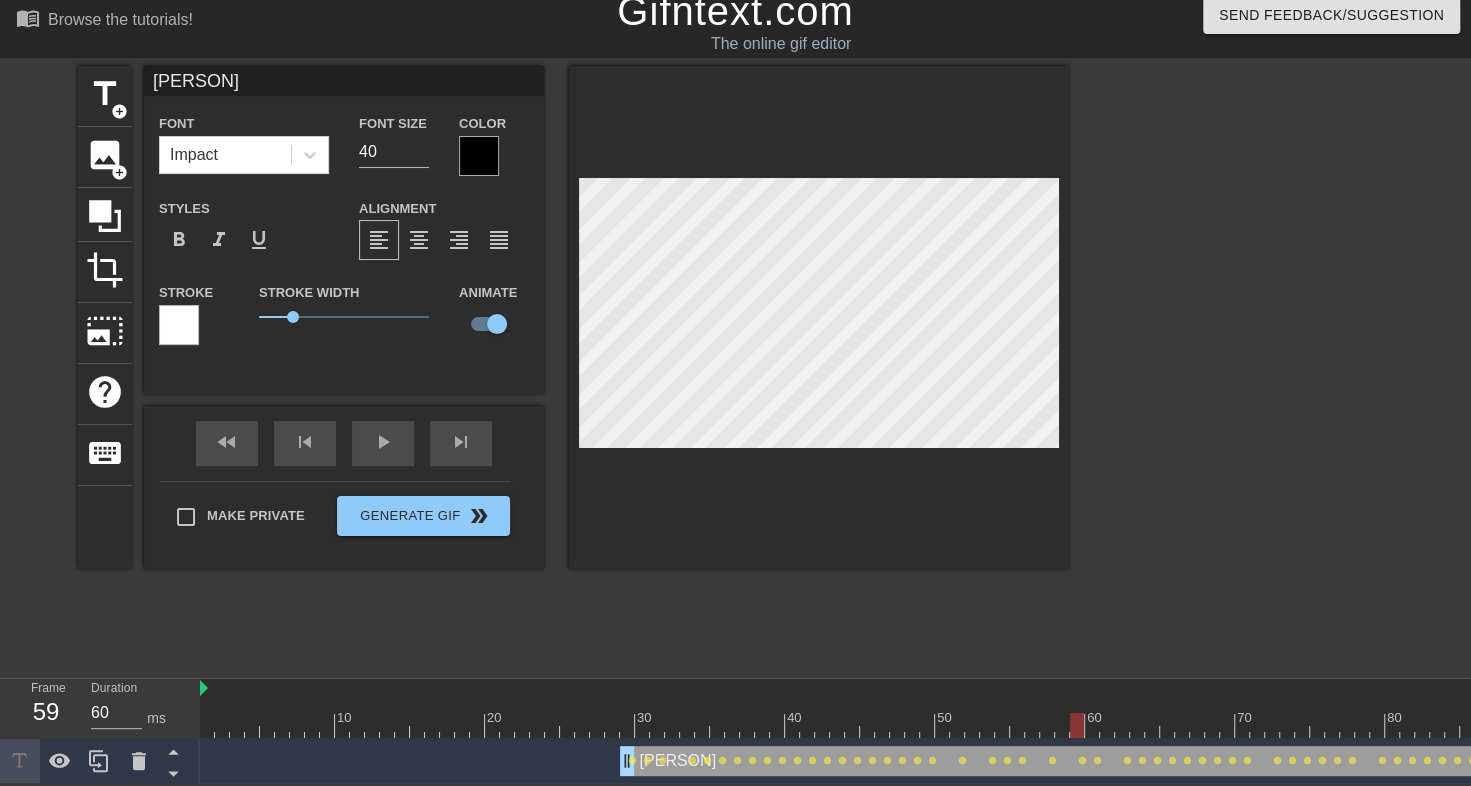 click at bounding box center (479, 156) 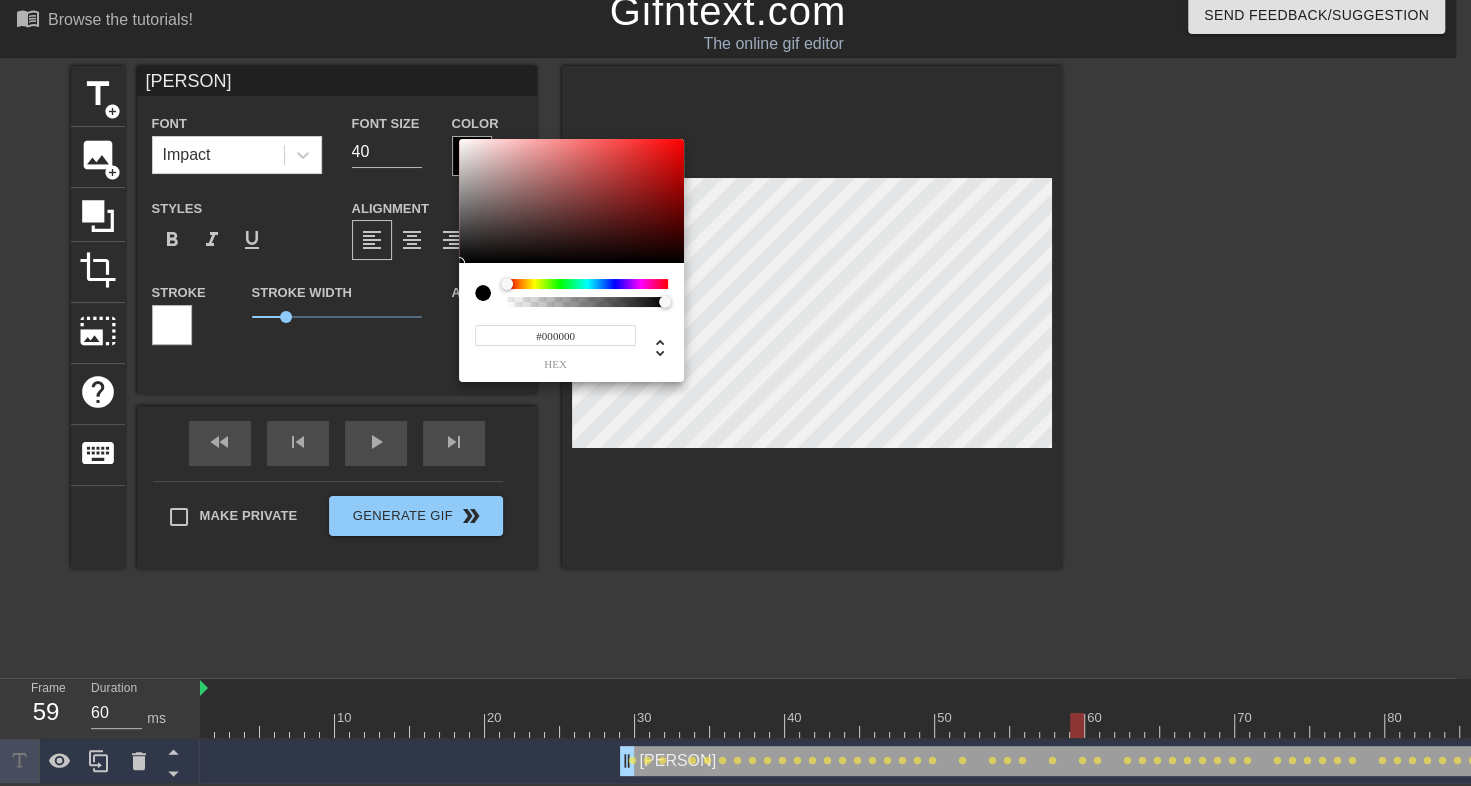 scroll, scrollTop: 10, scrollLeft: 0, axis: vertical 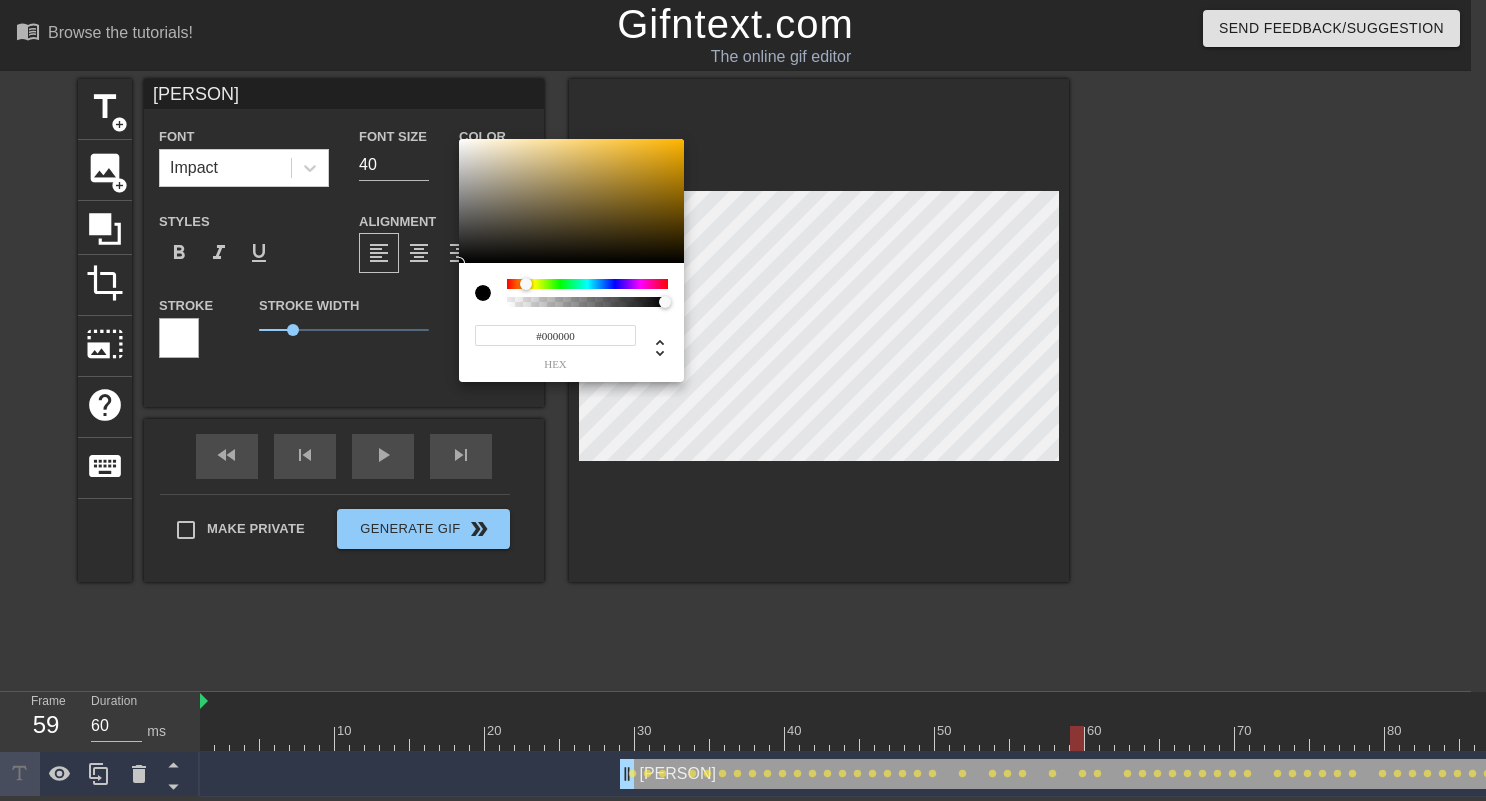 click at bounding box center [587, 284] 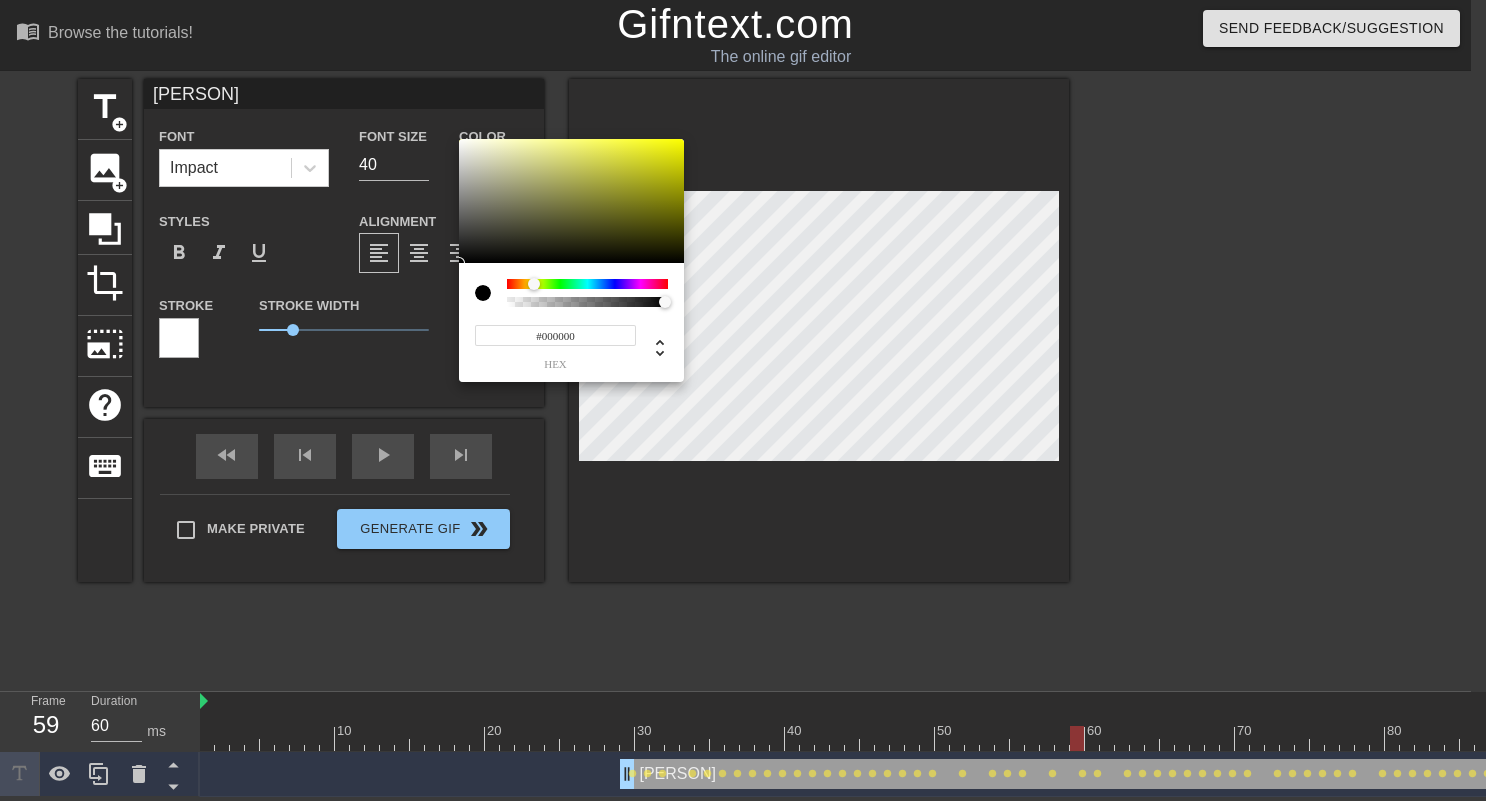 click at bounding box center [534, 284] 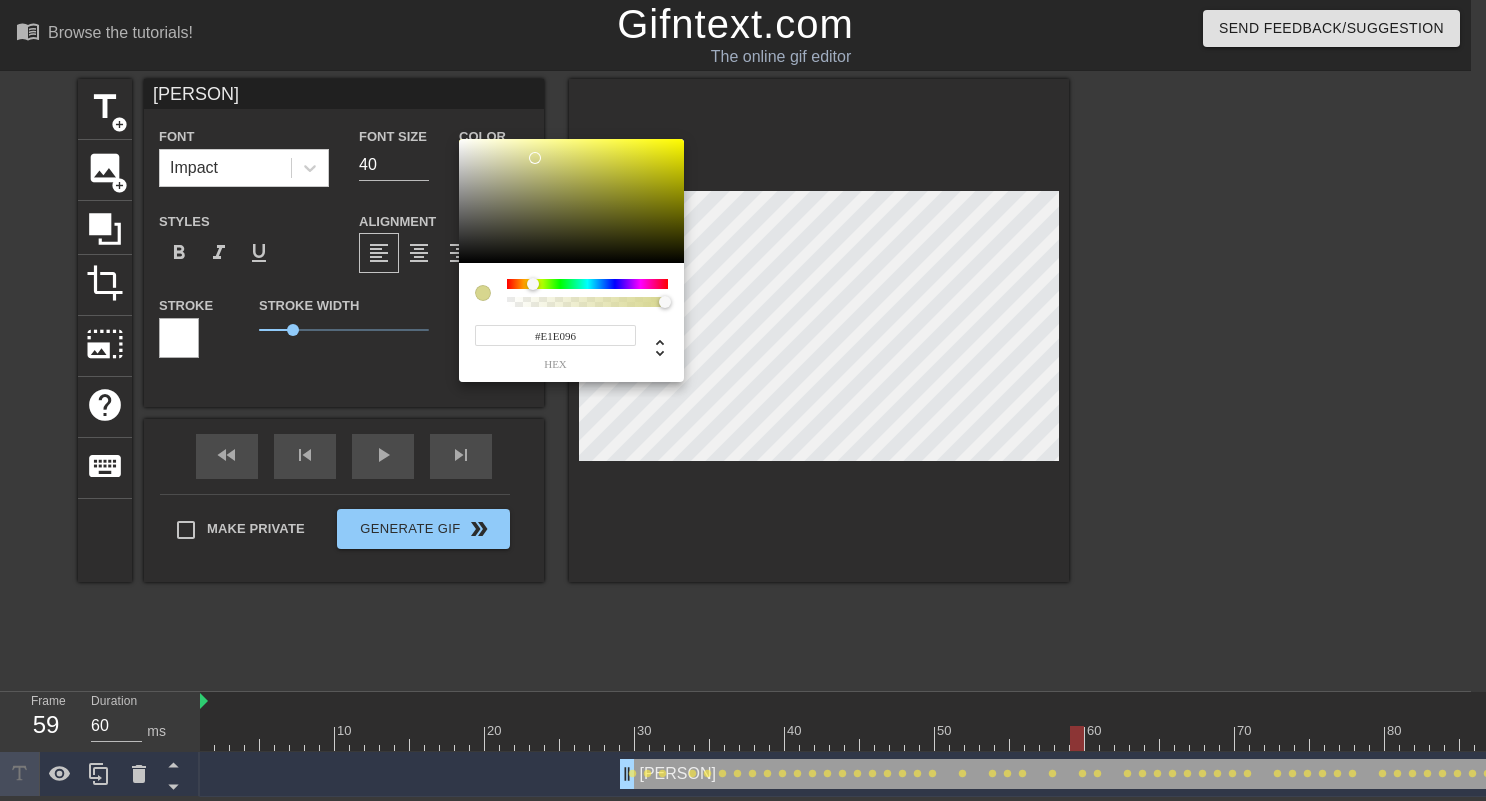 drag, startPoint x: 515, startPoint y: 150, endPoint x: 534, endPoint y: 153, distance: 19.235384 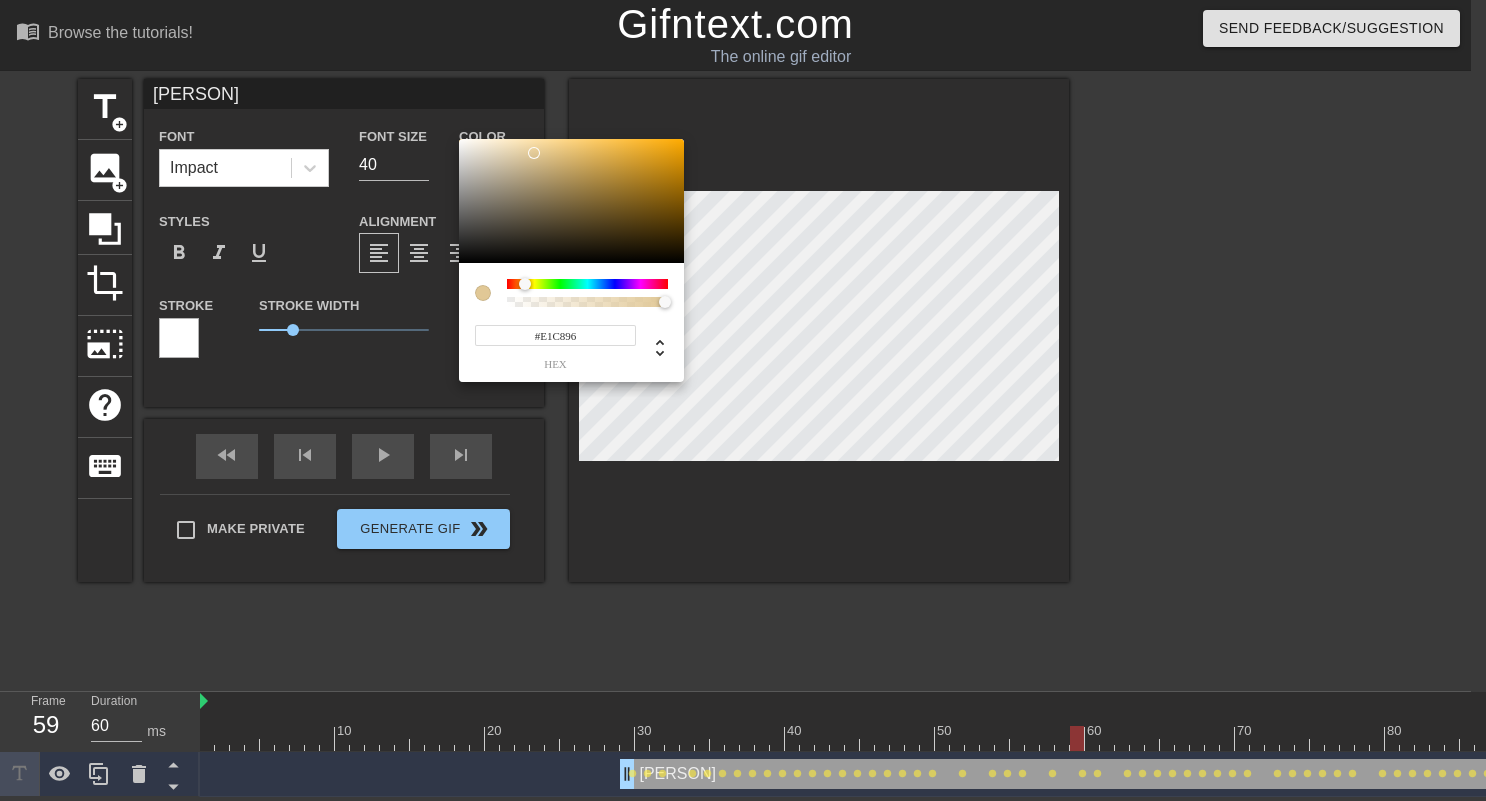 click at bounding box center (525, 284) 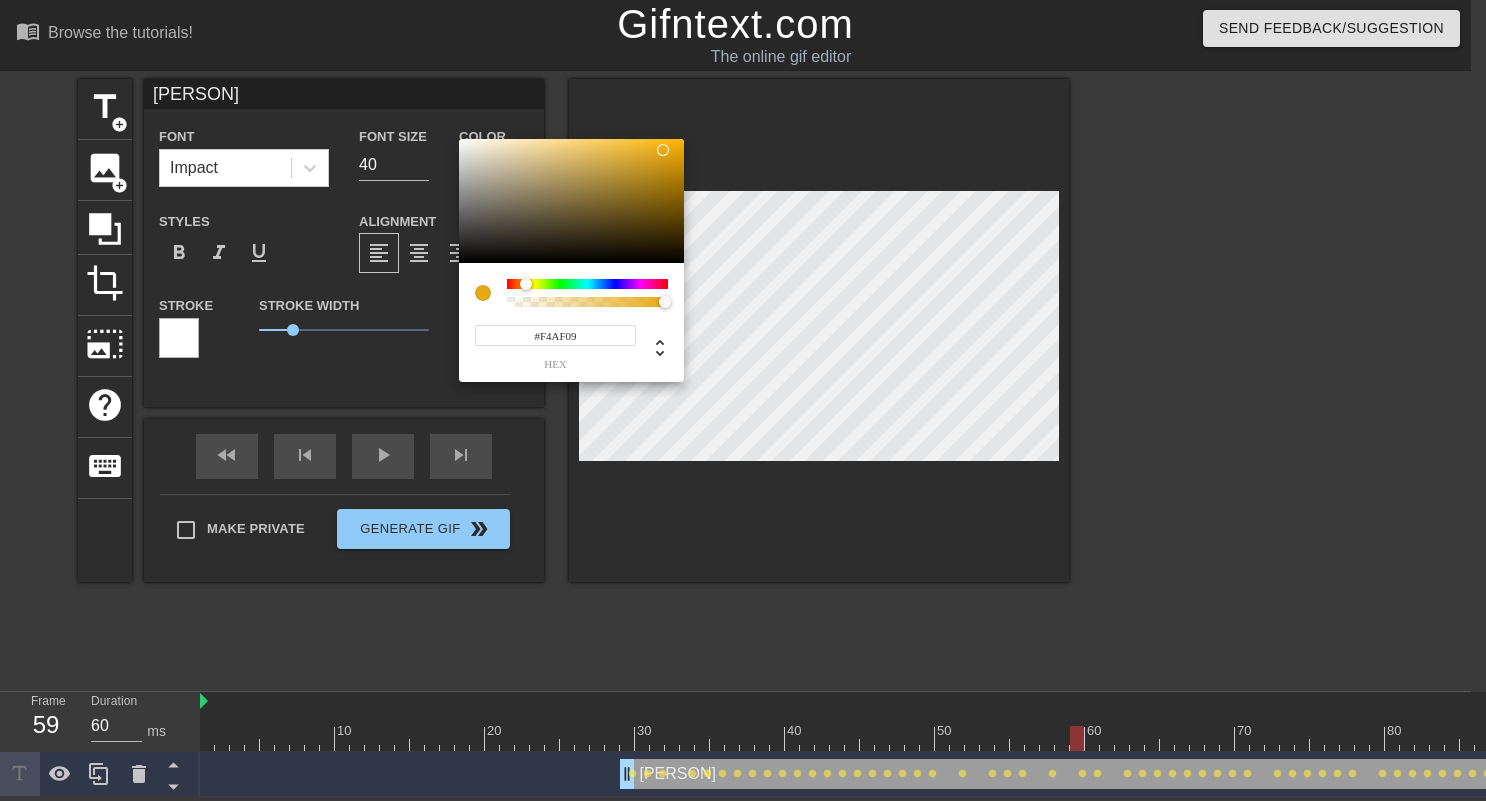 type on "#FFB400" 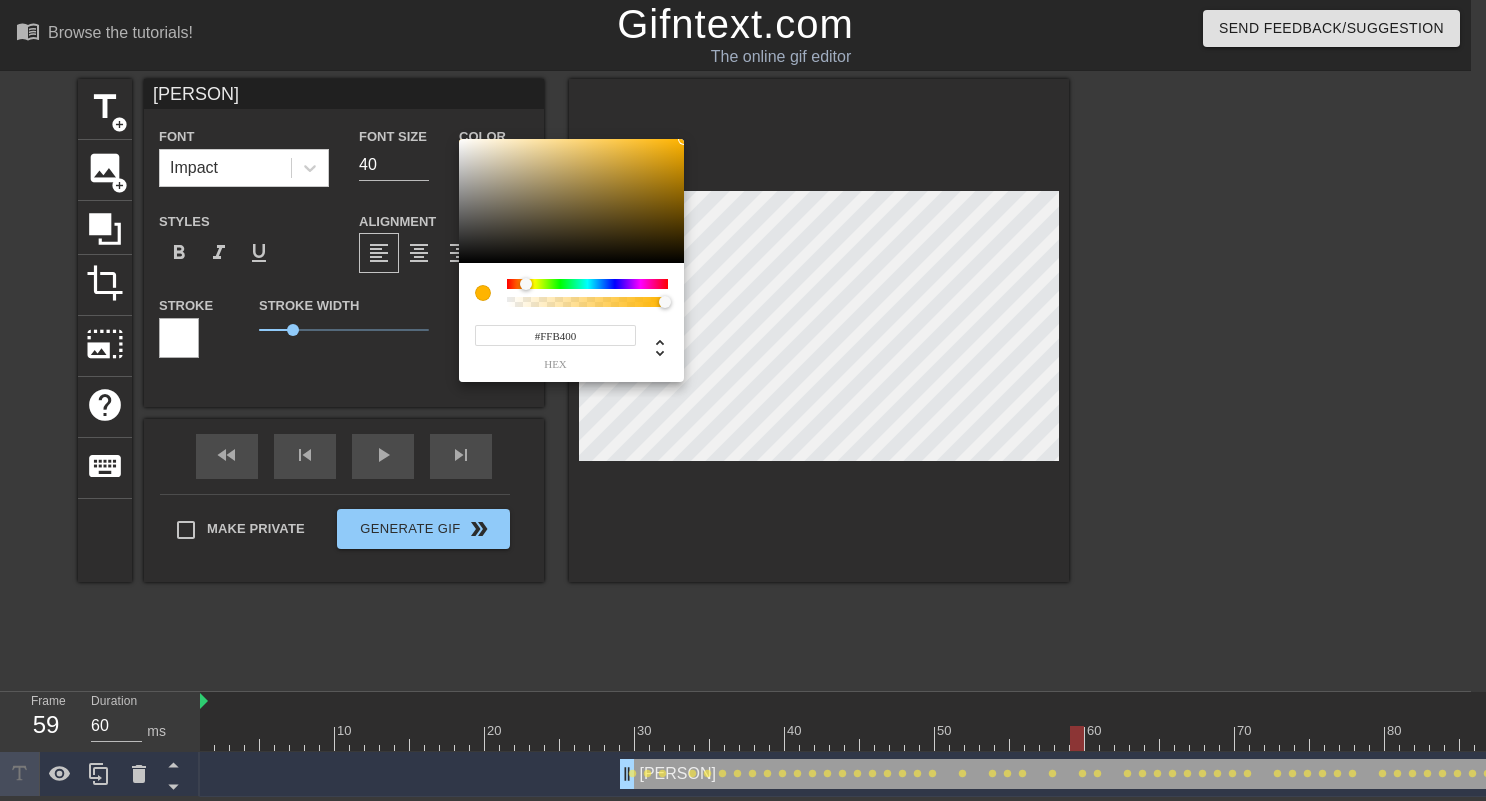 drag, startPoint x: 575, startPoint y: 166, endPoint x: 689, endPoint y: 137, distance: 117.630775 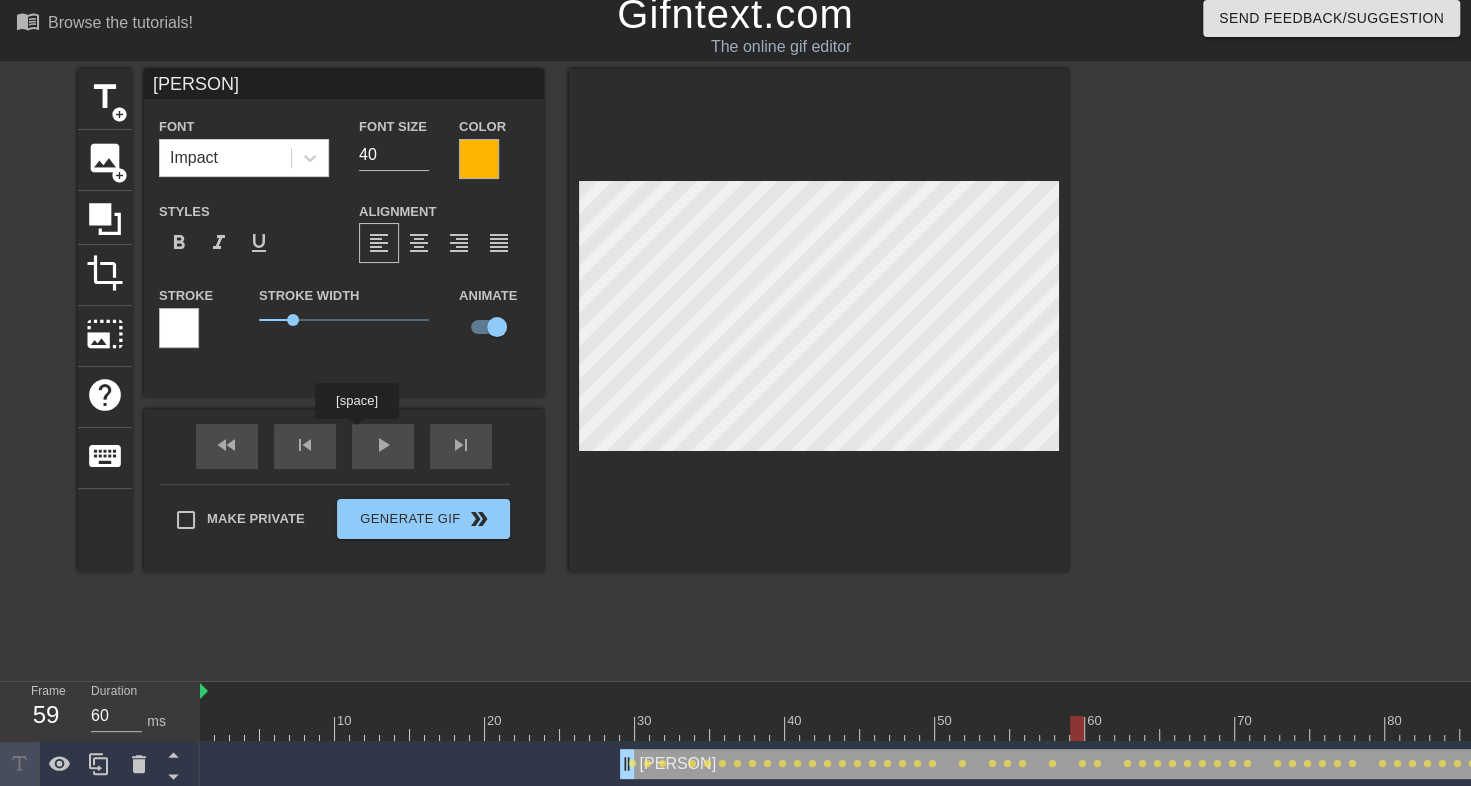 click on "fast_rewind skip_previous play_arrow skip_next" at bounding box center [344, 446] 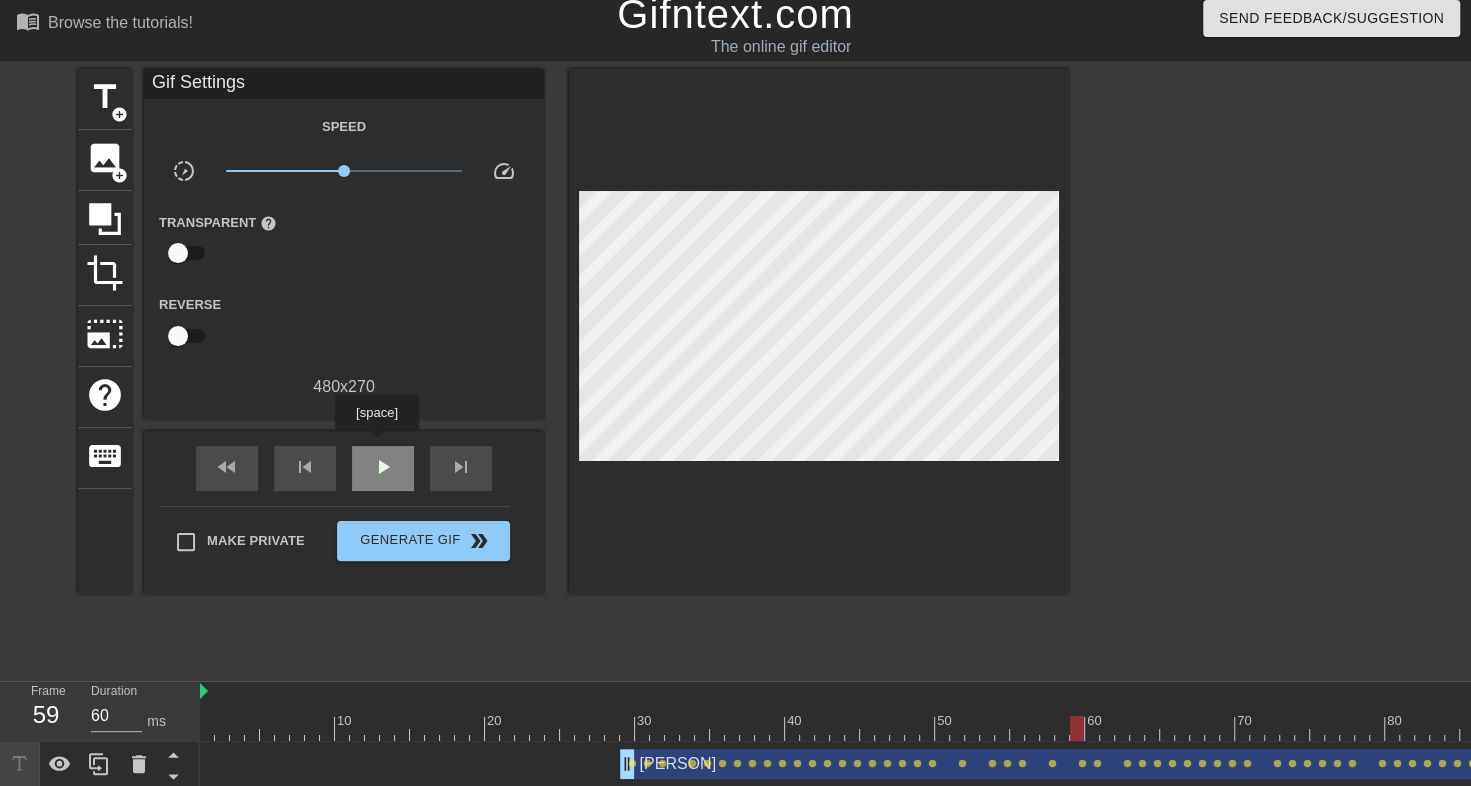 click on "play_arrow" at bounding box center (383, 468) 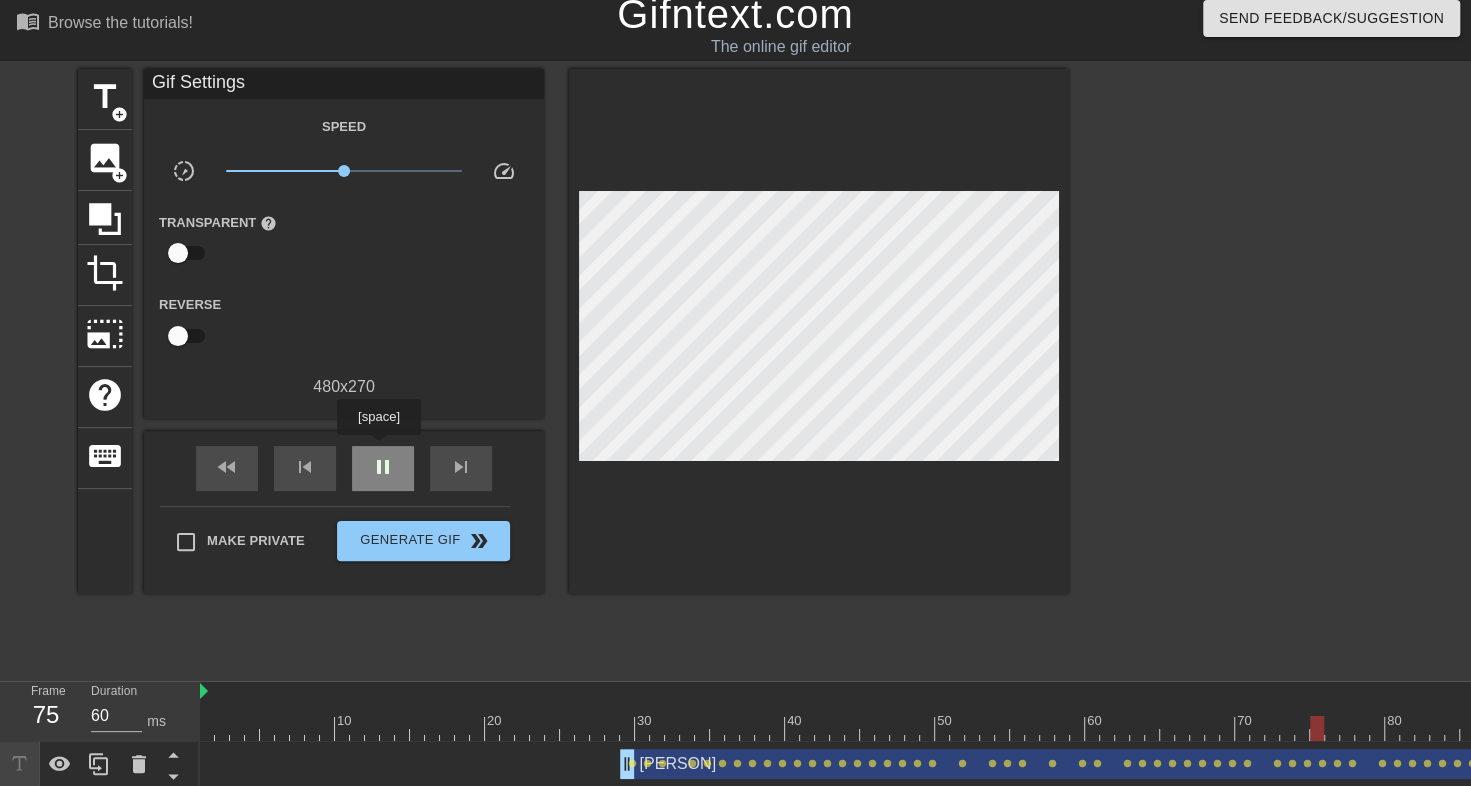 click on "pause" at bounding box center [383, 468] 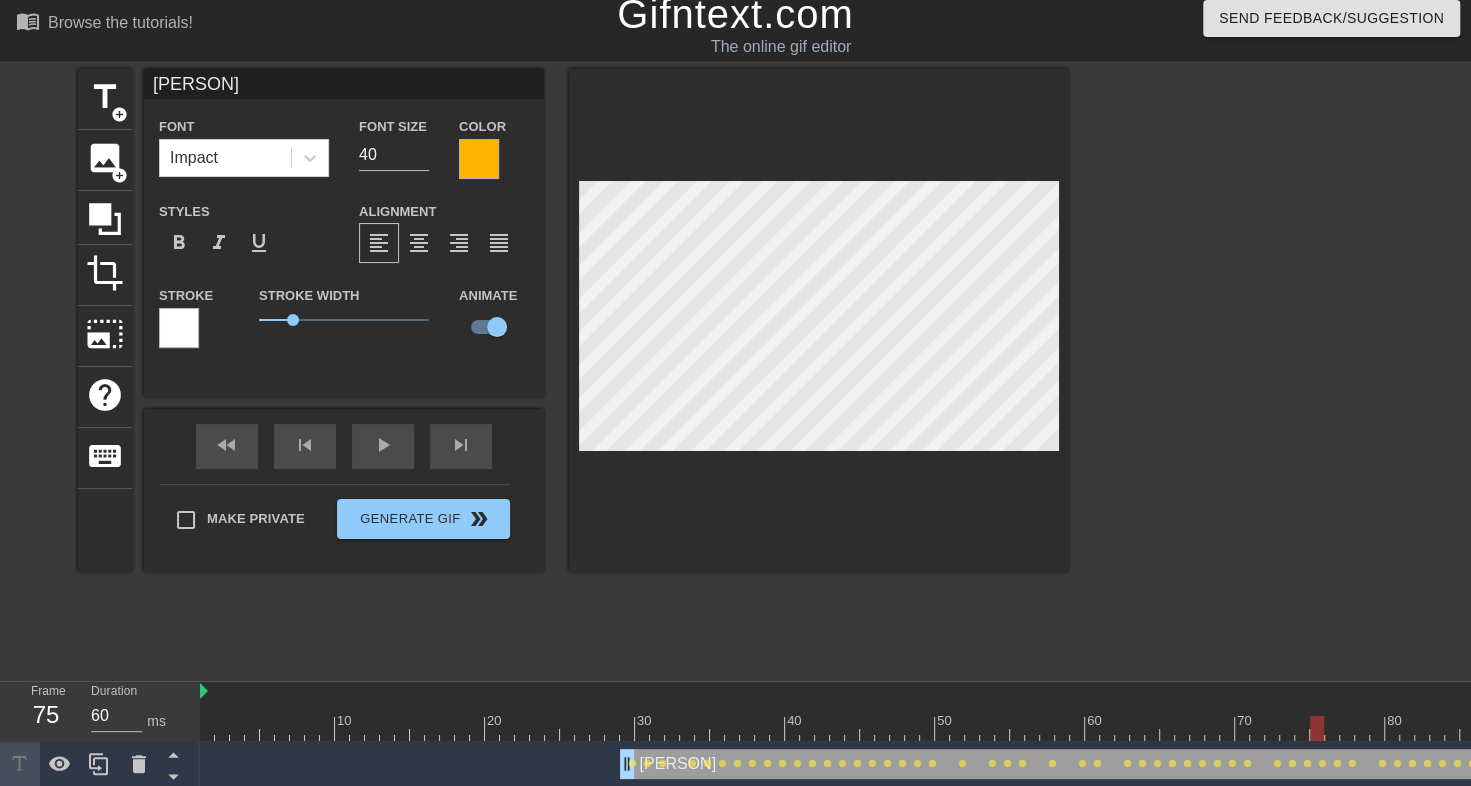 click at bounding box center (179, 328) 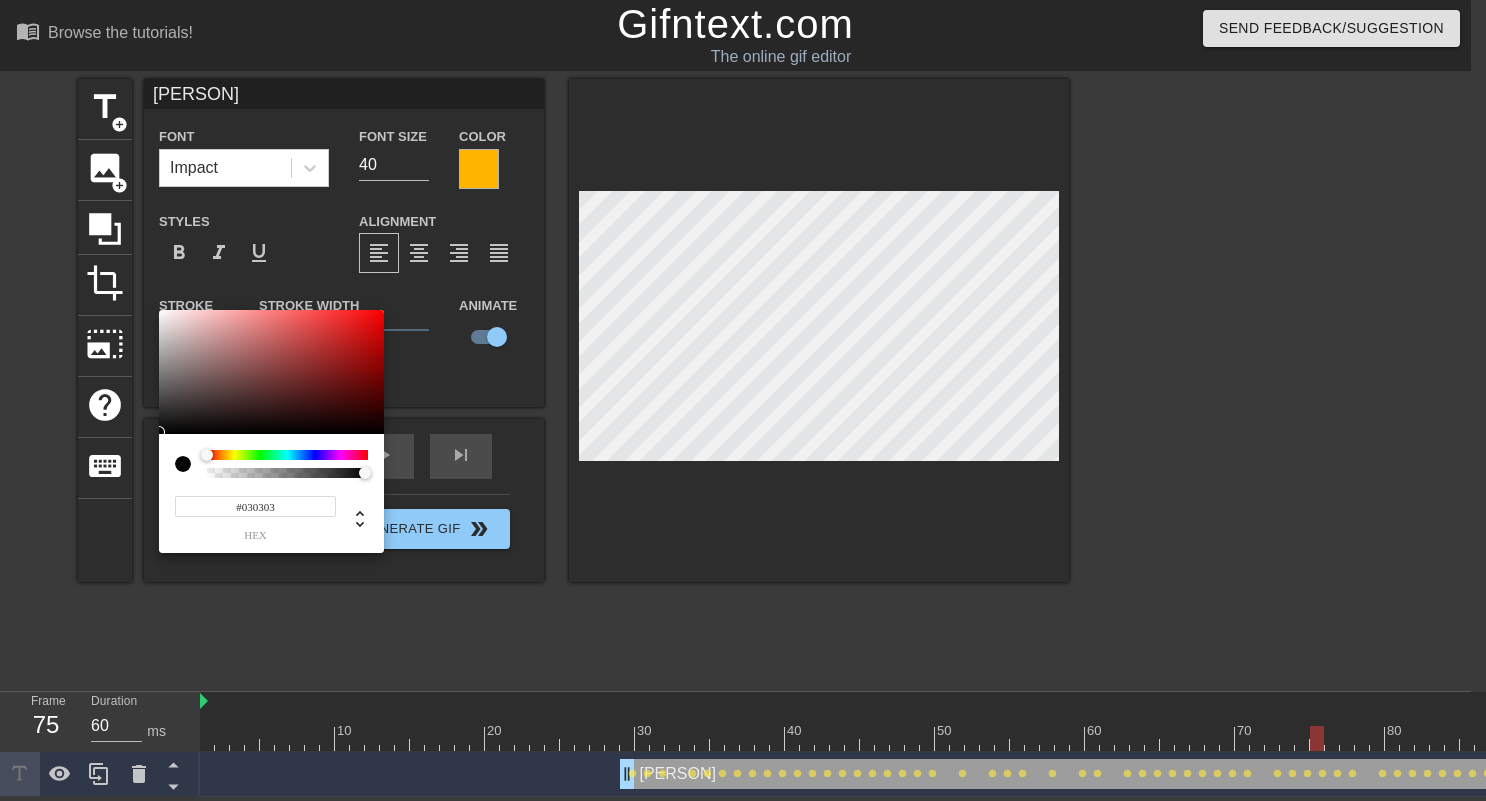 drag, startPoint x: 348, startPoint y: 398, endPoint x: 150, endPoint y: 433, distance: 201.06964 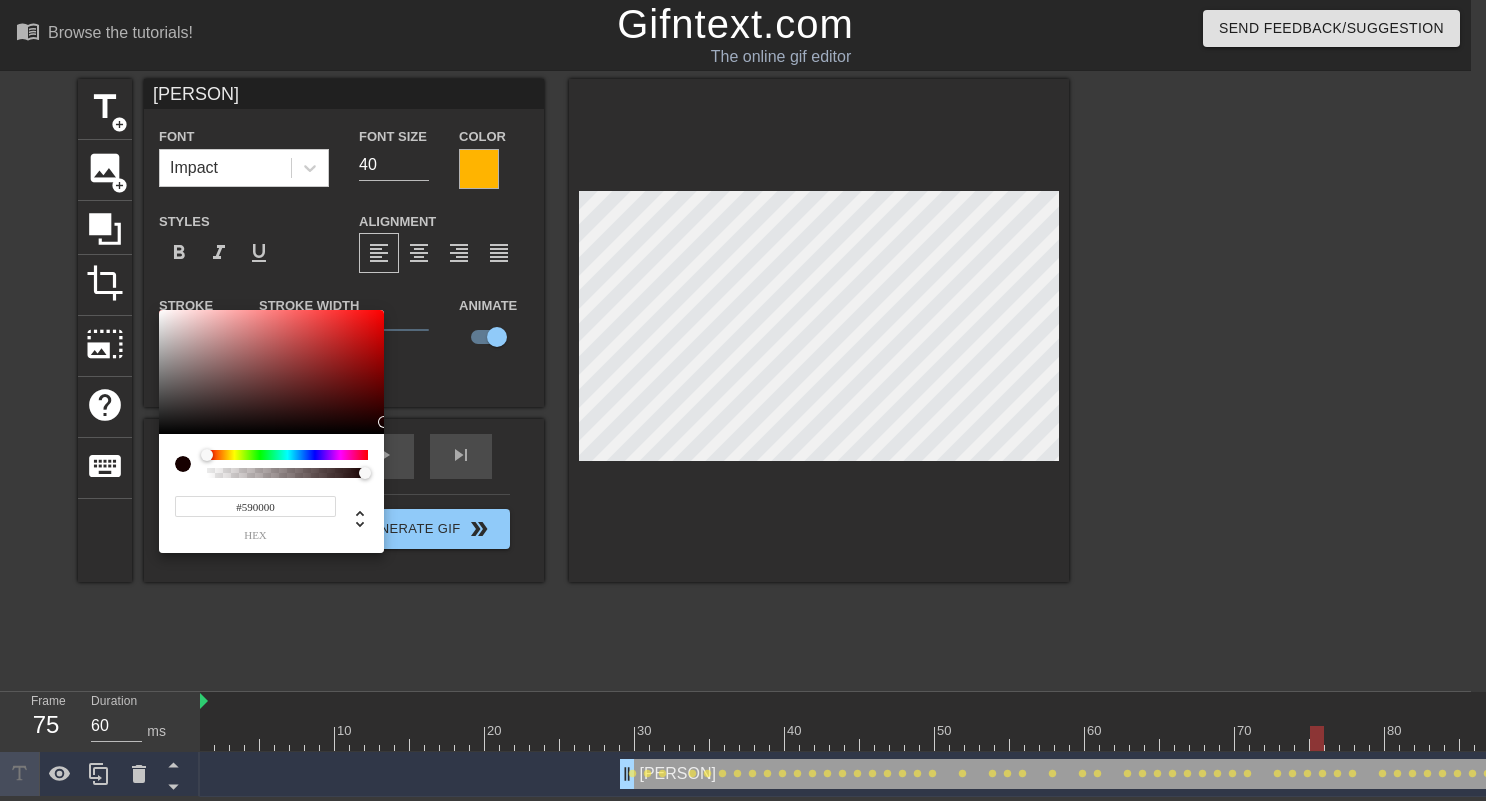 type on "#5F0000" 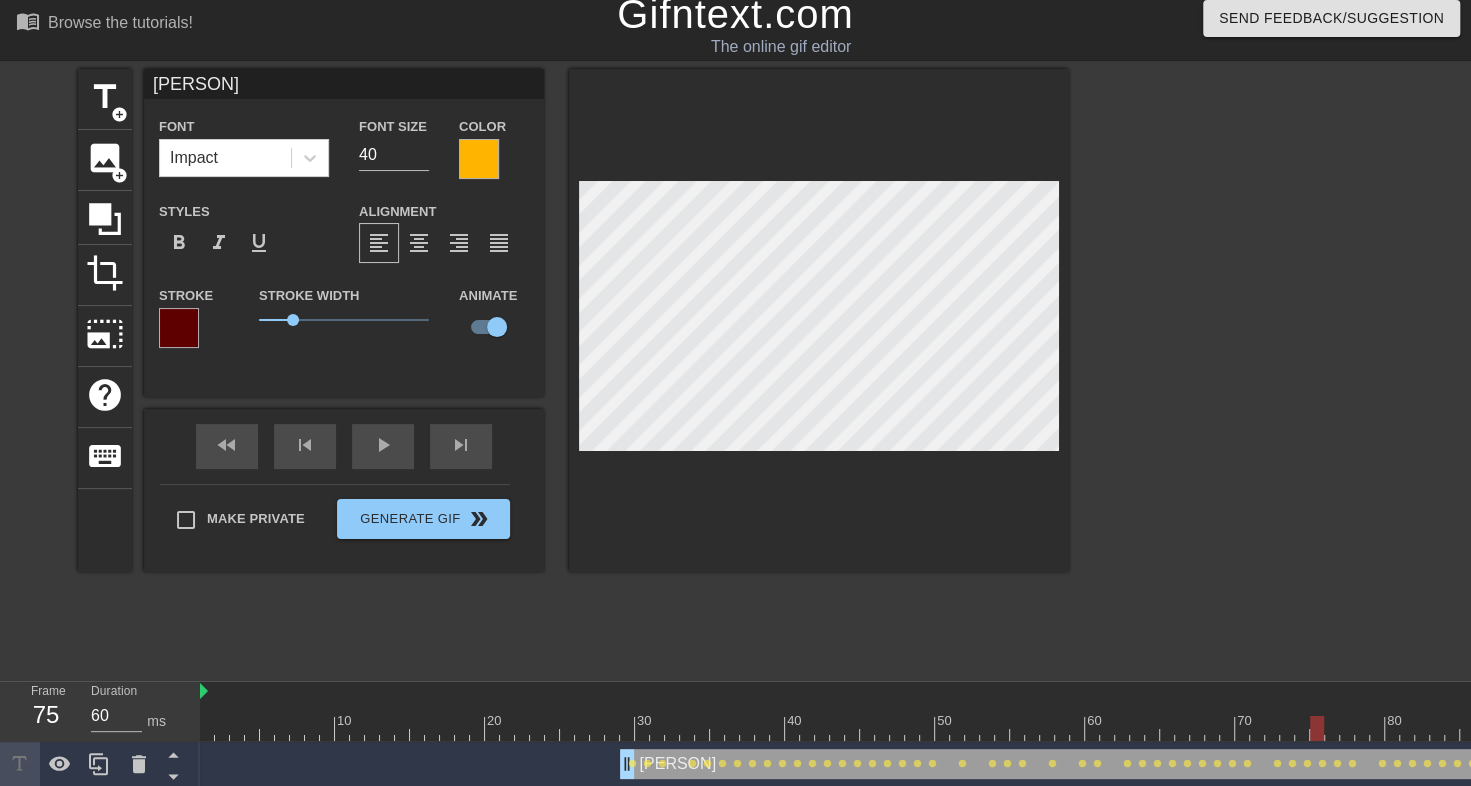 click at bounding box center (179, 328) 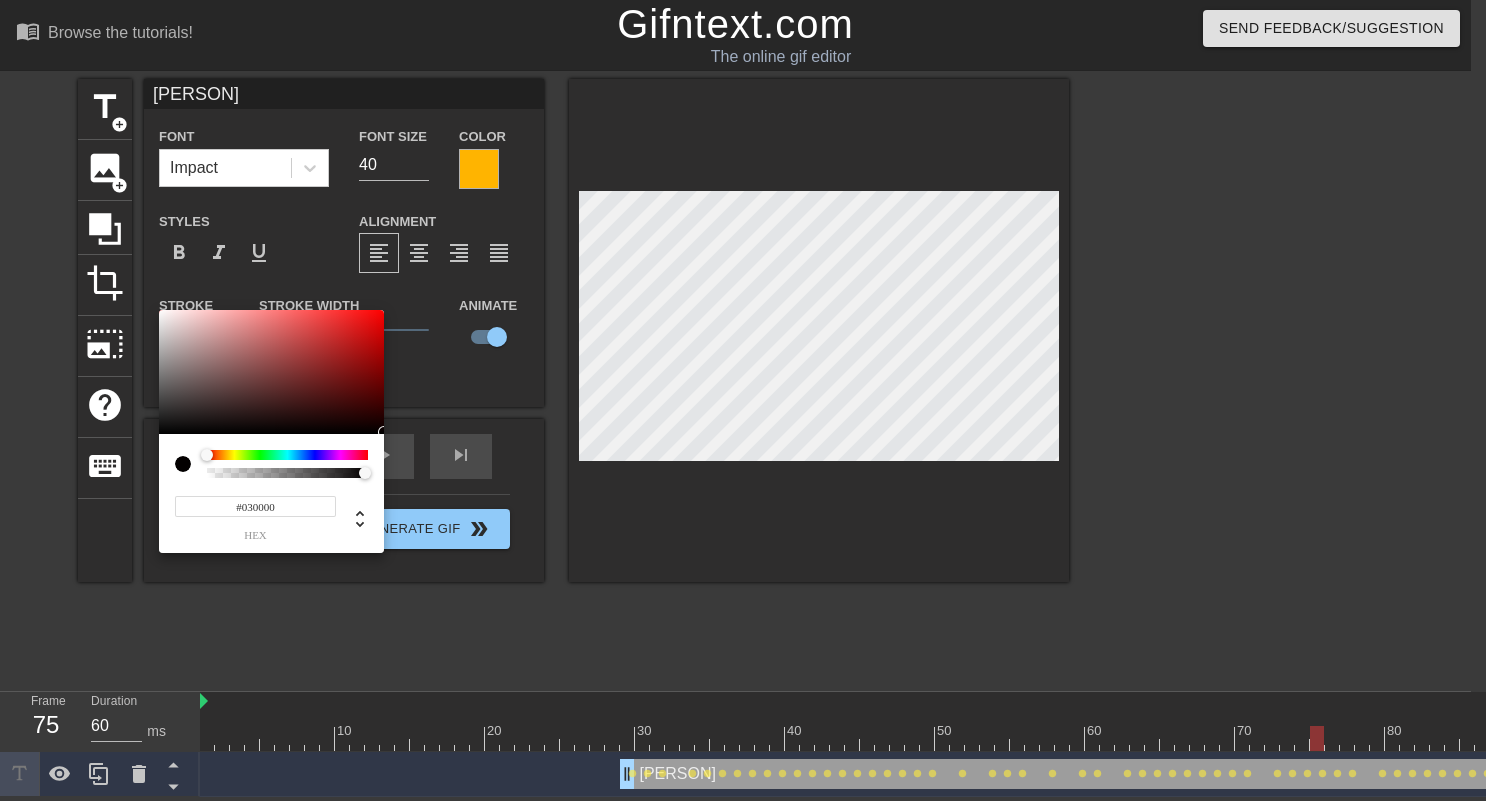 type on "#000000" 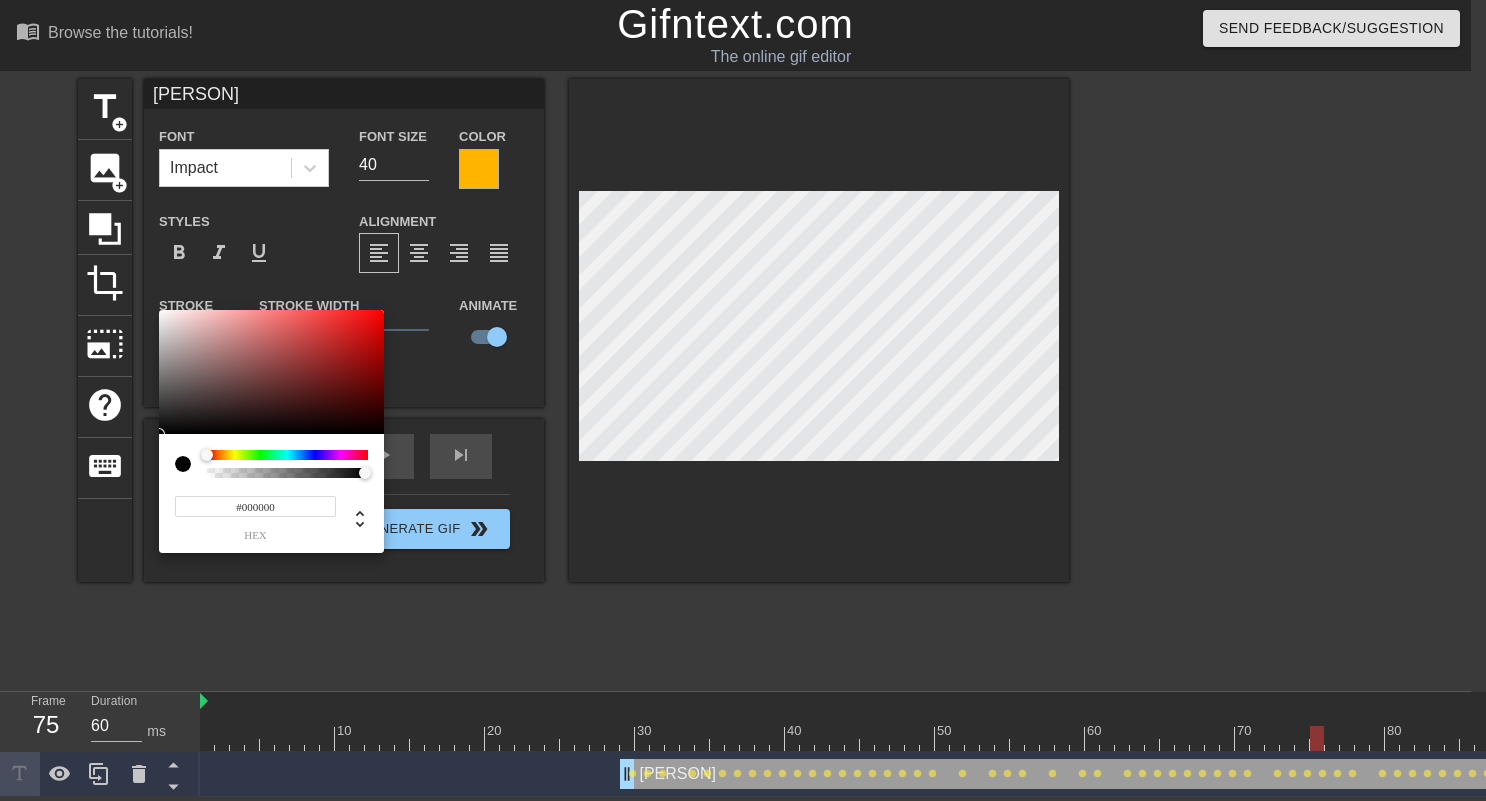drag, startPoint x: 381, startPoint y: 385, endPoint x: 378, endPoint y: 446, distance: 61.073727 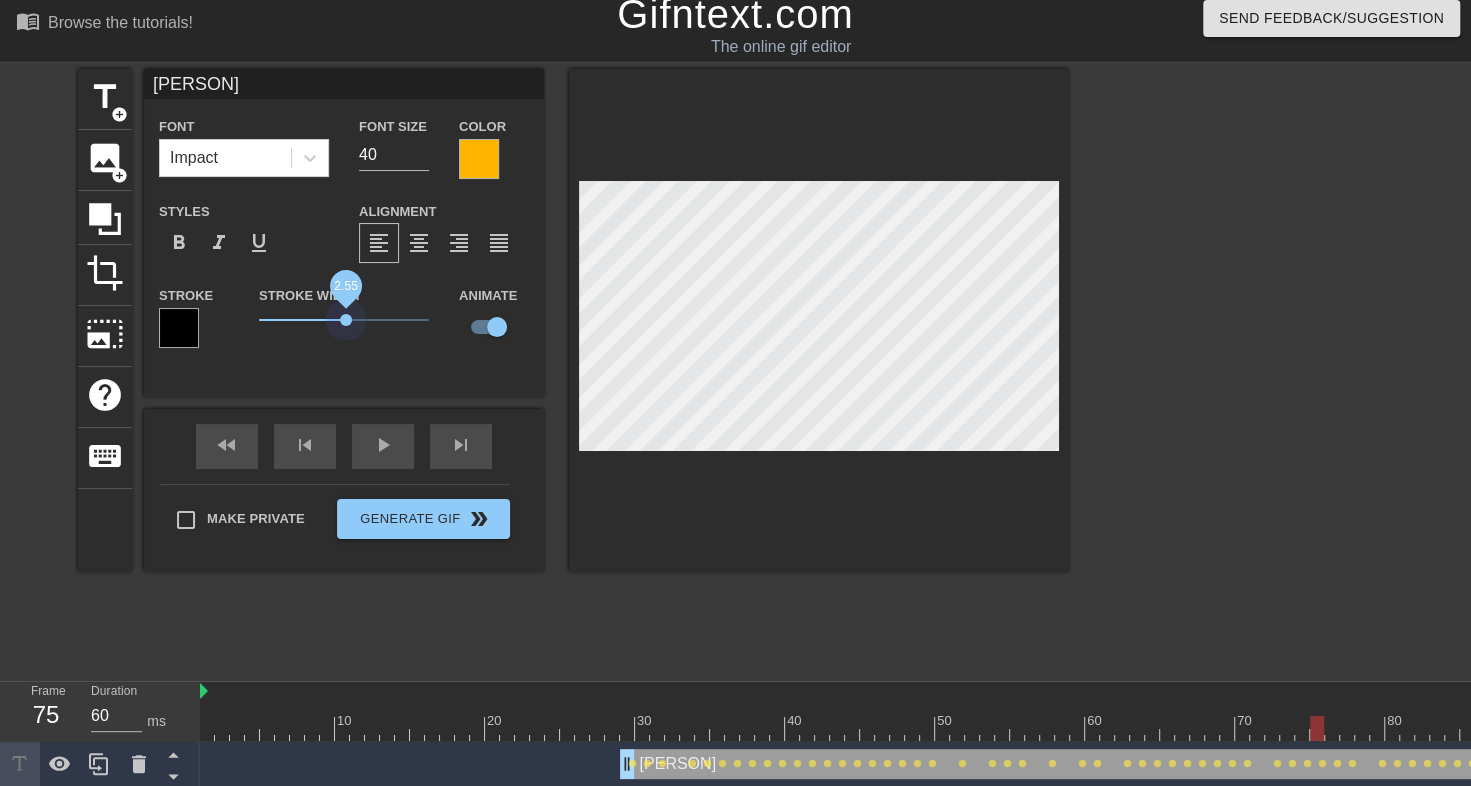 drag, startPoint x: 288, startPoint y: 316, endPoint x: 345, endPoint y: 313, distance: 57.07889 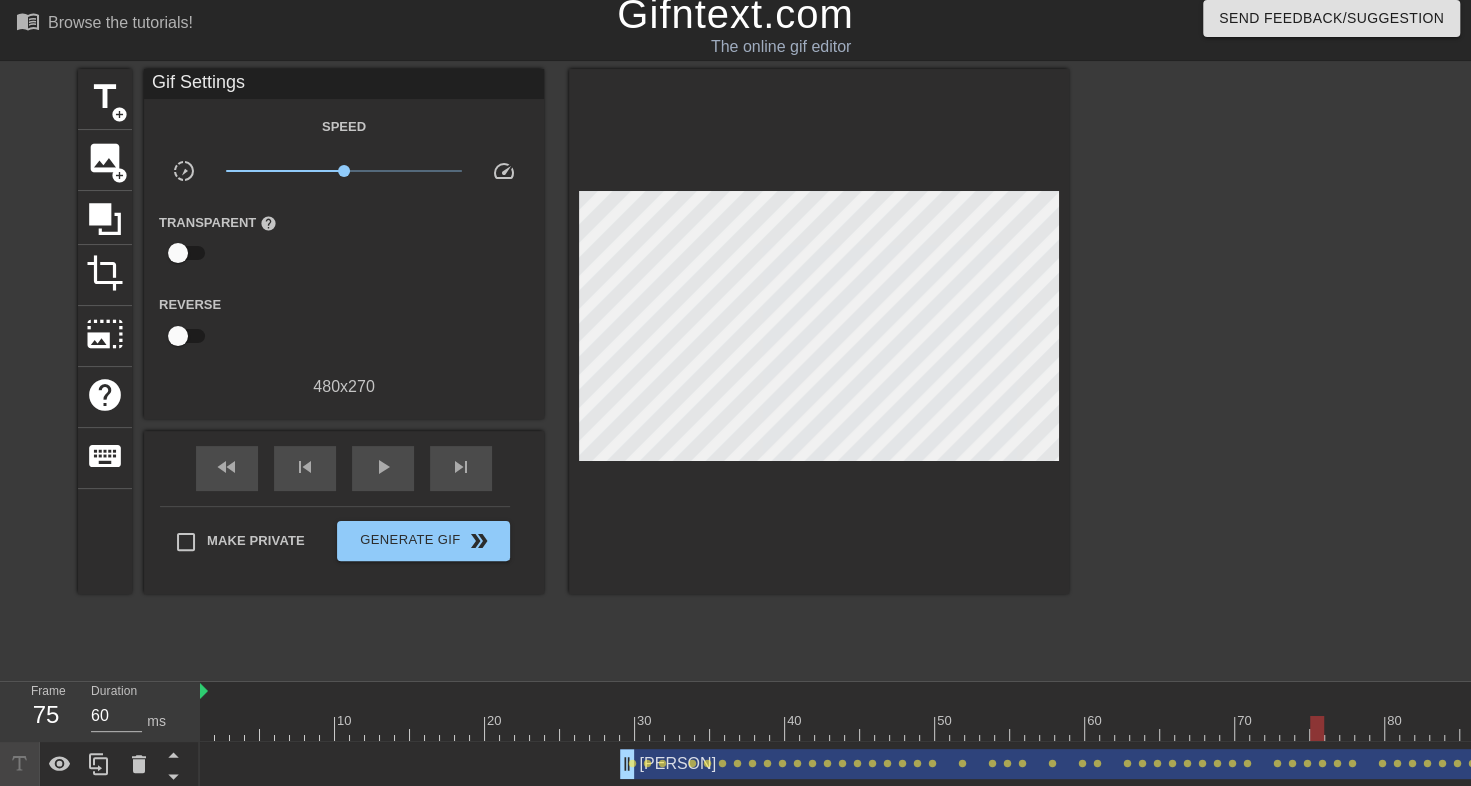 click at bounding box center [1243, 369] 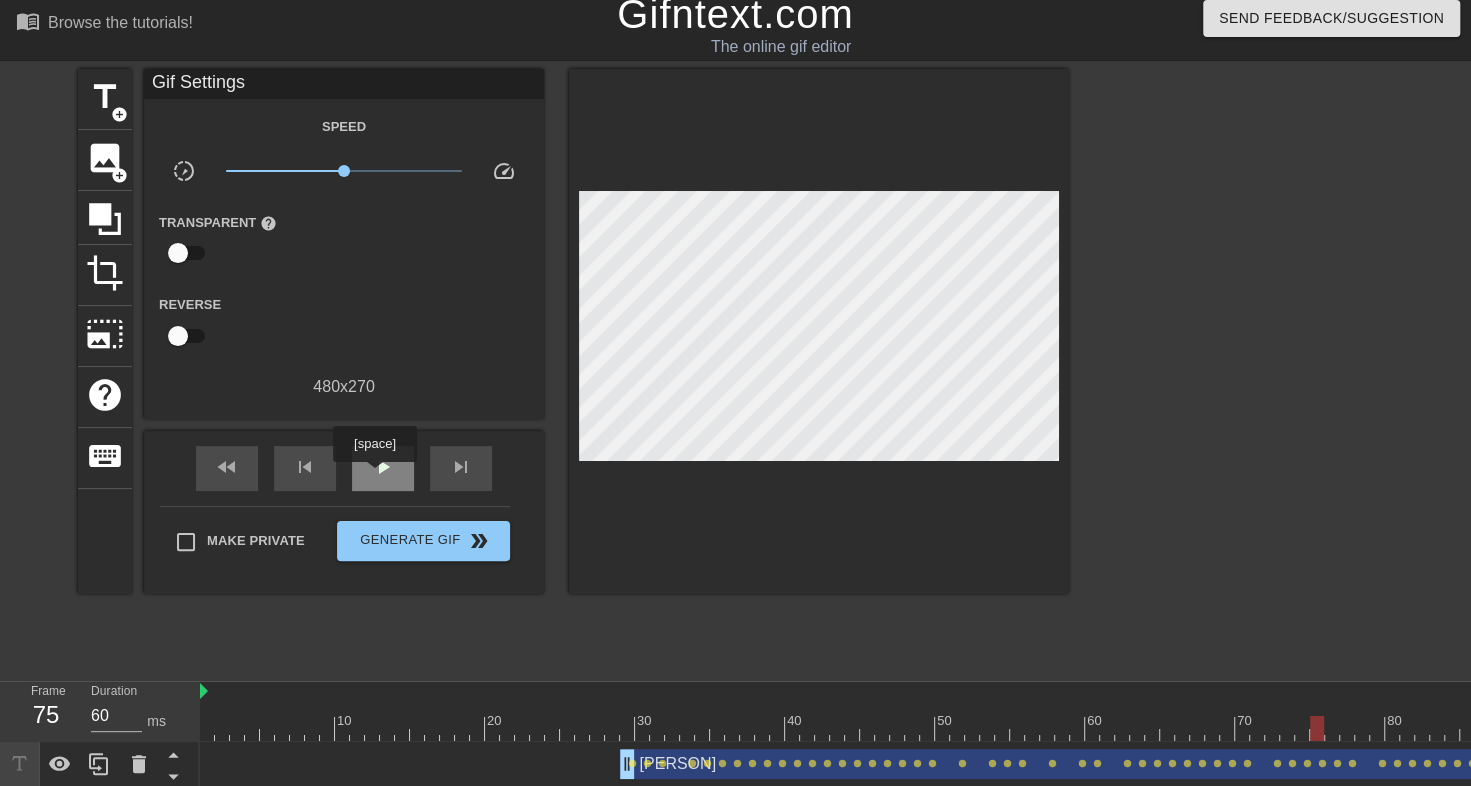 click on "play_arrow" at bounding box center [383, 467] 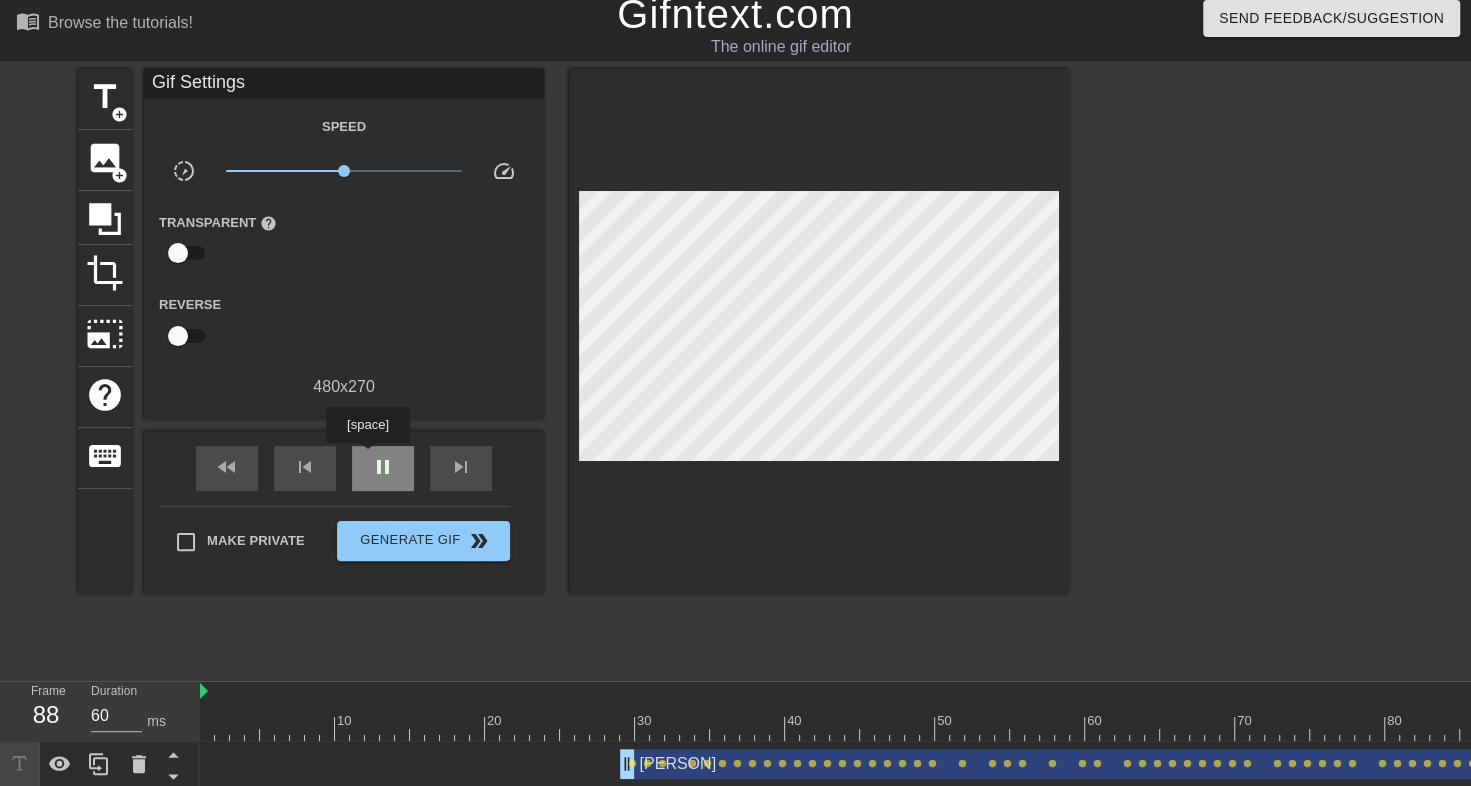 click on "pause" at bounding box center (383, 468) 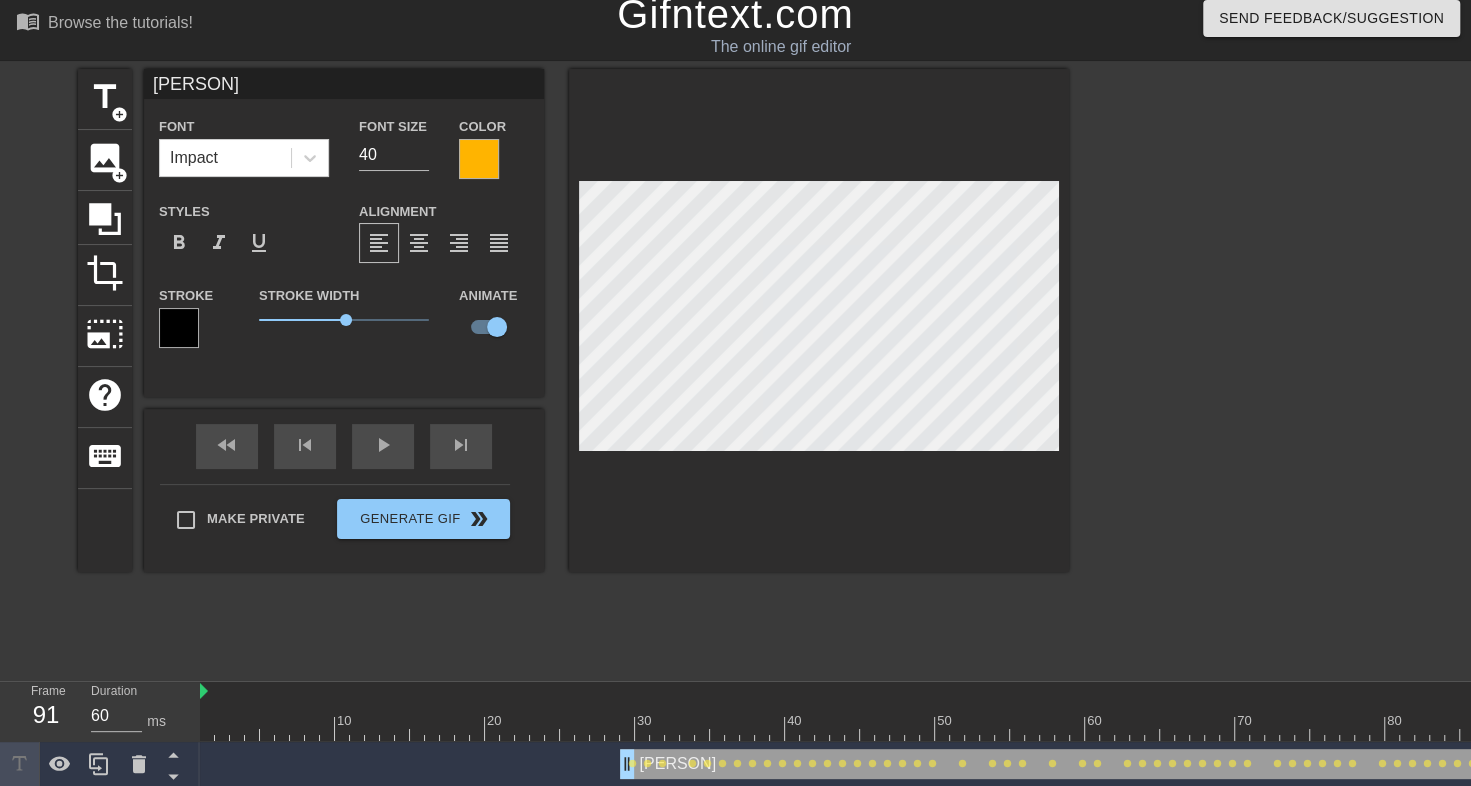 click at bounding box center (819, 320) 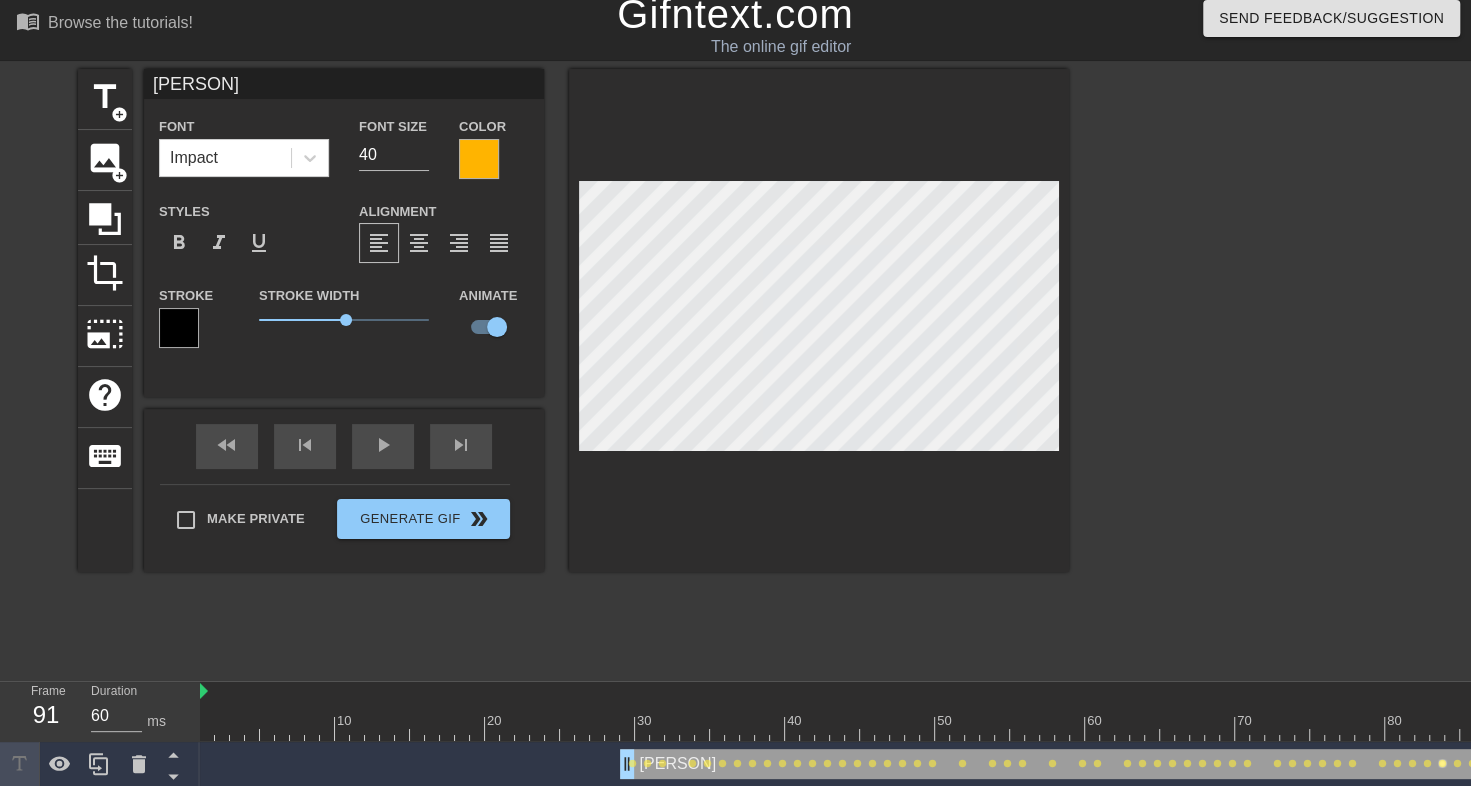 click on "lens" at bounding box center [1442, 763] 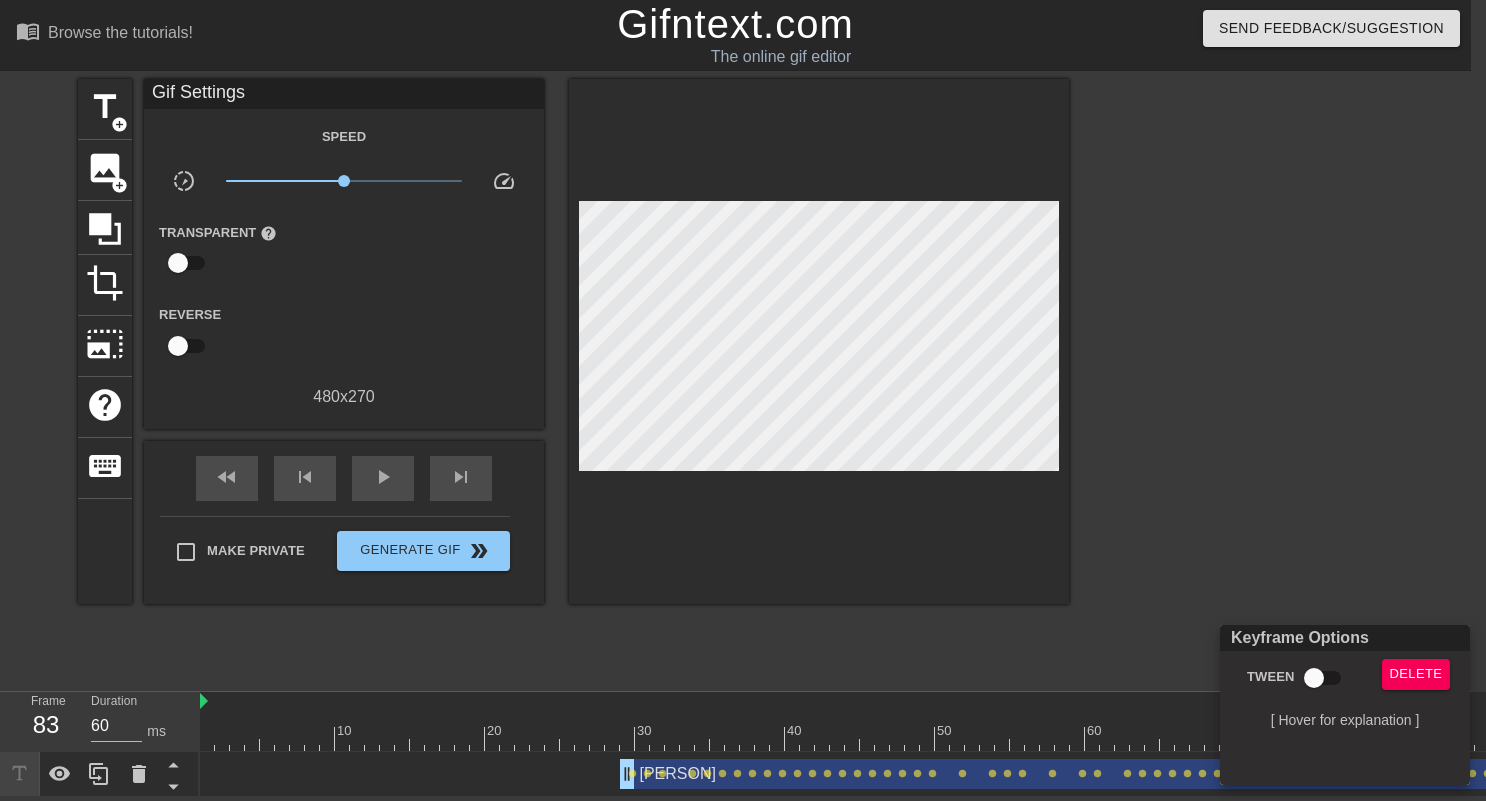 click at bounding box center [743, 400] 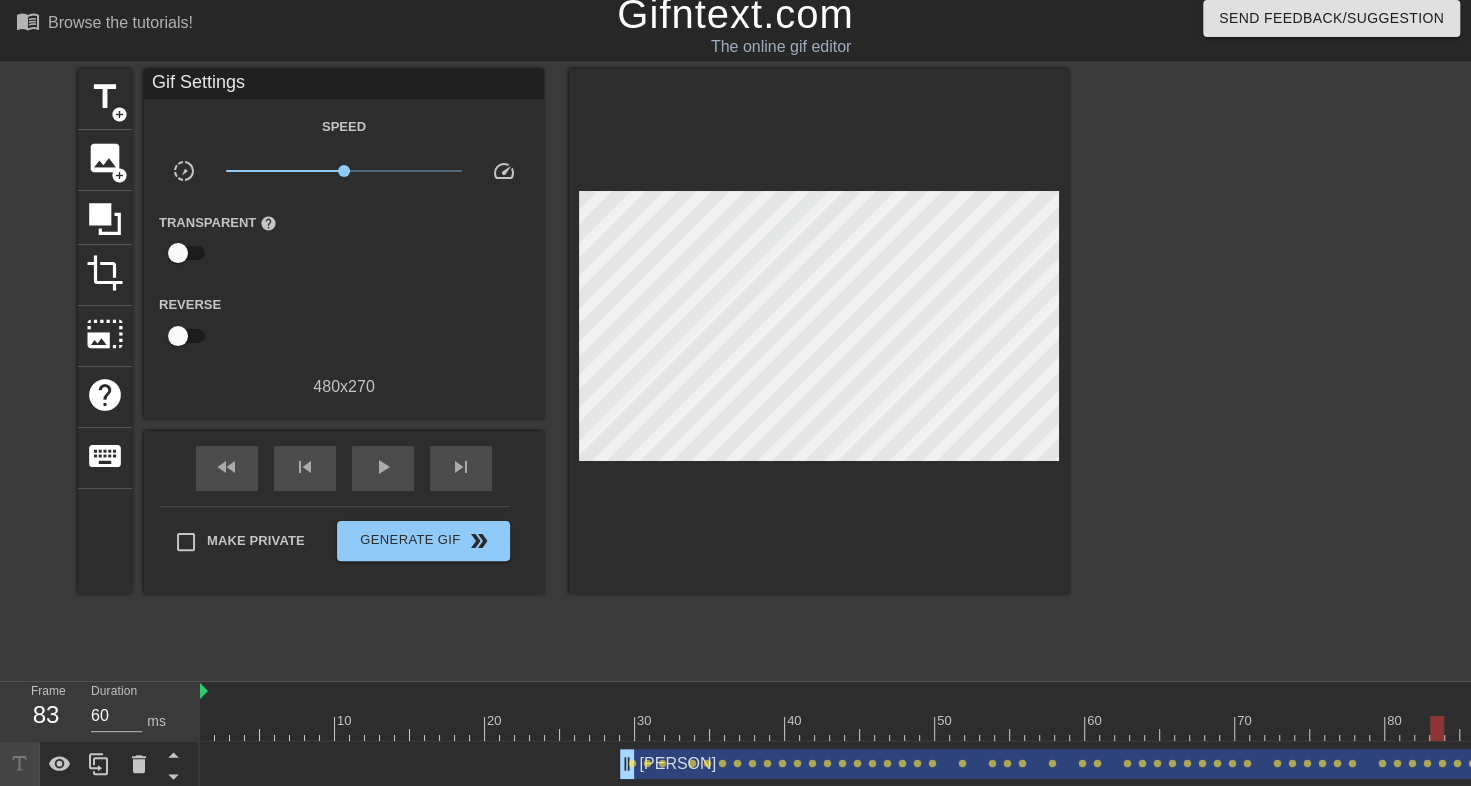 click at bounding box center [1437, 728] 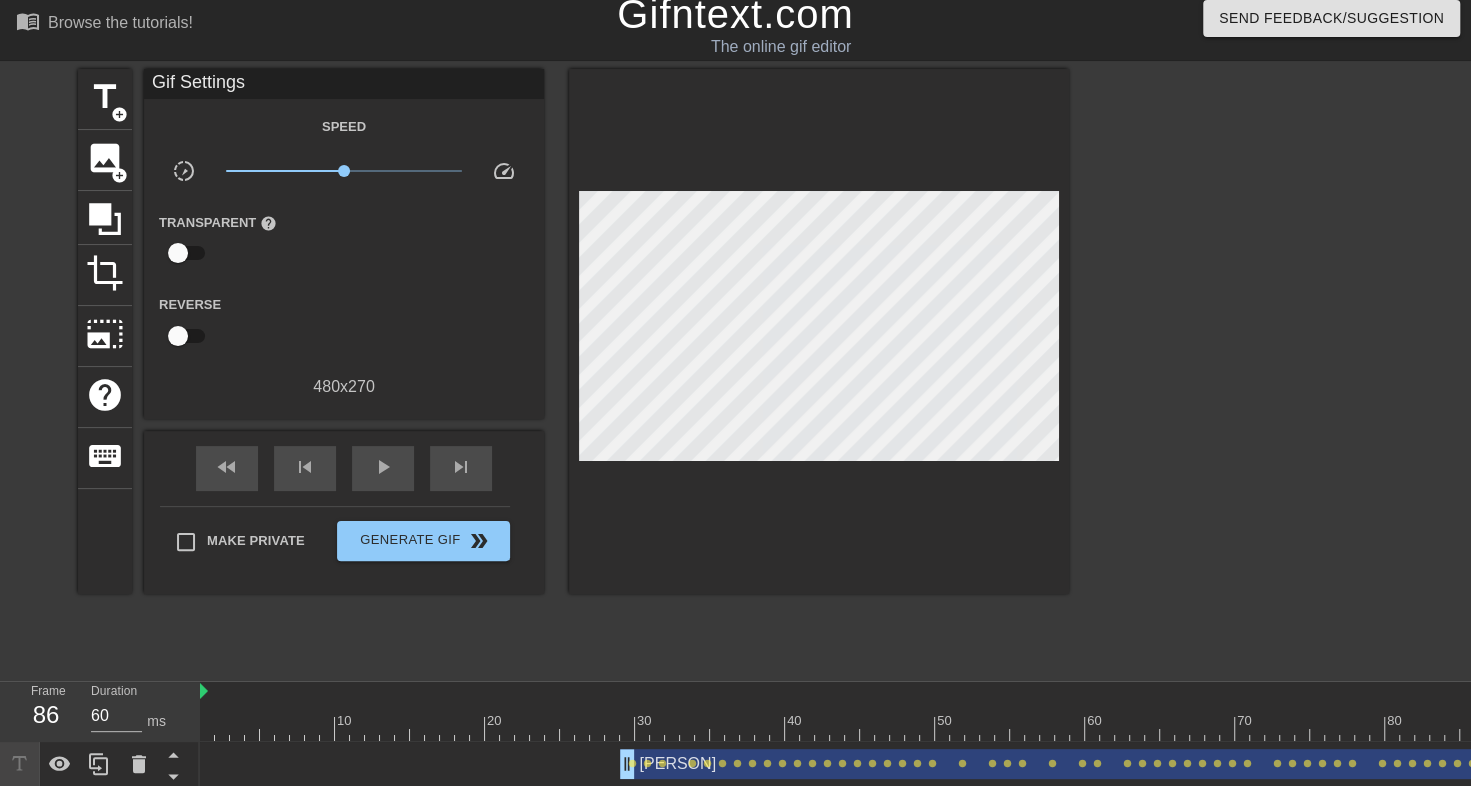 drag, startPoint x: 1440, startPoint y: 732, endPoint x: 1475, endPoint y: 732, distance: 35 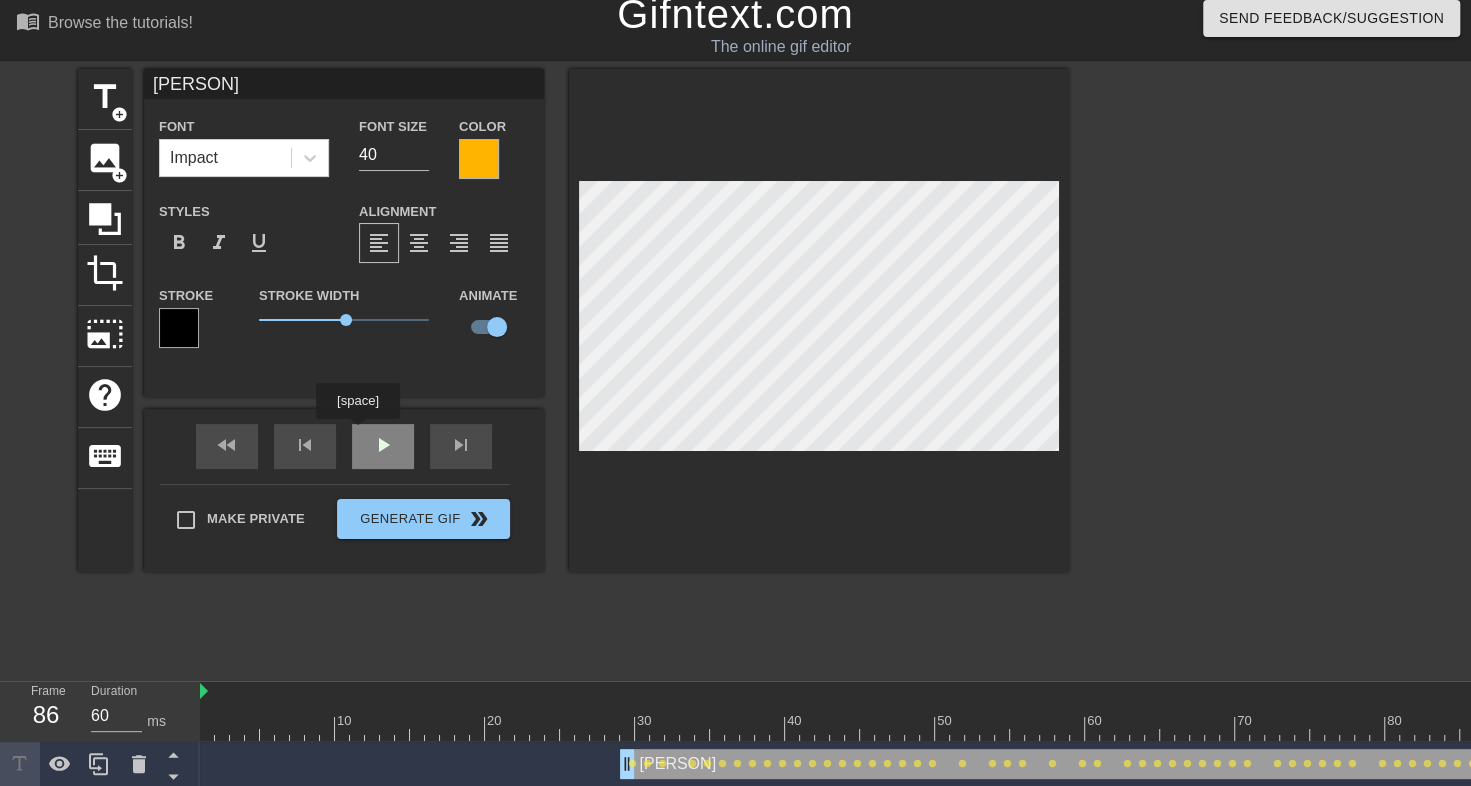 click on "fast_rewind skip_previous play_arrow skip_next" at bounding box center (344, 446) 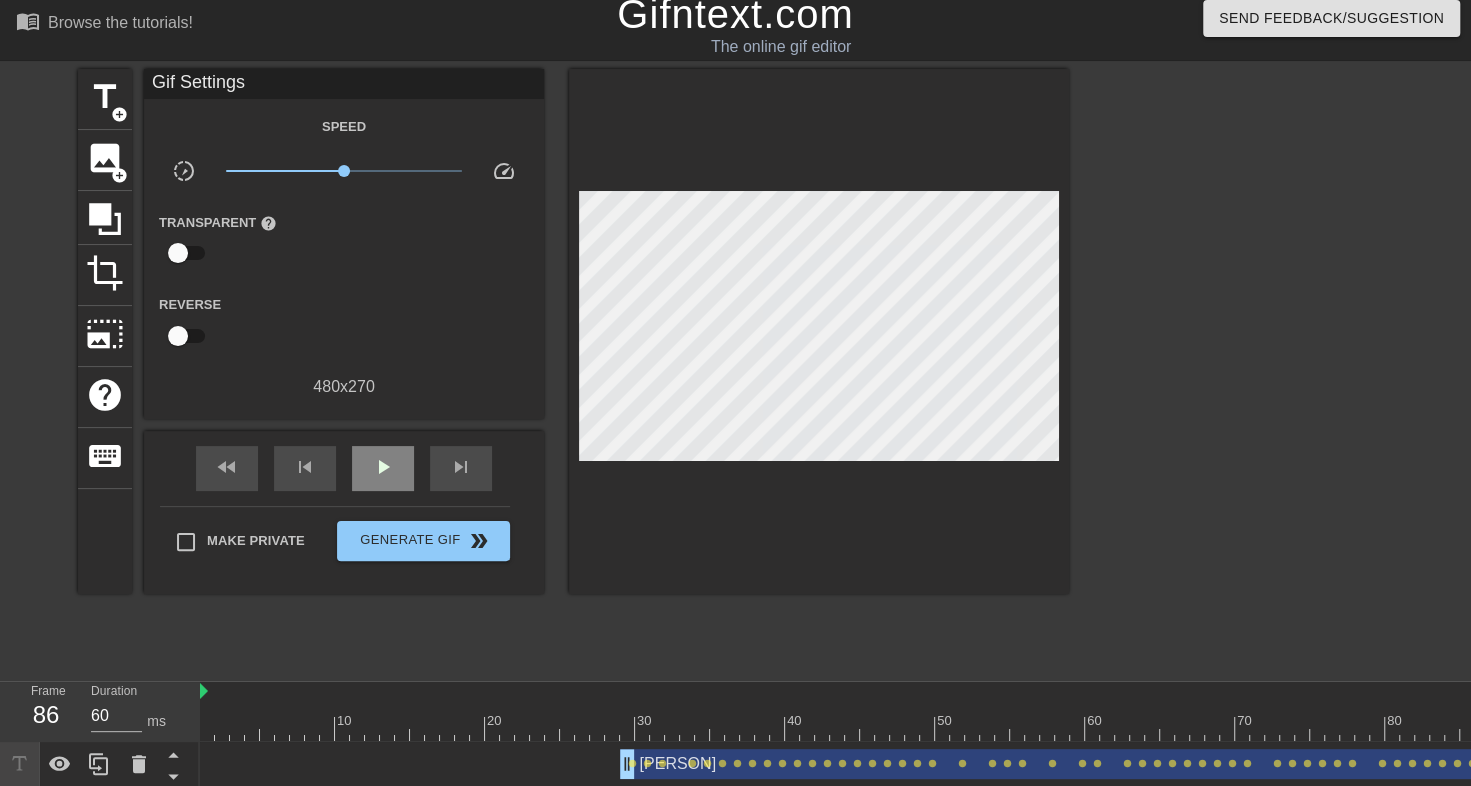 click on "play_arrow" at bounding box center [383, 468] 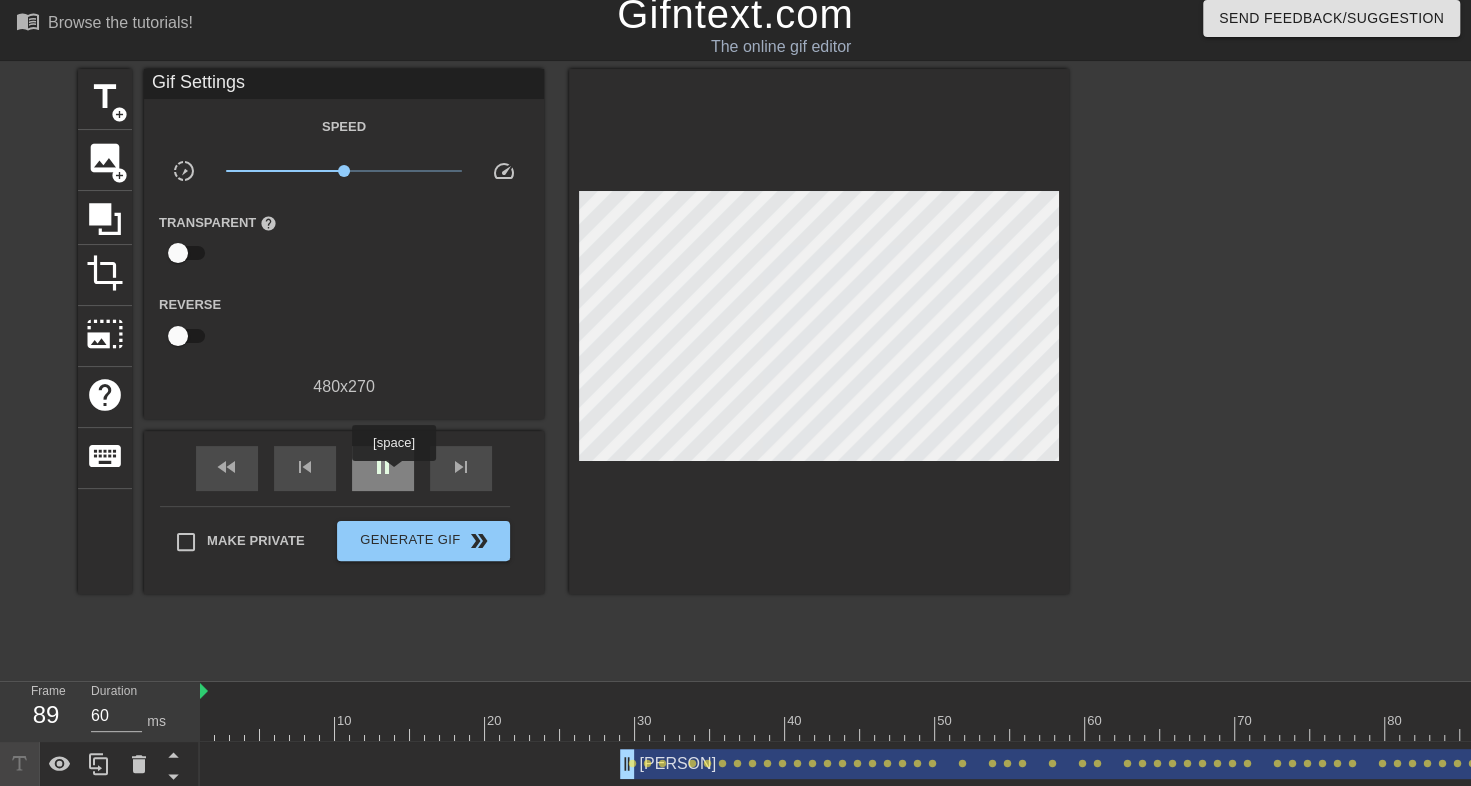 click on "pause" at bounding box center (383, 467) 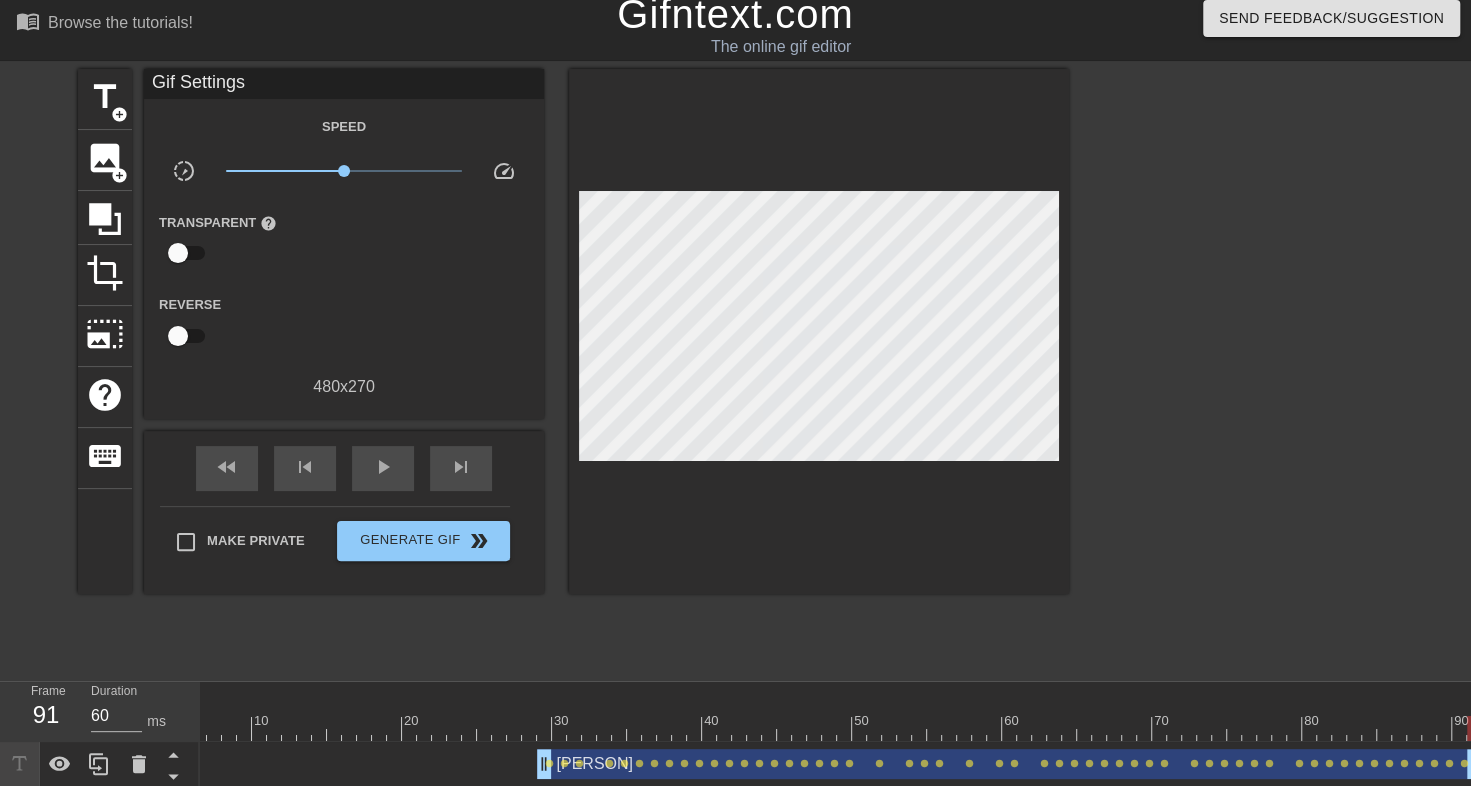 scroll, scrollTop: 0, scrollLeft: 84, axis: horizontal 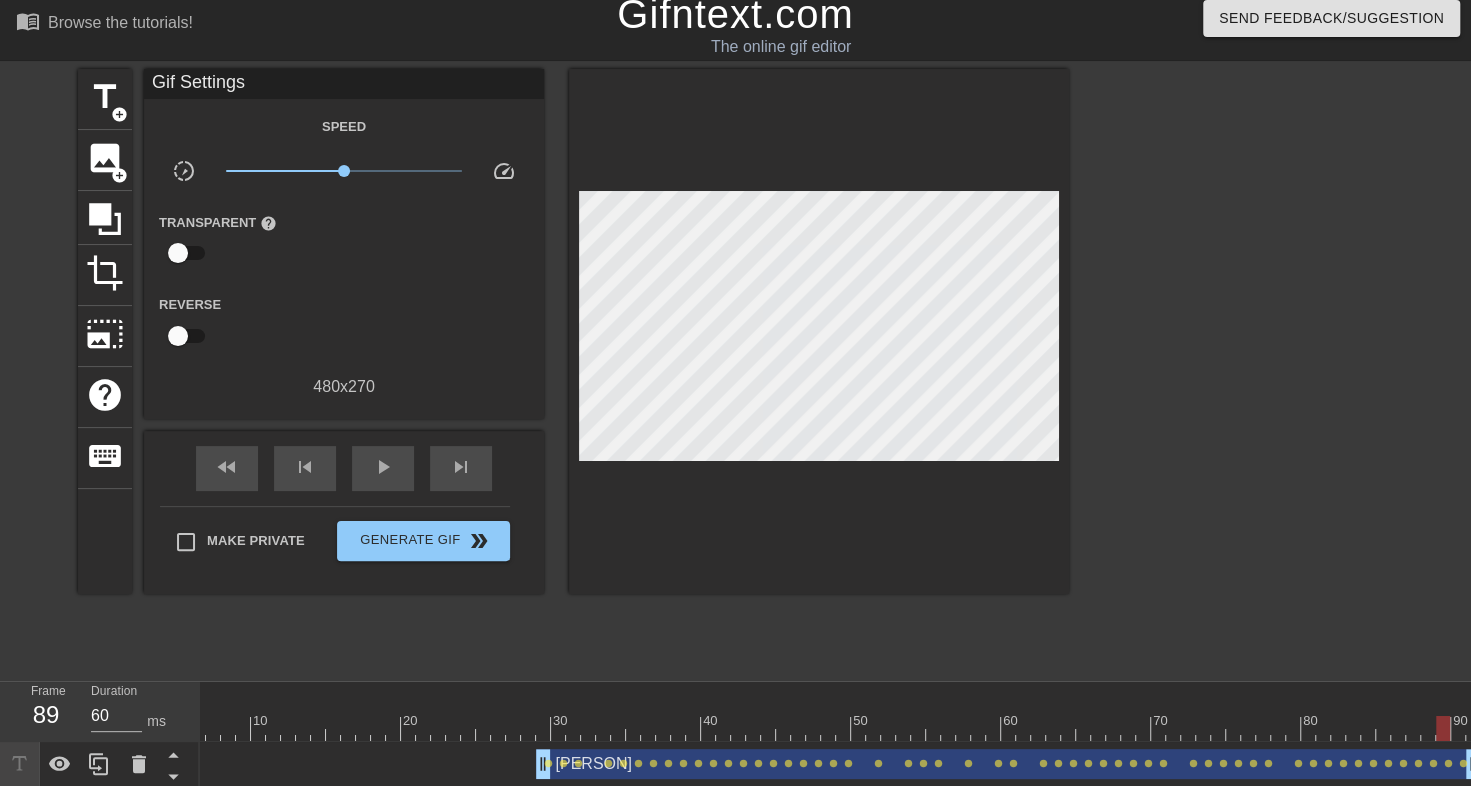 drag, startPoint x: 1467, startPoint y: 731, endPoint x: 1445, endPoint y: 731, distance: 22 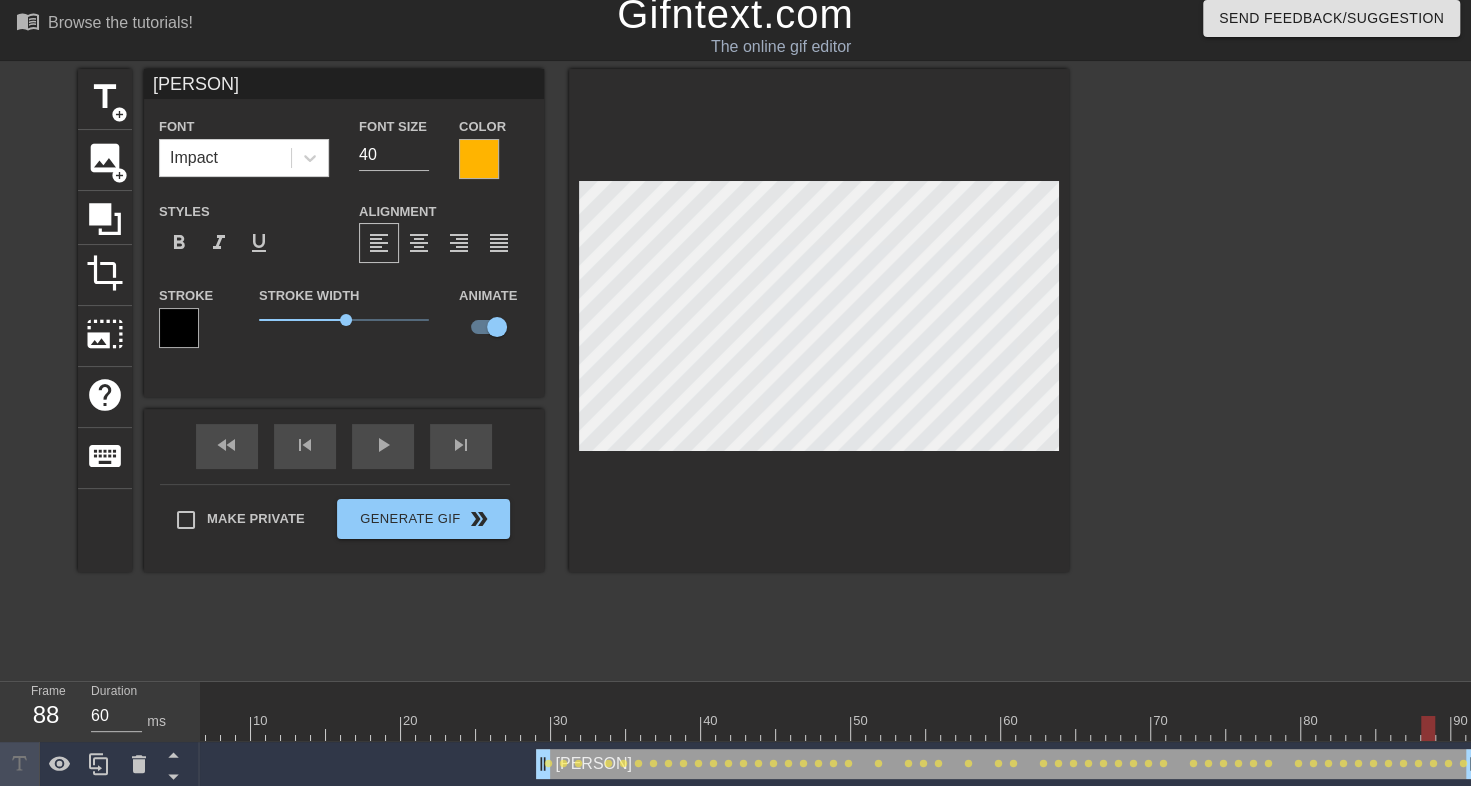 drag, startPoint x: 1444, startPoint y: 727, endPoint x: 1430, endPoint y: 730, distance: 14.3178215 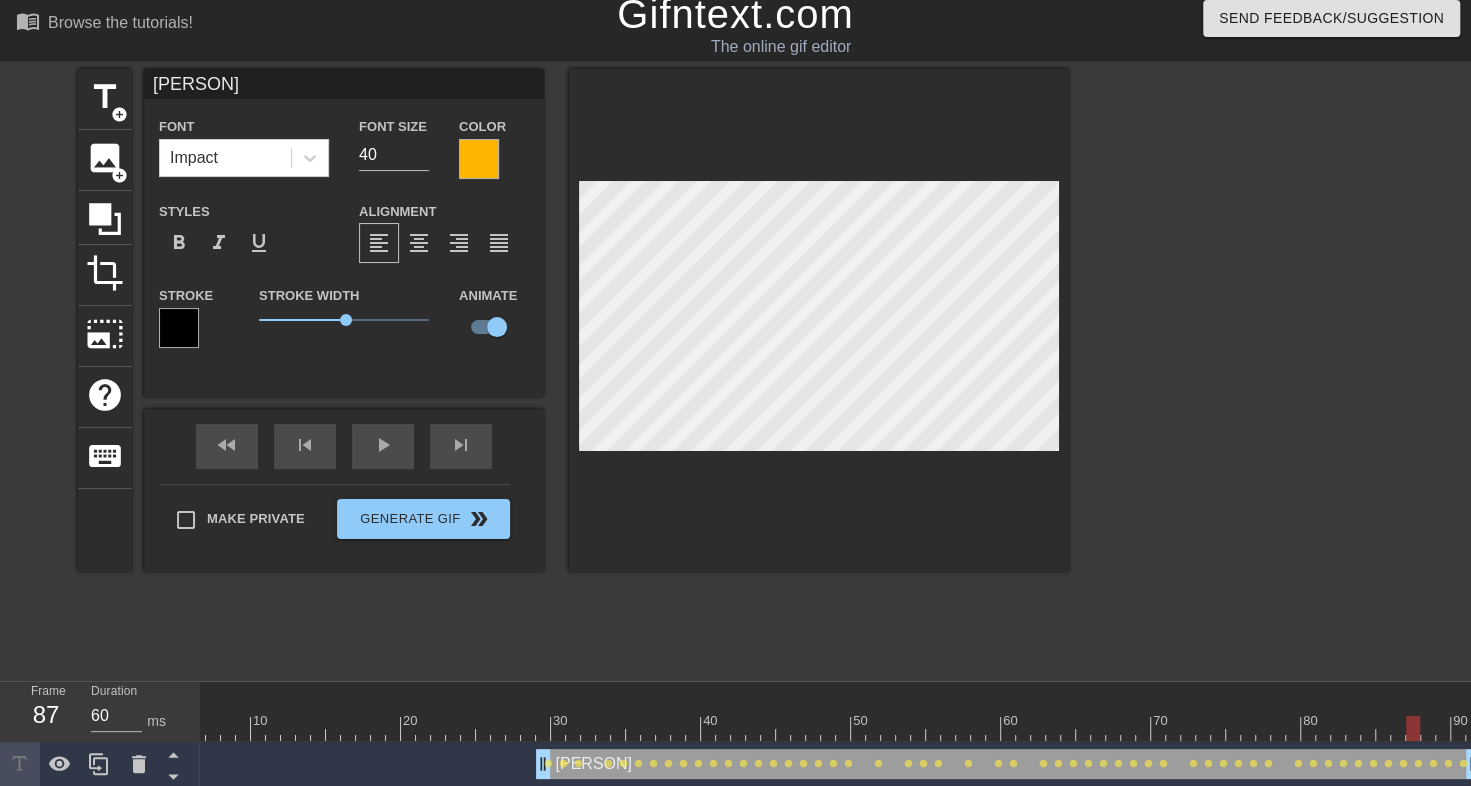 drag, startPoint x: 1428, startPoint y: 725, endPoint x: 1415, endPoint y: 727, distance: 13.152946 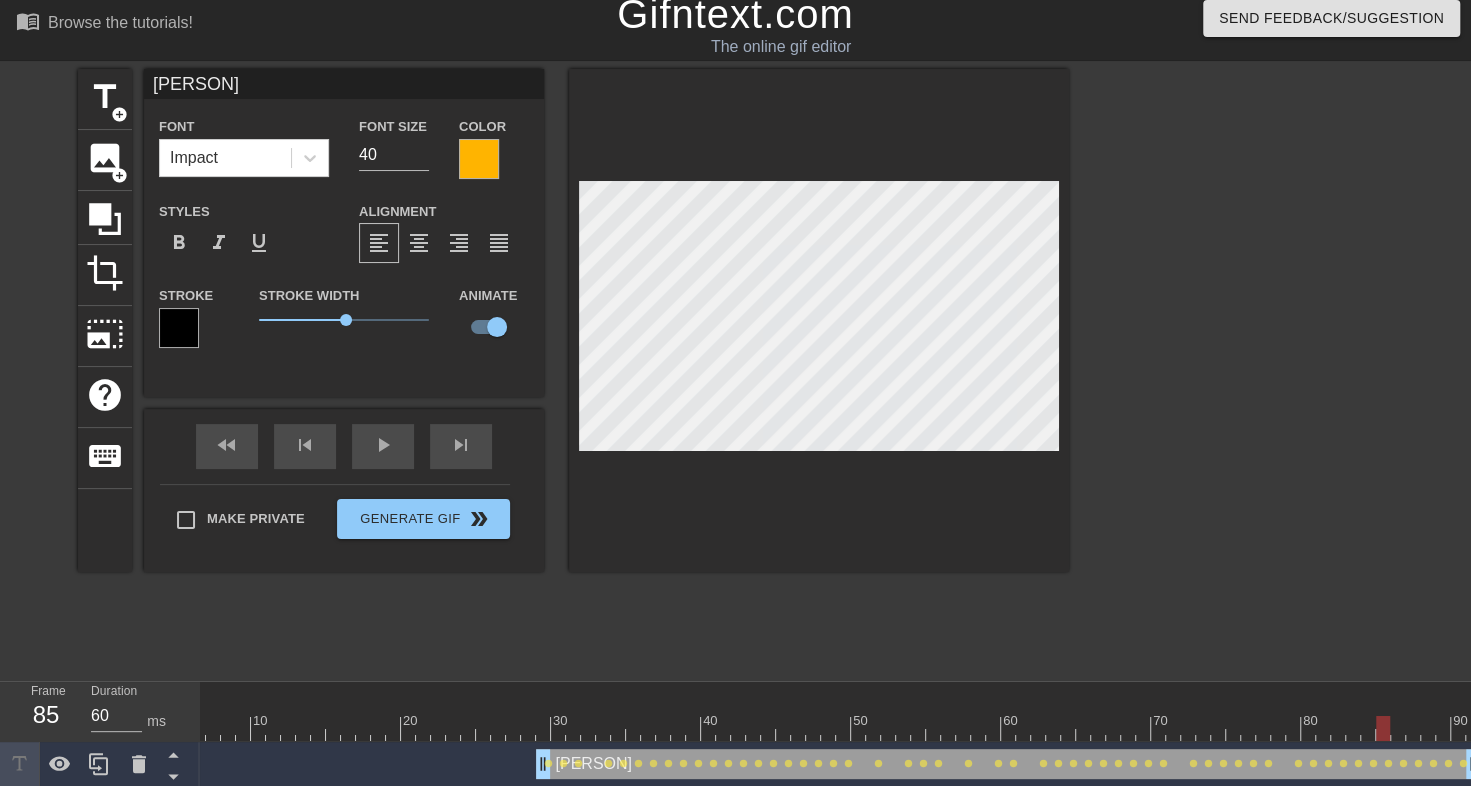 drag, startPoint x: 1418, startPoint y: 719, endPoint x: 1381, endPoint y: 722, distance: 37.12142 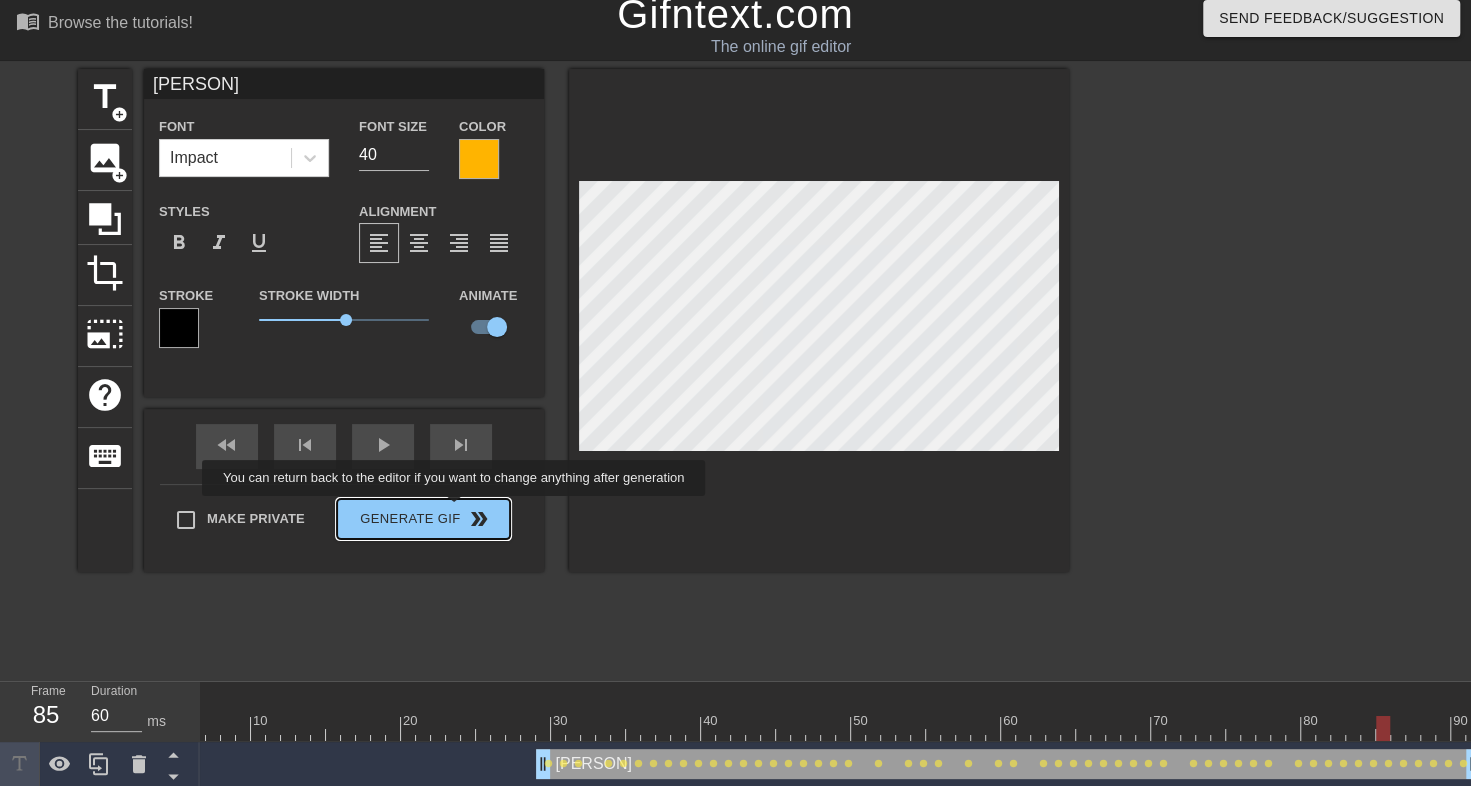 click on "Make Private Generate Gif double_arrow" at bounding box center (335, 523) 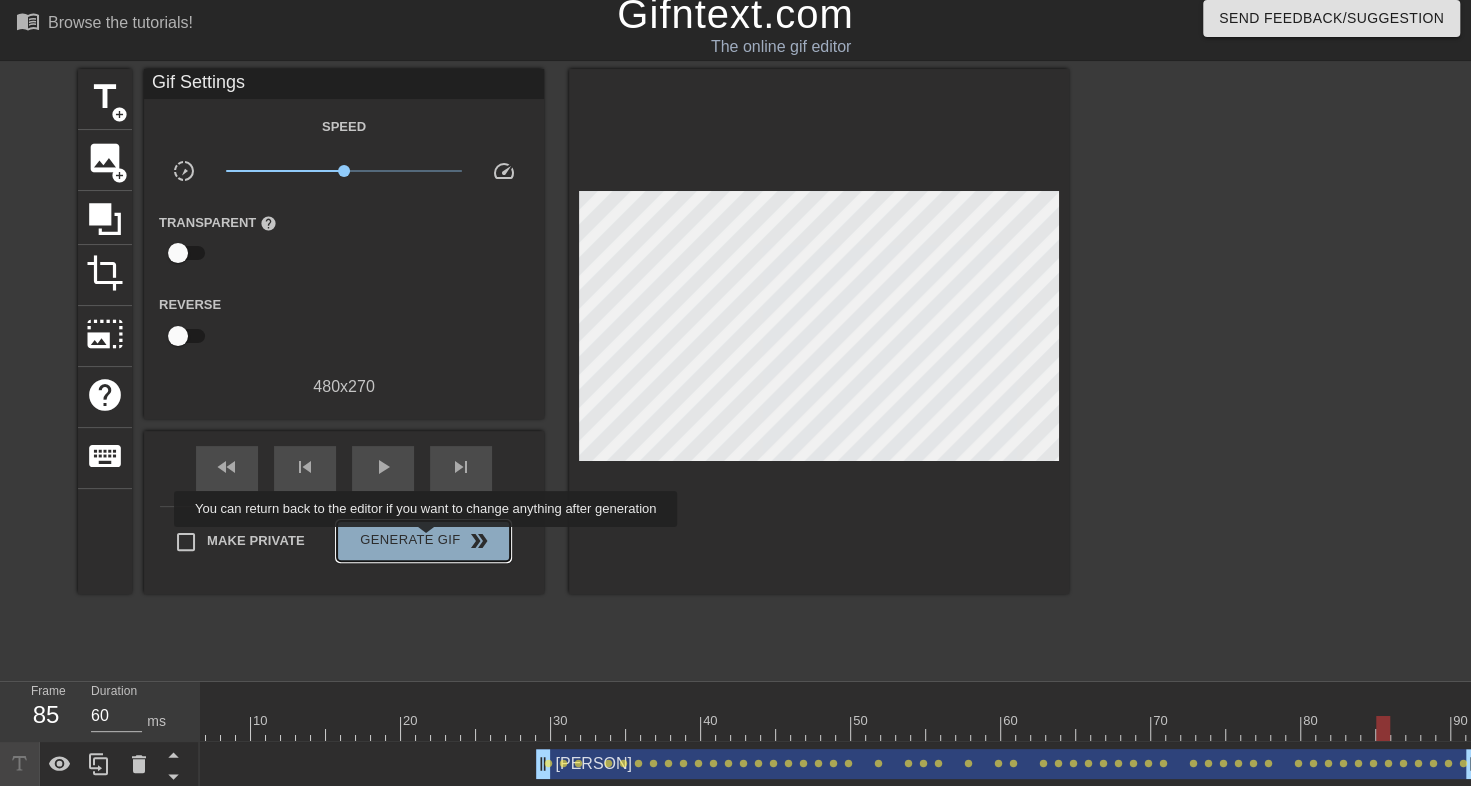 click on "Generate Gif double_arrow" at bounding box center (423, 541) 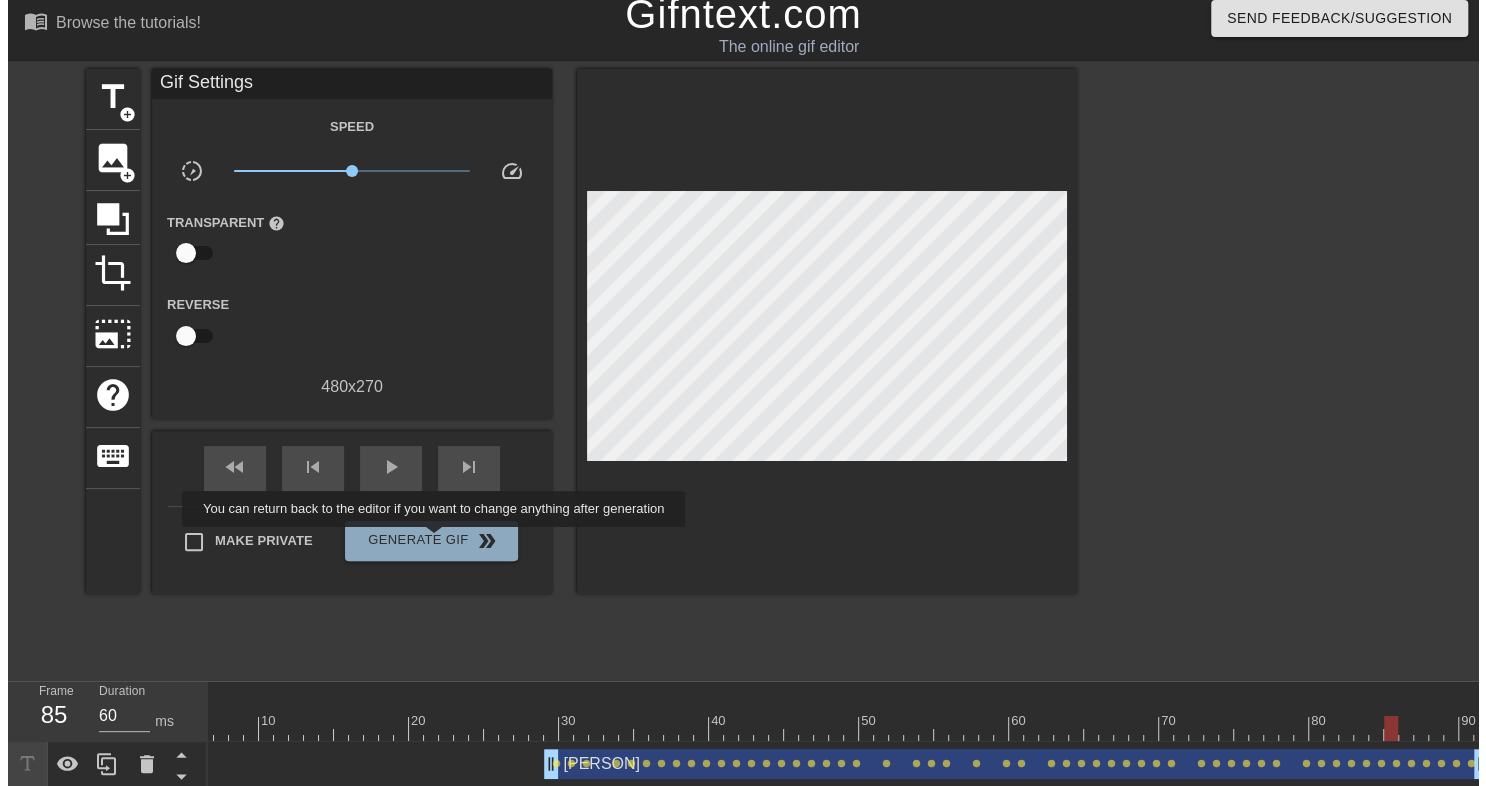 scroll, scrollTop: 0, scrollLeft: 0, axis: both 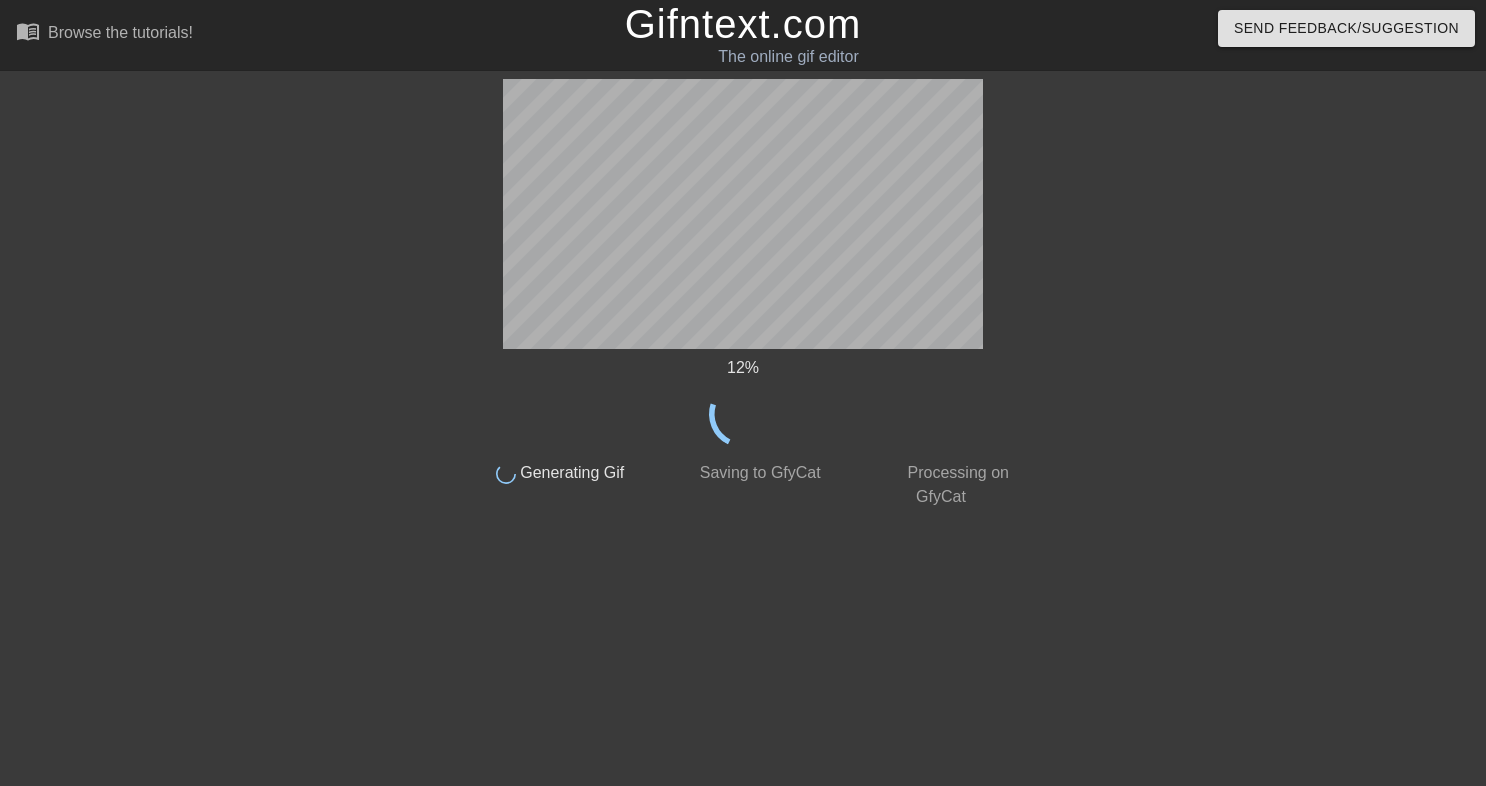click at bounding box center [1199, 379] 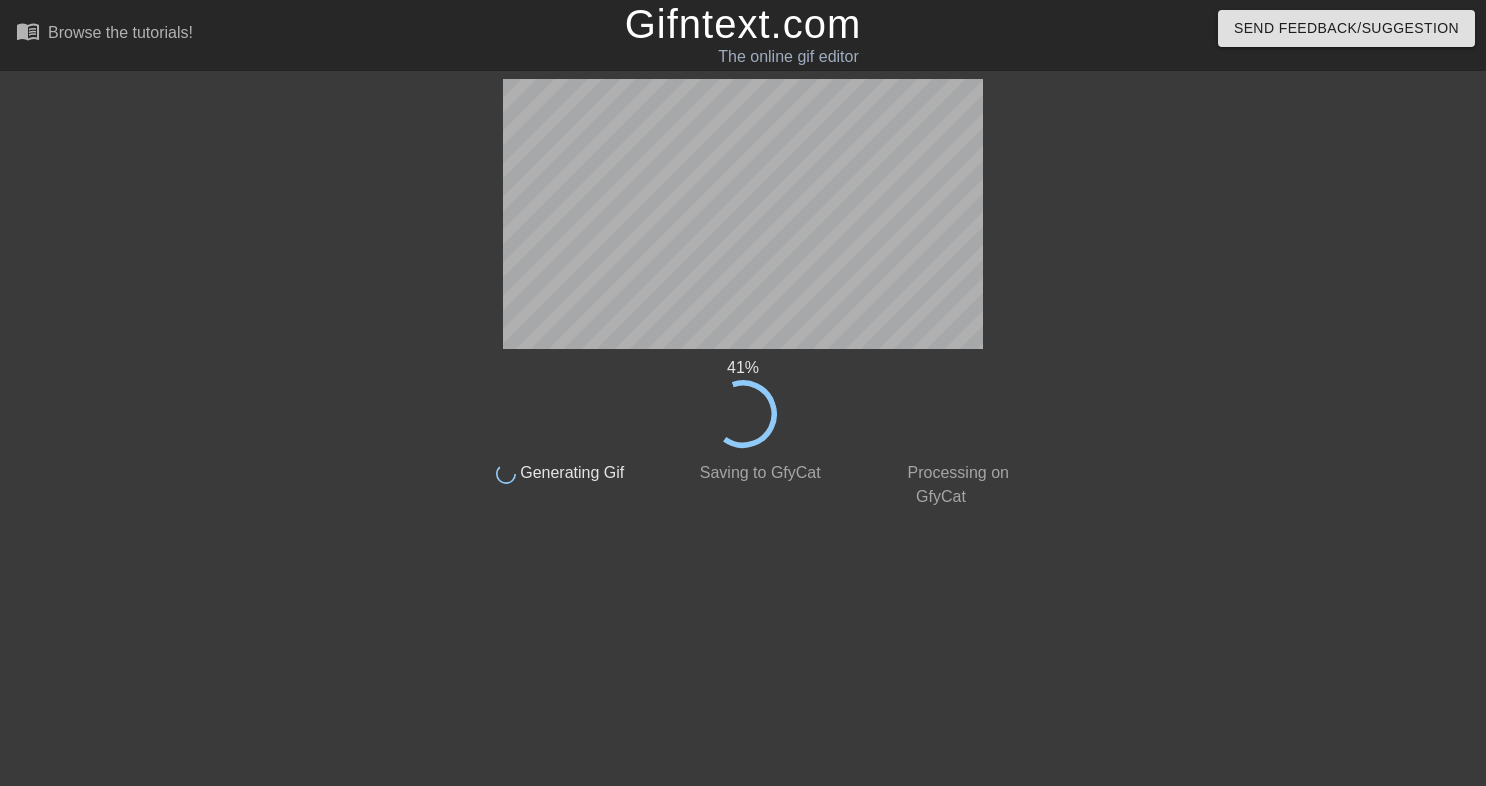 click on "41 % done   Generating Gif done   Saving to GfyCat done   Processing on GfyCat title add_circle image add_circle crop photo_size_select_large help keyboard fast_rewind skip_previous play_arrow skip_next Make Private Generate Gif double_arrow" at bounding box center (743, 379) 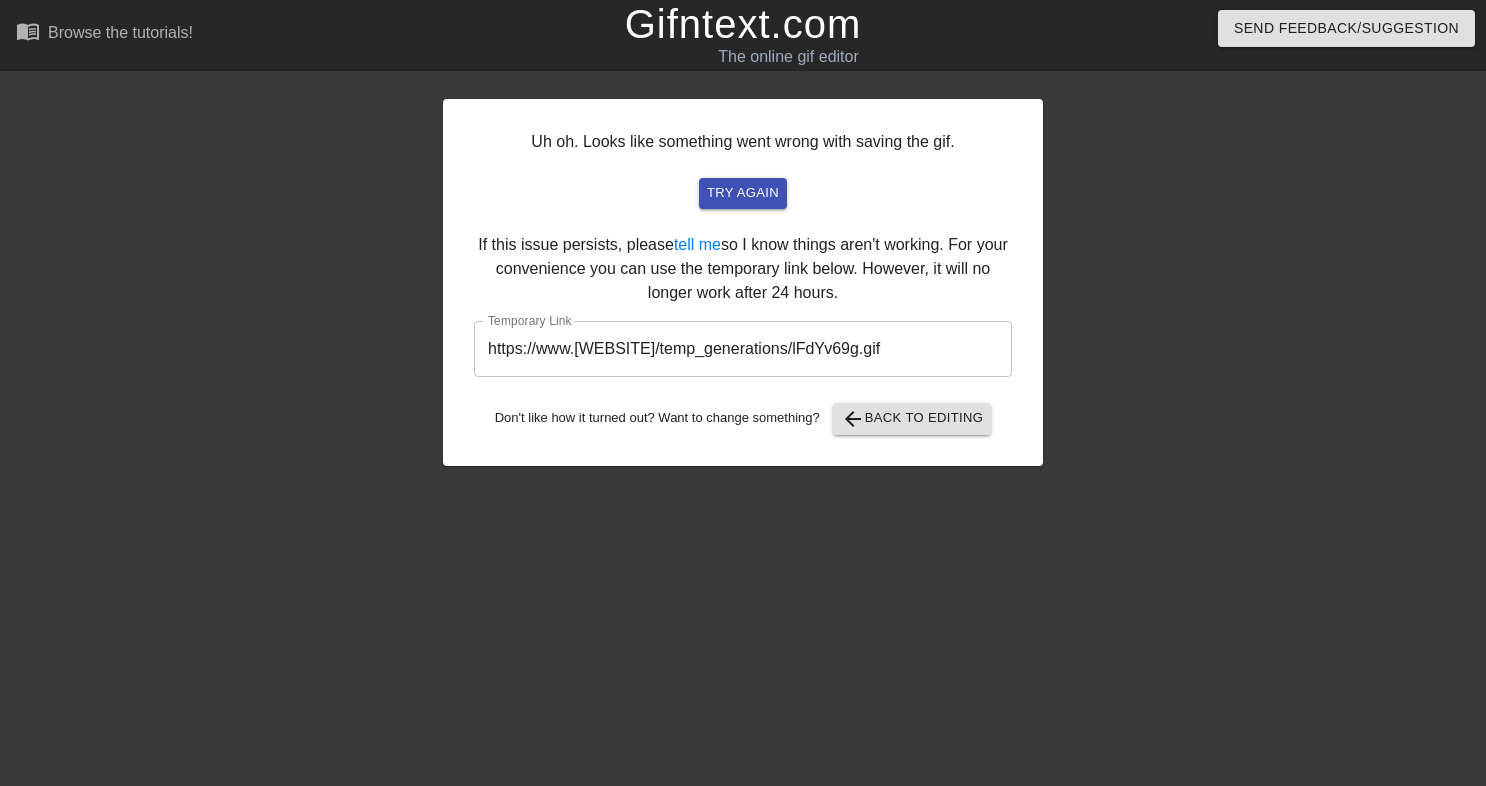 click on "https://www.[WEBSITE]/temp_generations/lFdYv69g.gif" at bounding box center [743, 349] 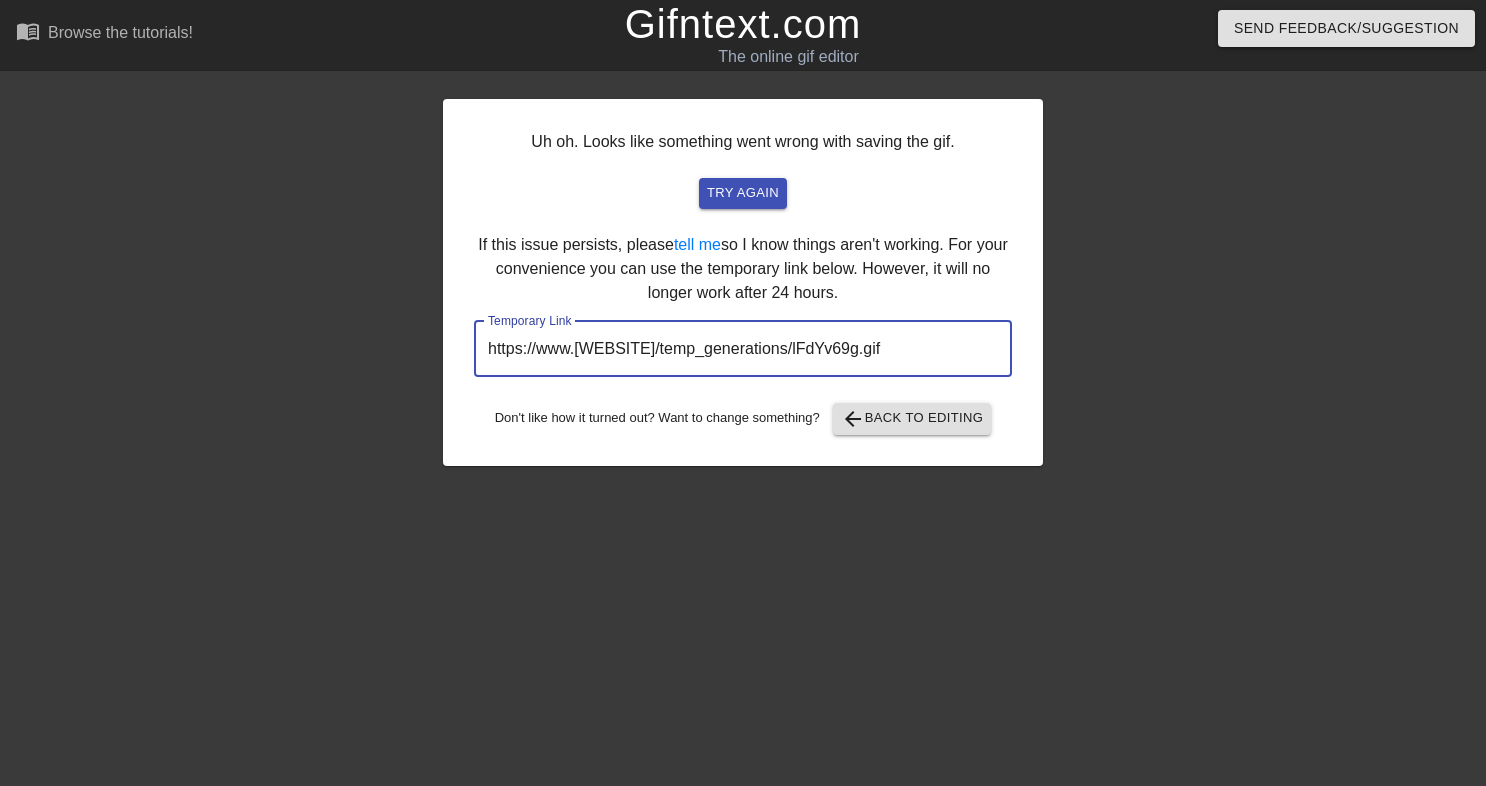 click on "https://www.[WEBSITE]/temp_generations/lFdYv69g.gif" at bounding box center (743, 349) 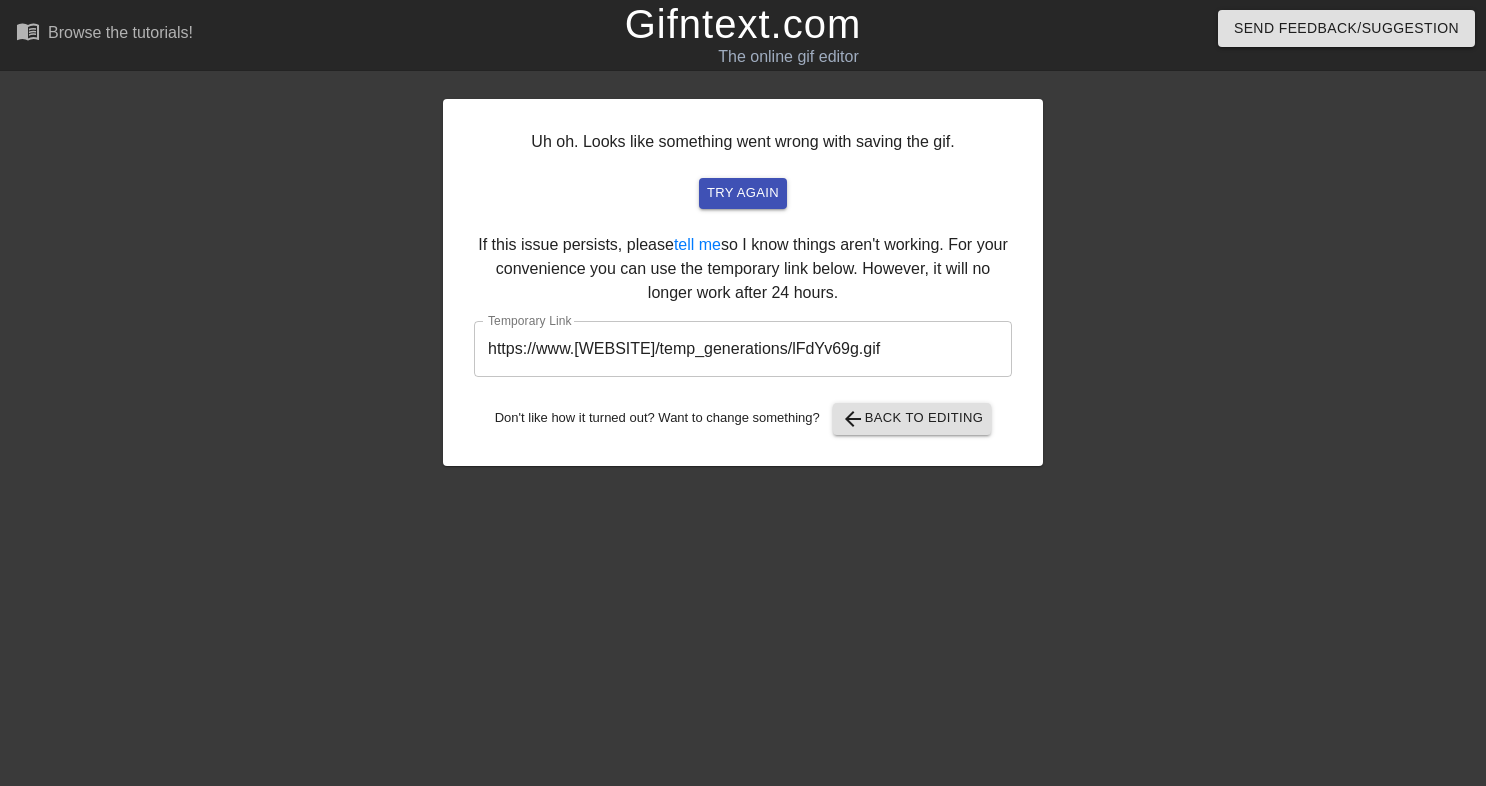 drag, startPoint x: 104, startPoint y: 237, endPoint x: 358, endPoint y: 334, distance: 271.8915 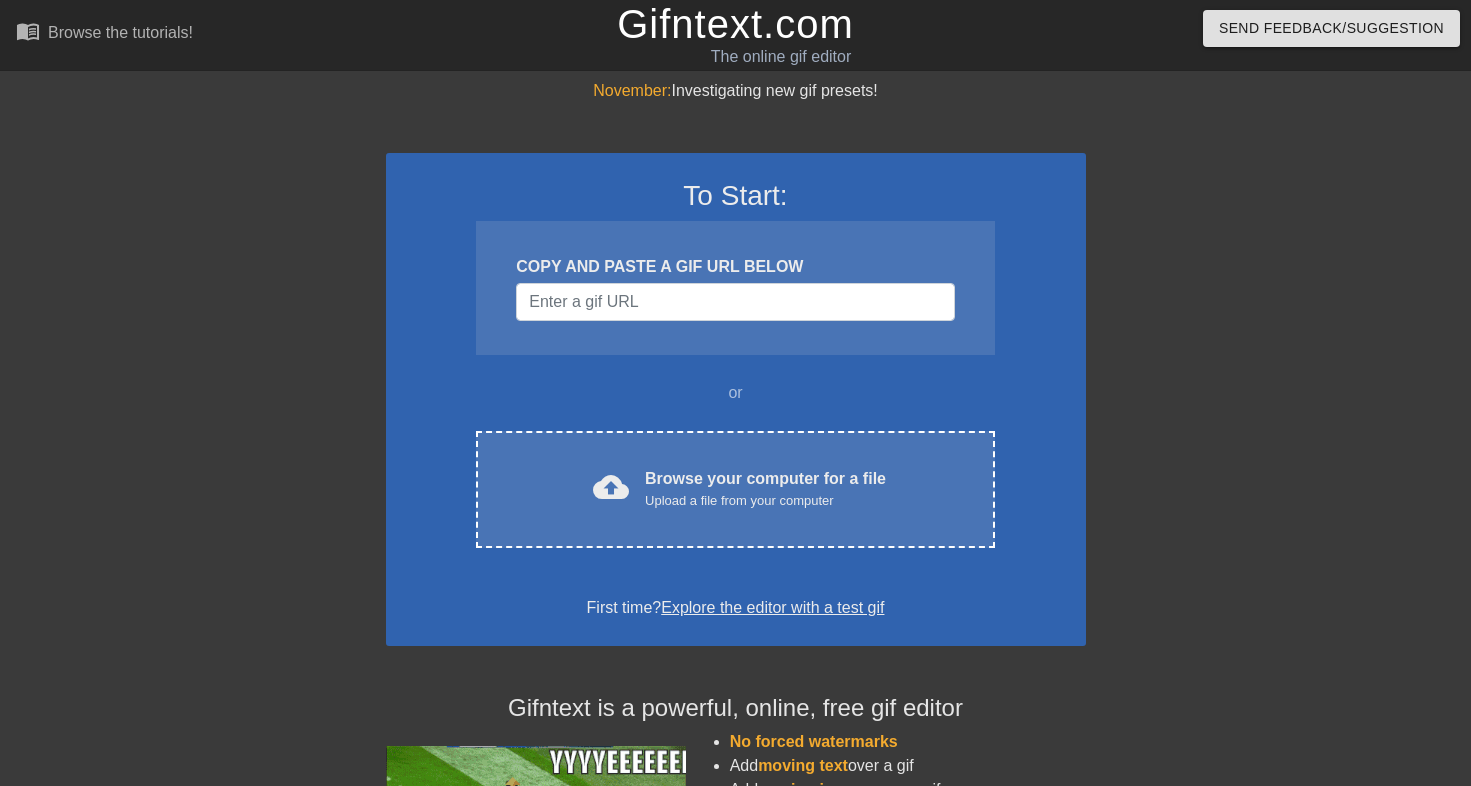 scroll, scrollTop: 0, scrollLeft: 0, axis: both 